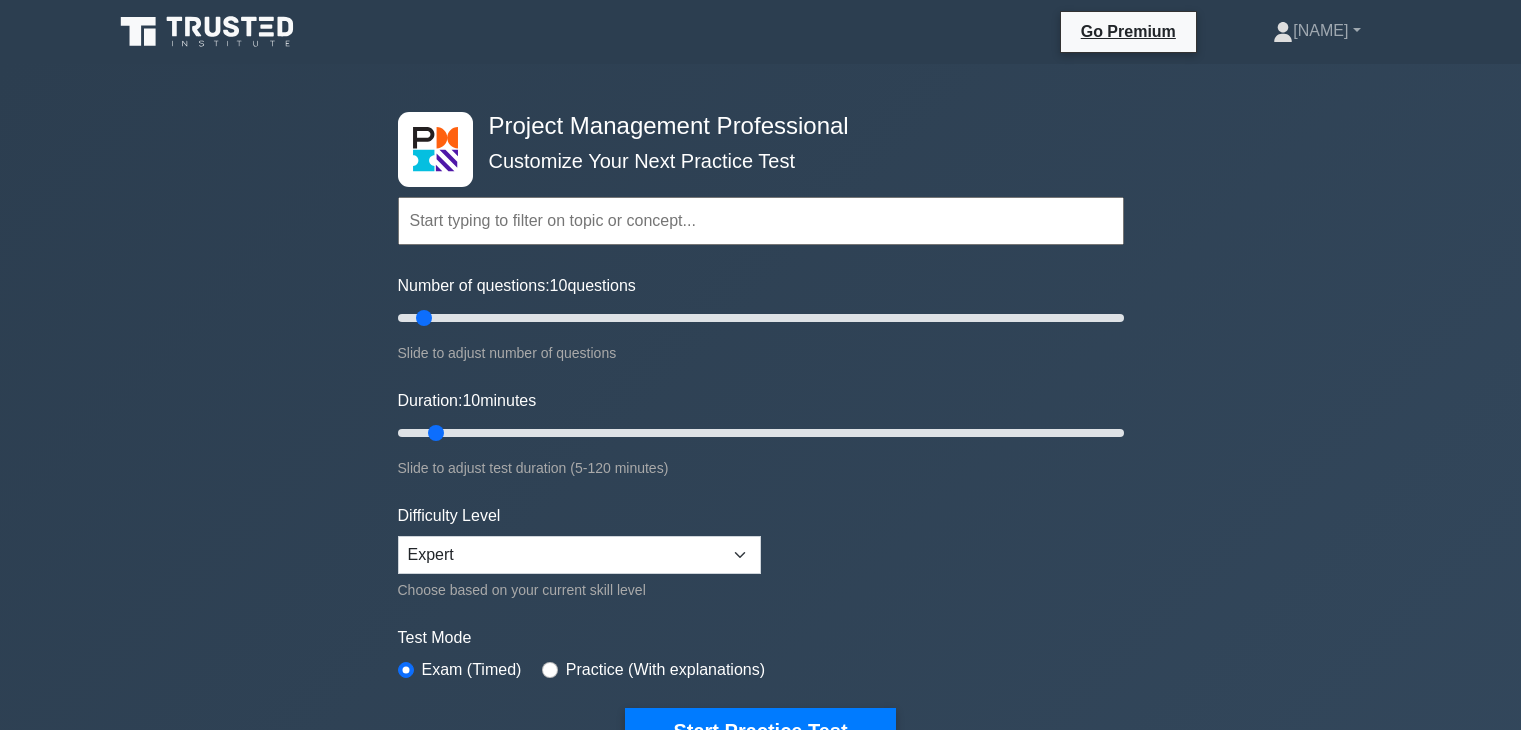 scroll, scrollTop: 0, scrollLeft: 0, axis: both 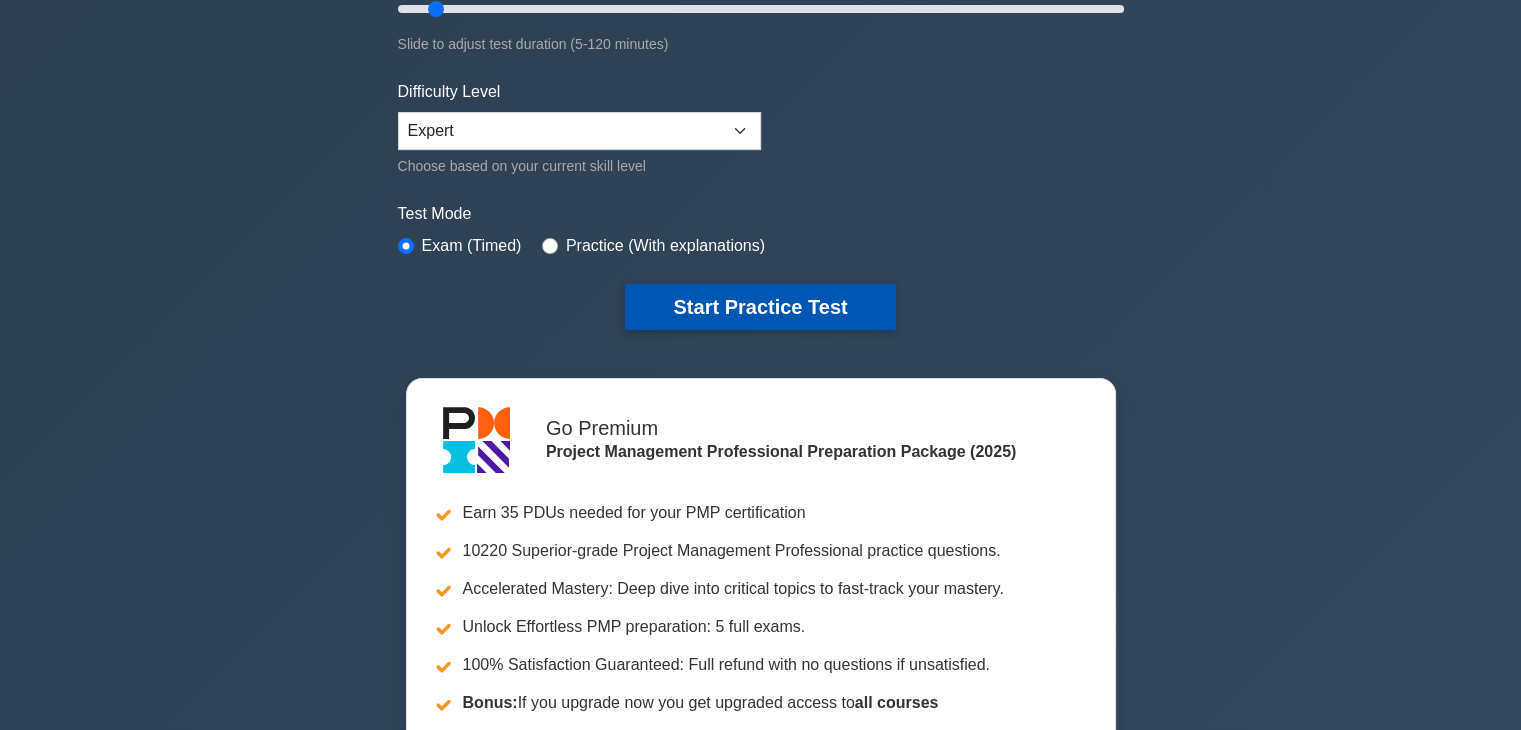 click on "Start Practice Test" at bounding box center [760, 307] 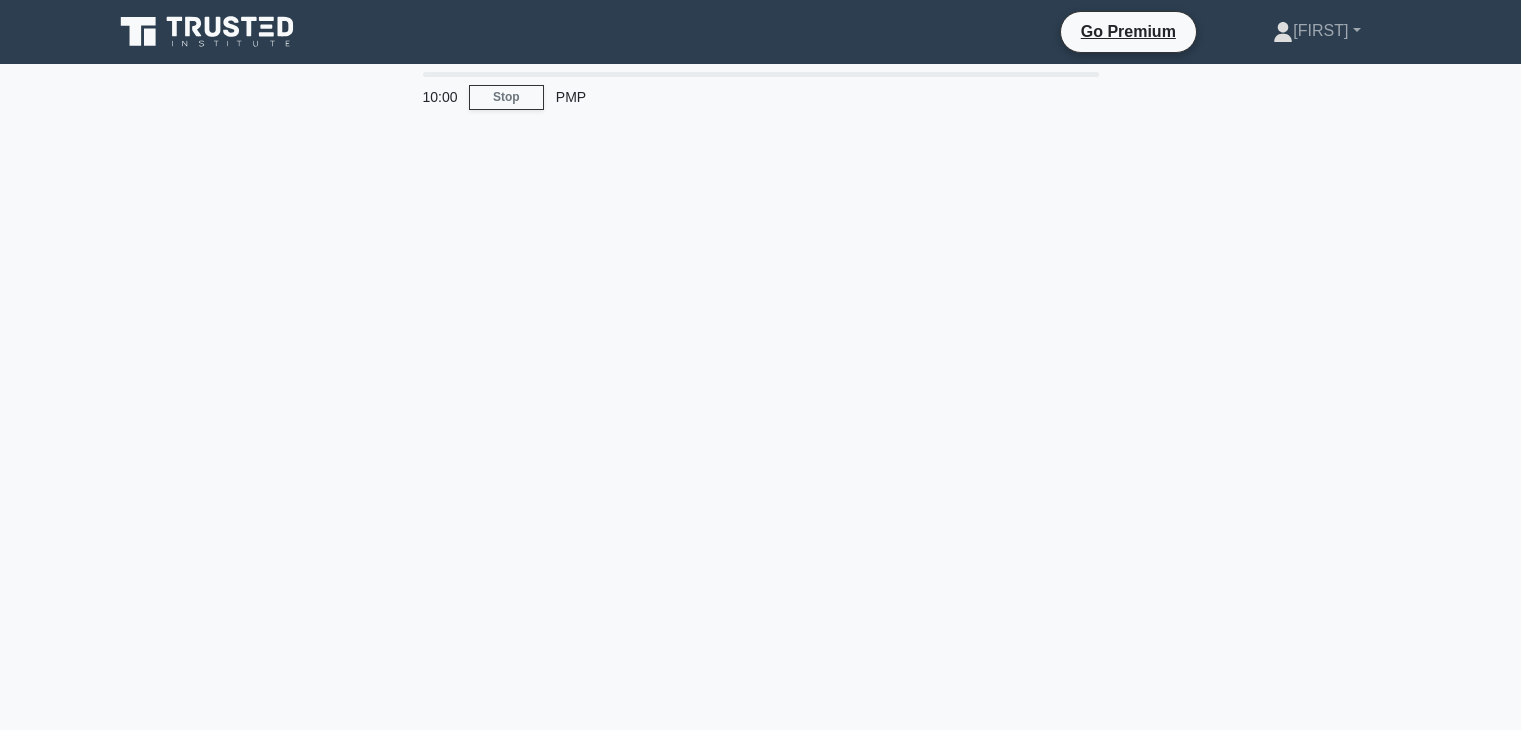 scroll, scrollTop: 0, scrollLeft: 0, axis: both 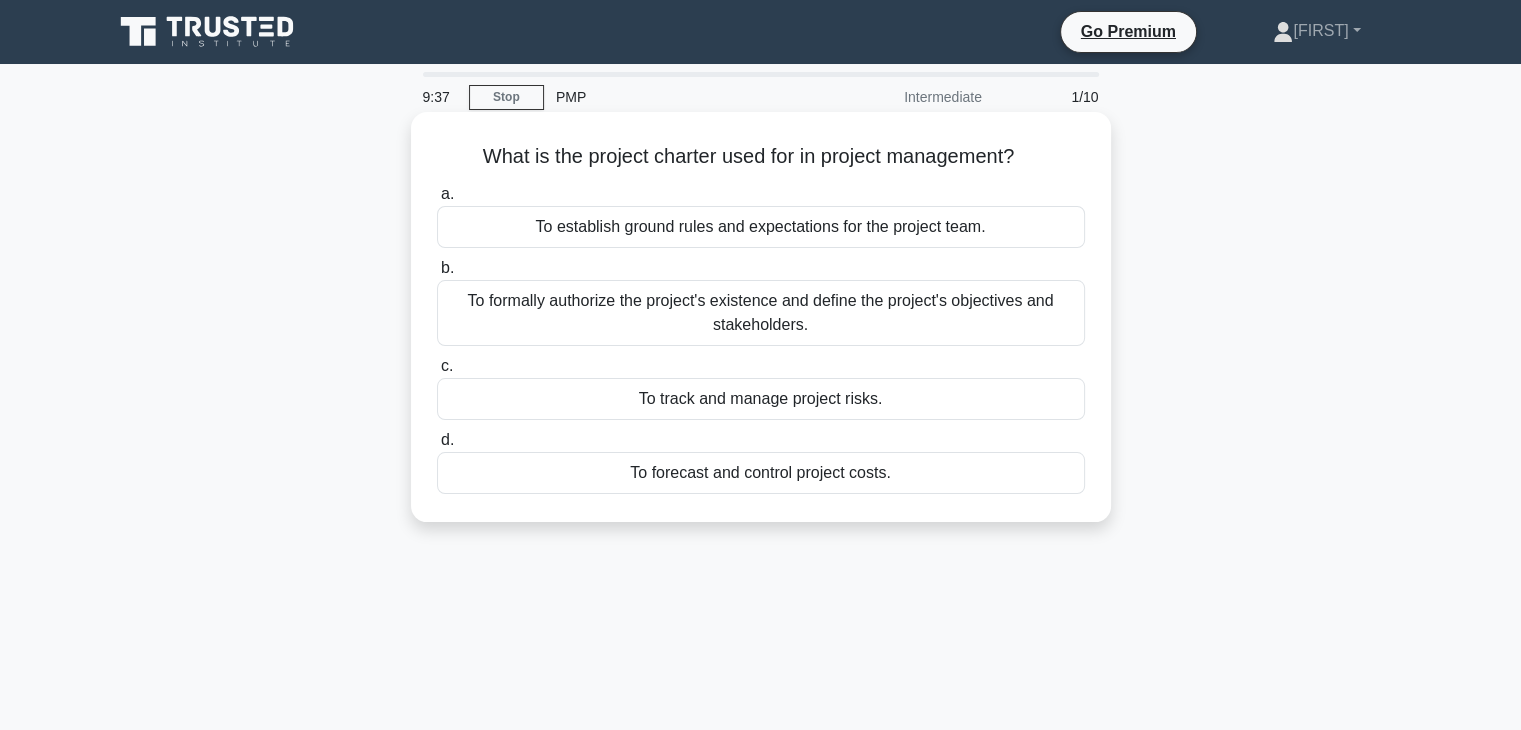 click on "To formally authorize the project's existence and define the project's objectives and stakeholders." at bounding box center (761, 313) 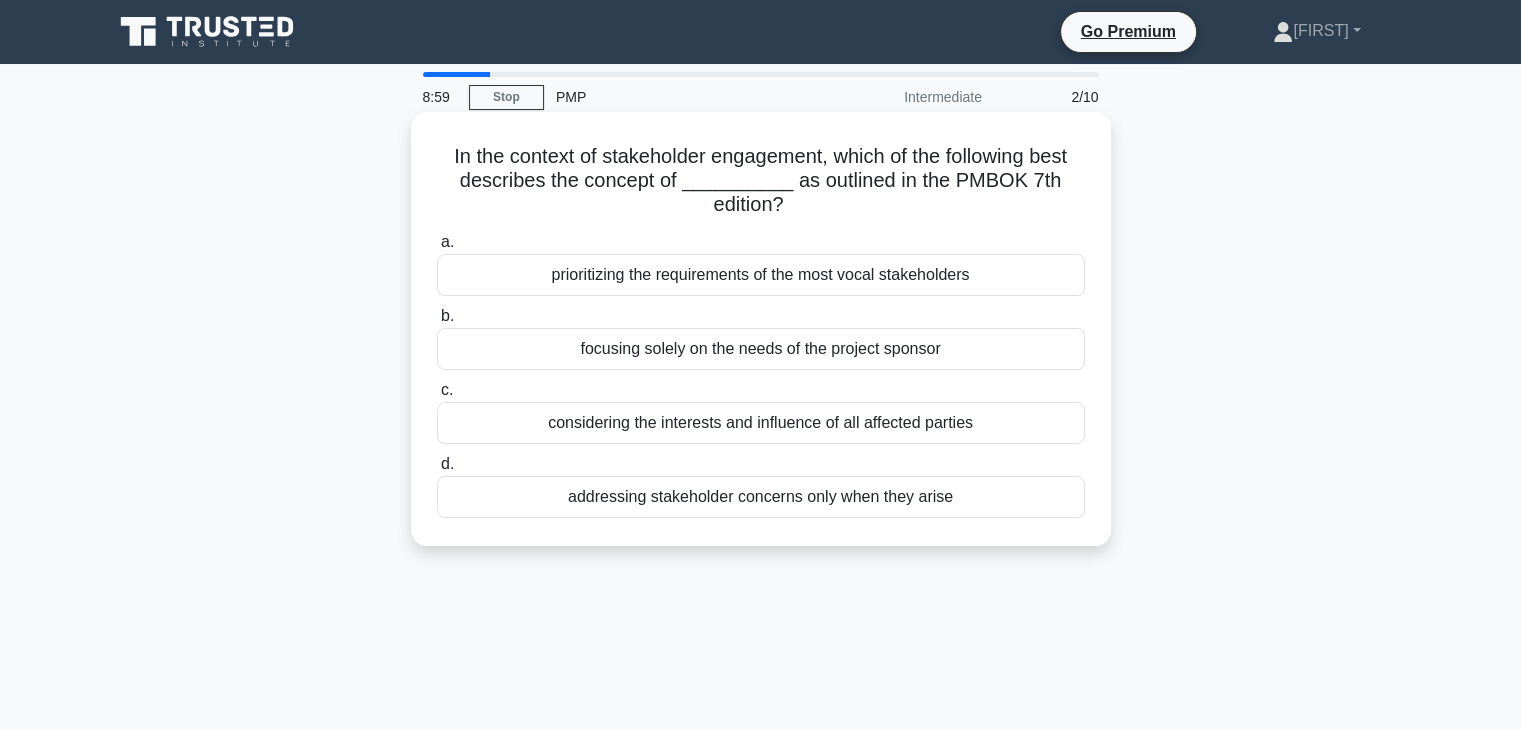 click on "considering the interests and influence of all affected parties" at bounding box center [761, 423] 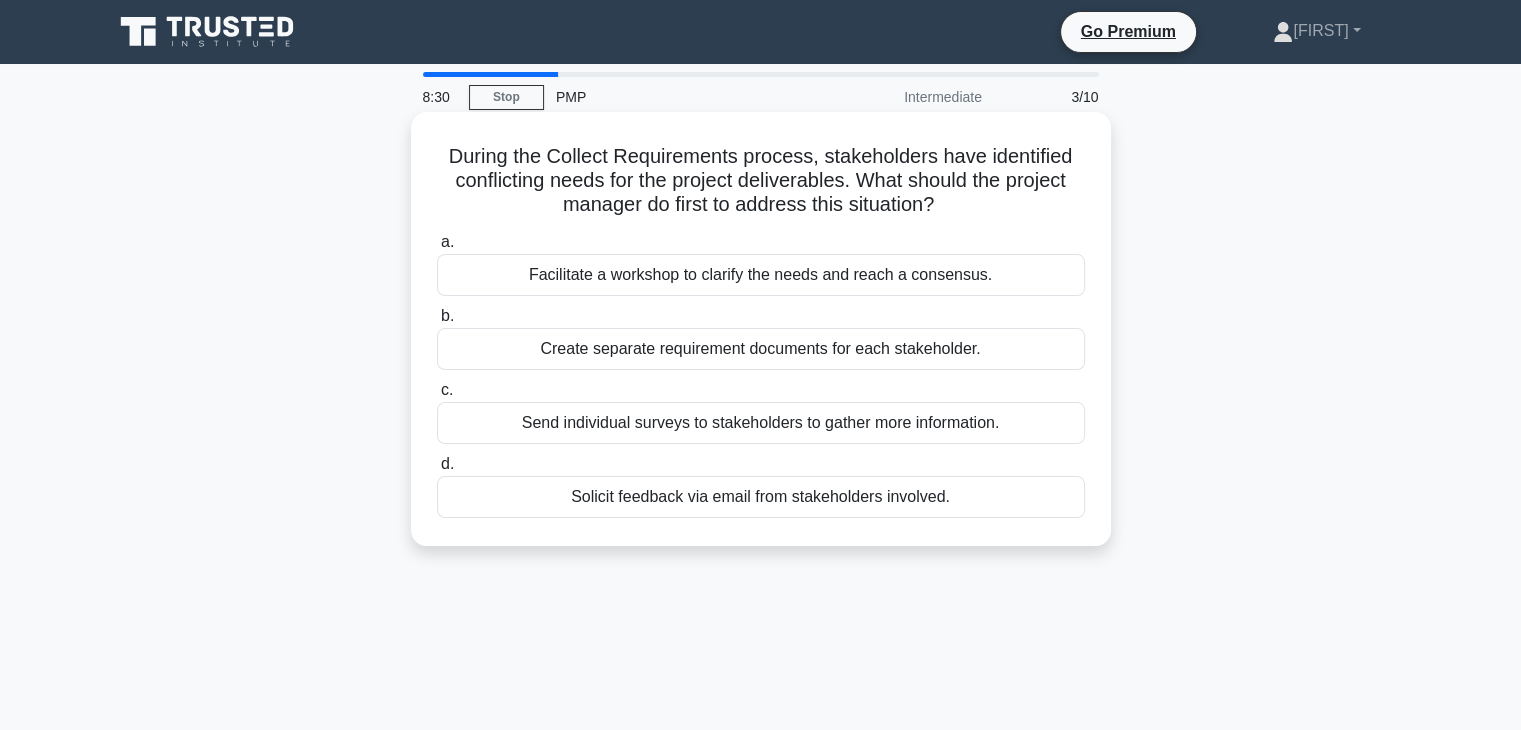 click on "Facilitate a workshop to clarify the needs and reach a consensus." at bounding box center [761, 275] 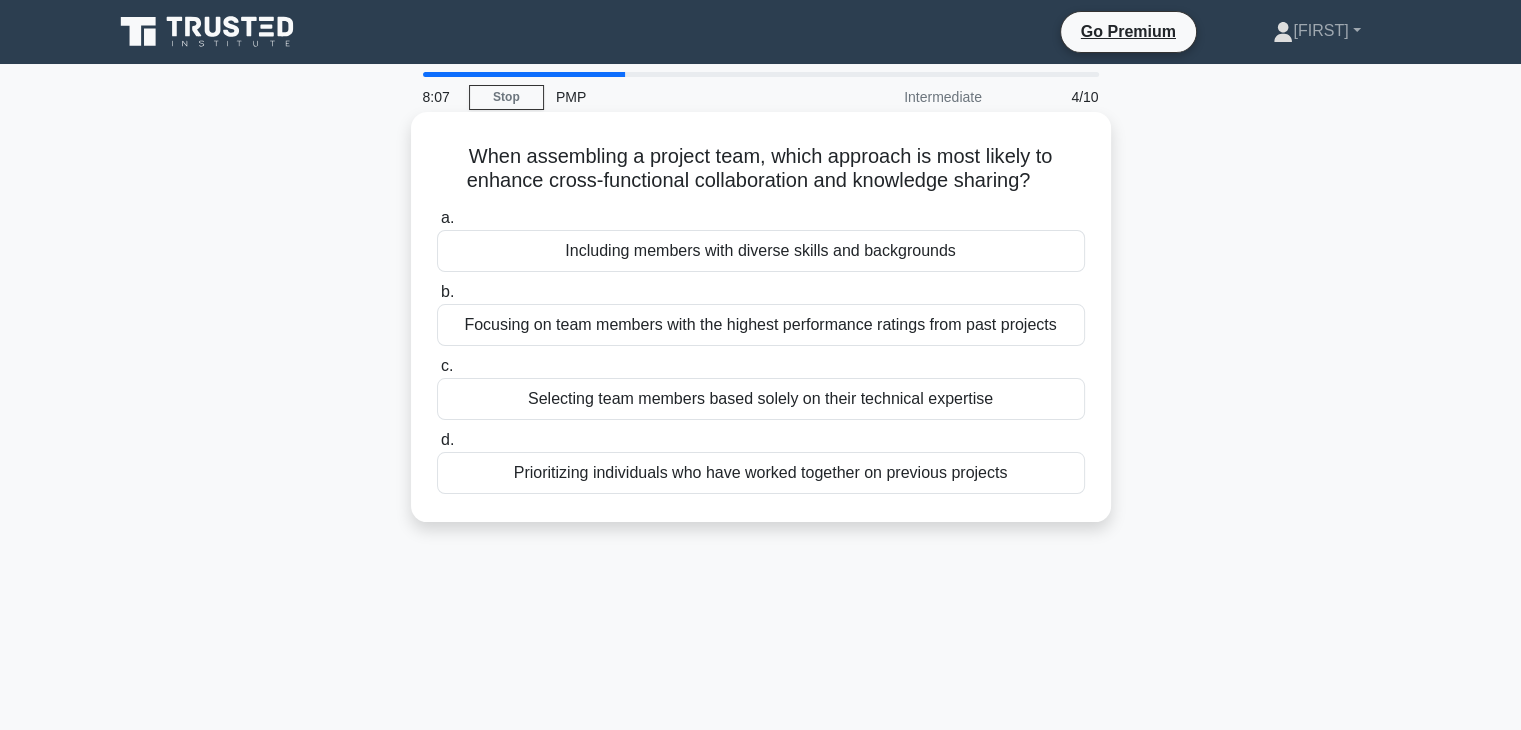 click on "Including members with diverse skills and backgrounds" at bounding box center [761, 251] 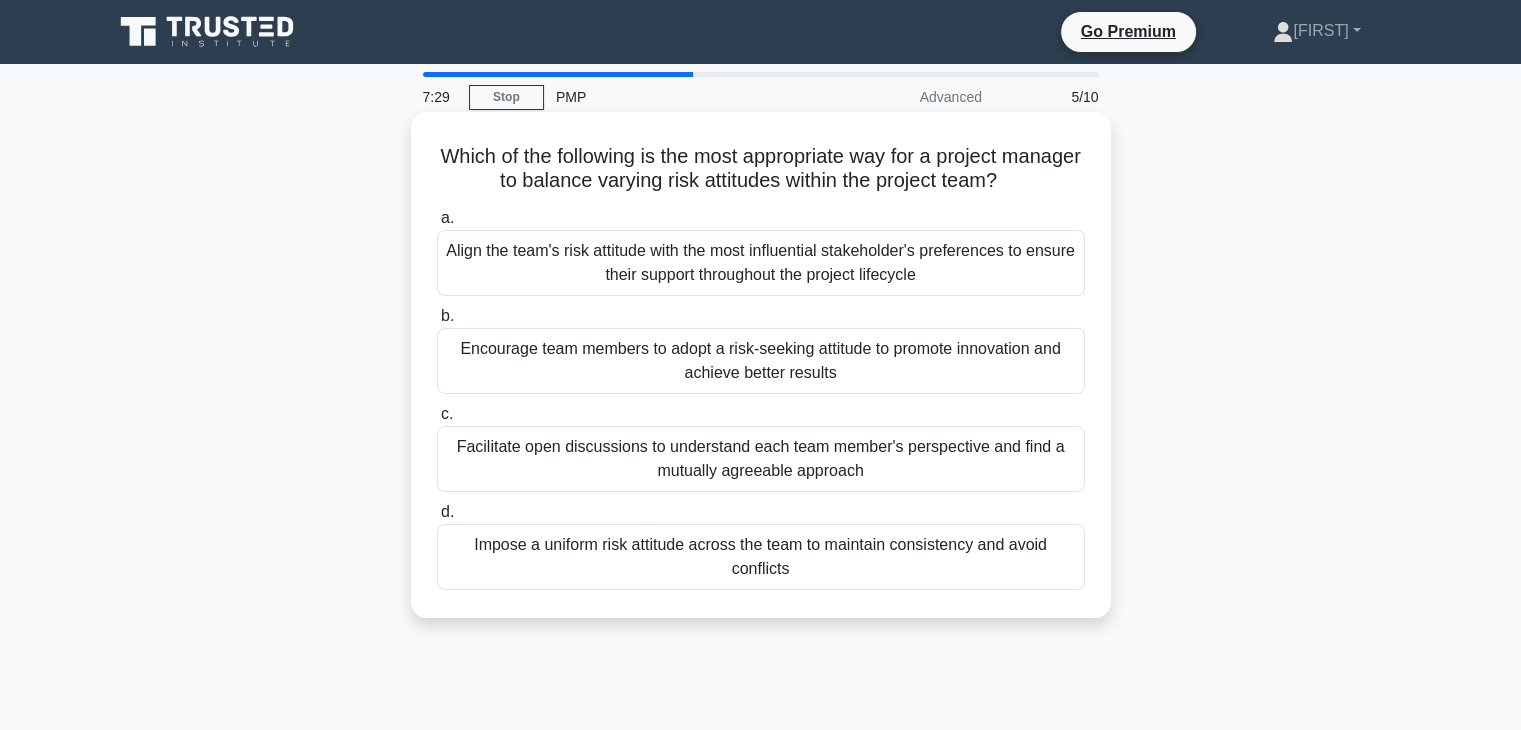 click on "Facilitate open discussions to understand each team member's perspective and find a mutually agreeable approach" at bounding box center [761, 459] 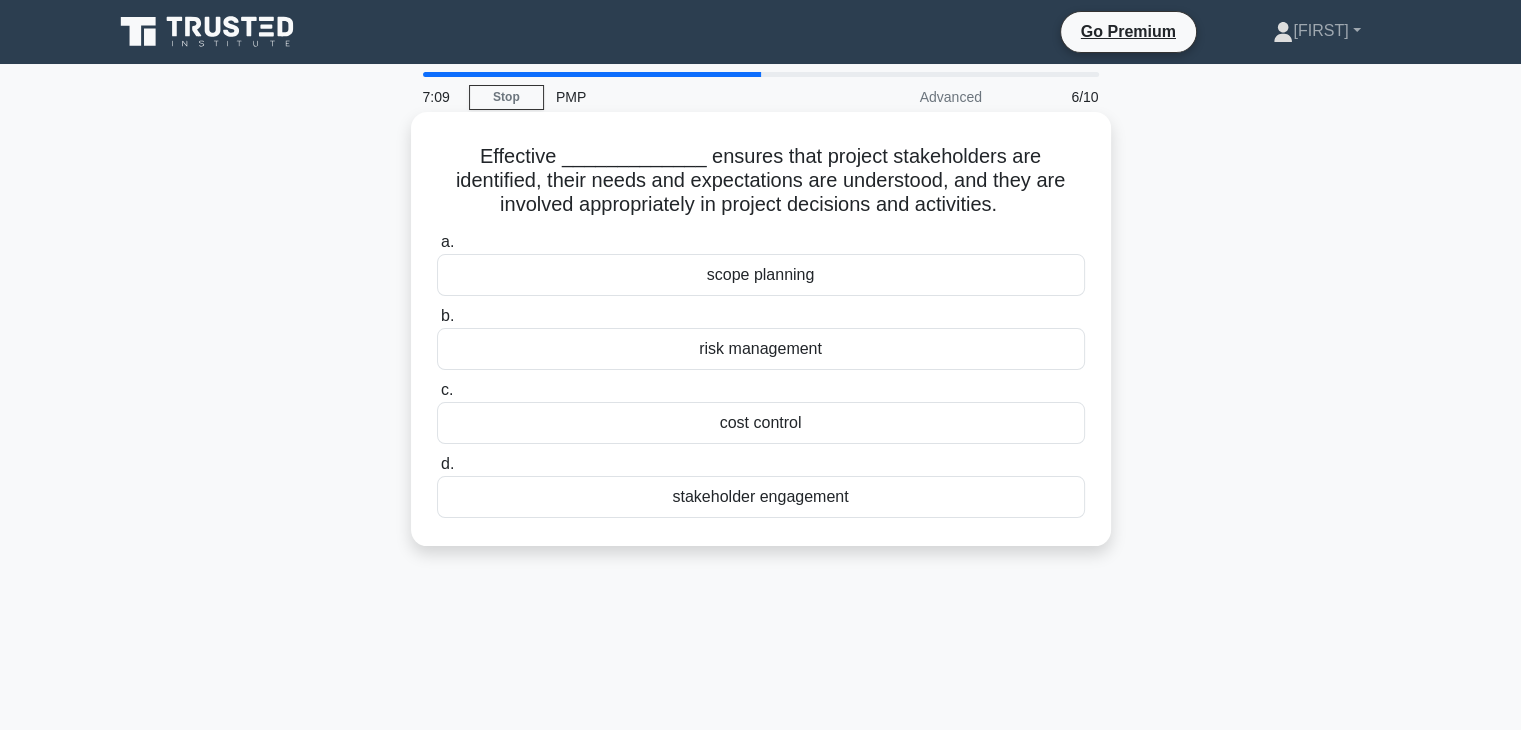 click on "stakeholder engagement" at bounding box center [761, 497] 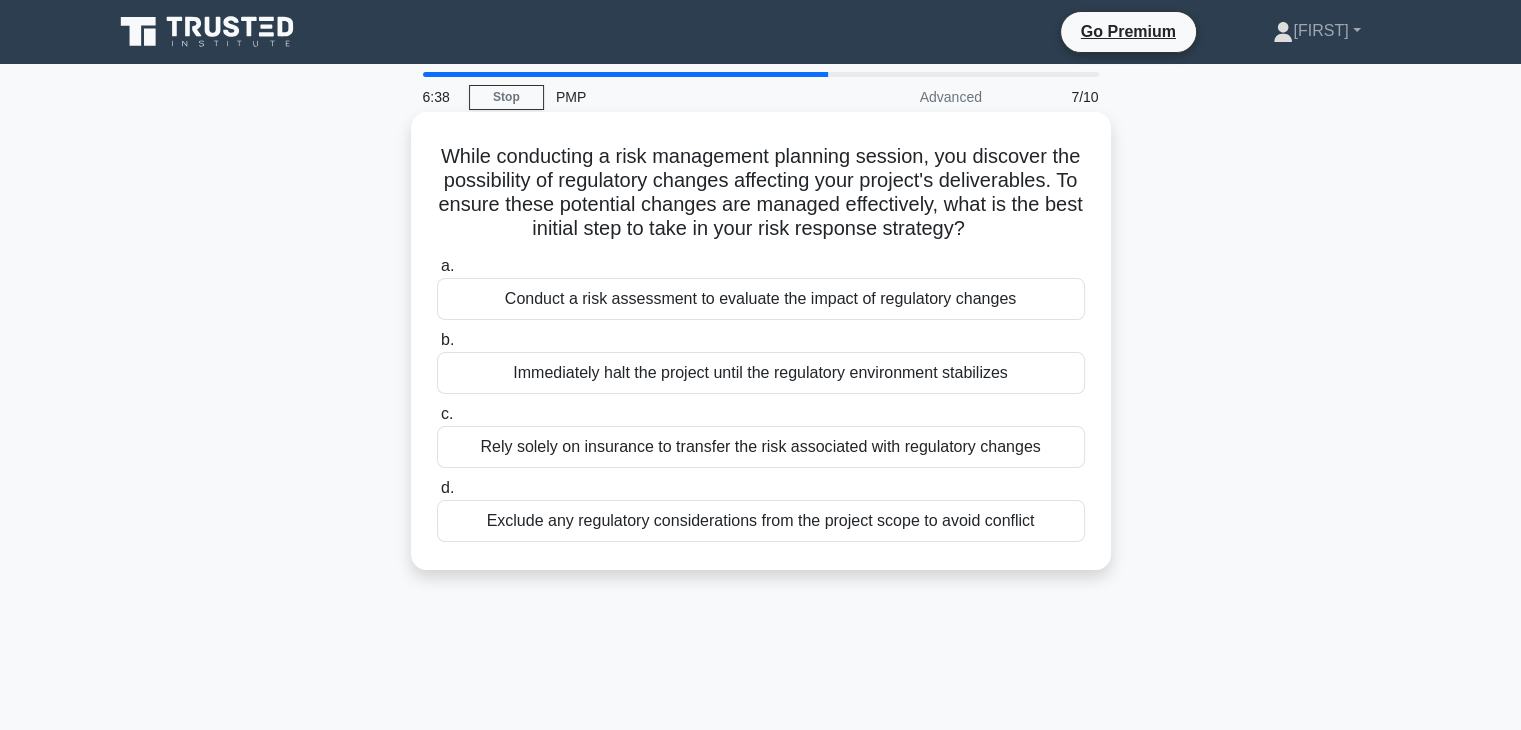 click on "Conduct a risk assessment to evaluate the impact of regulatory changes" at bounding box center [761, 299] 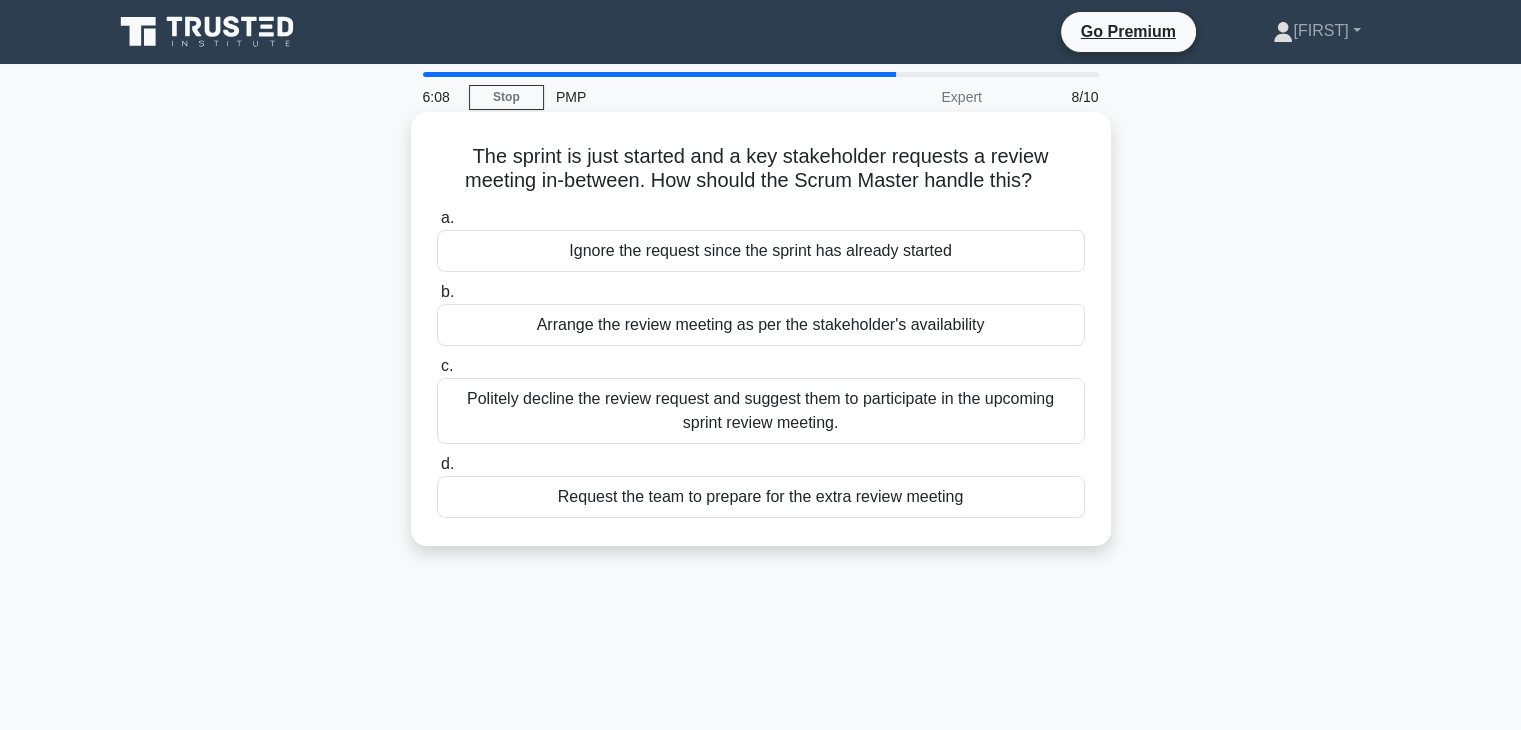 click on "Politely decline the review request and suggest them to participate in the upcoming sprint review meeting." at bounding box center (761, 411) 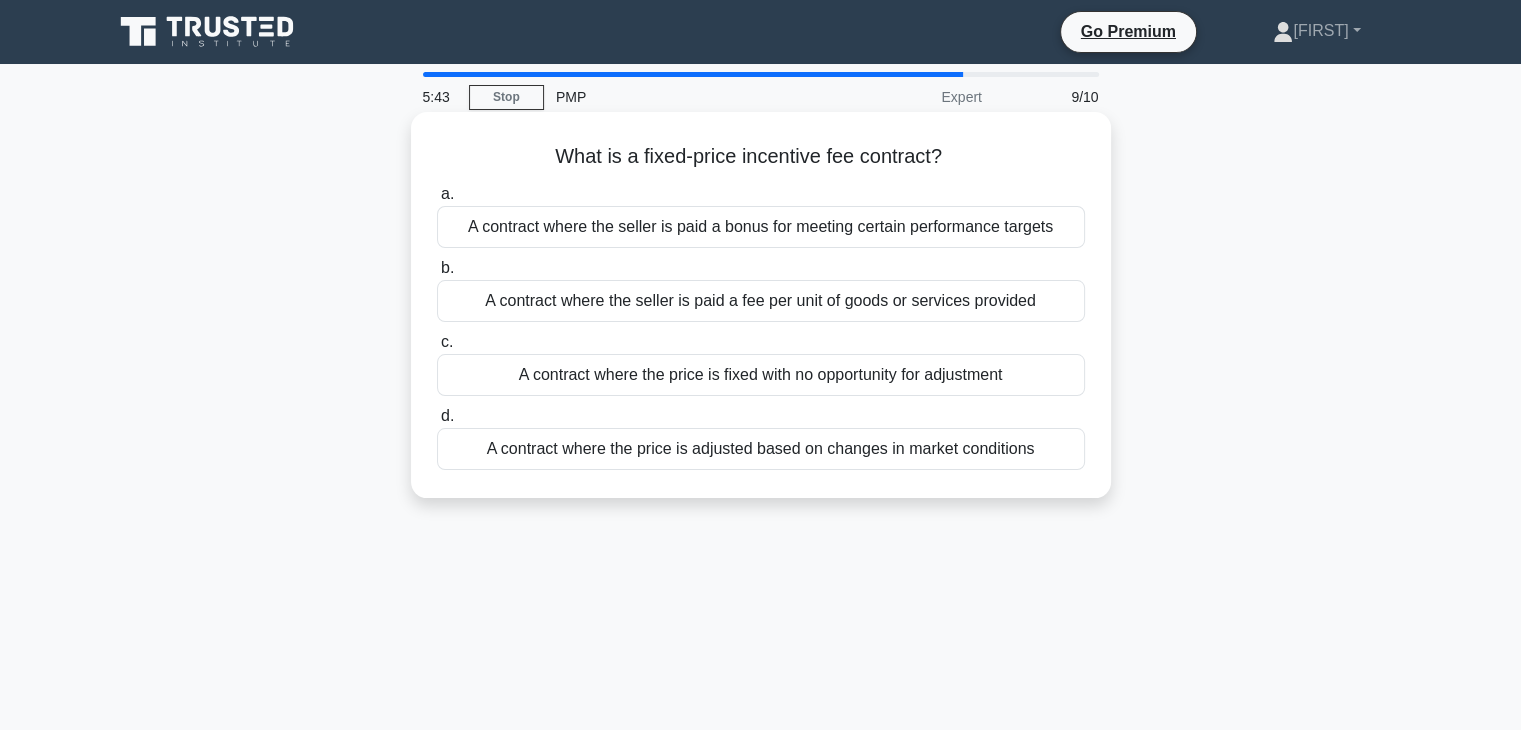 click on "A contract where the seller is paid a bonus for meeting certain performance targets" at bounding box center (761, 227) 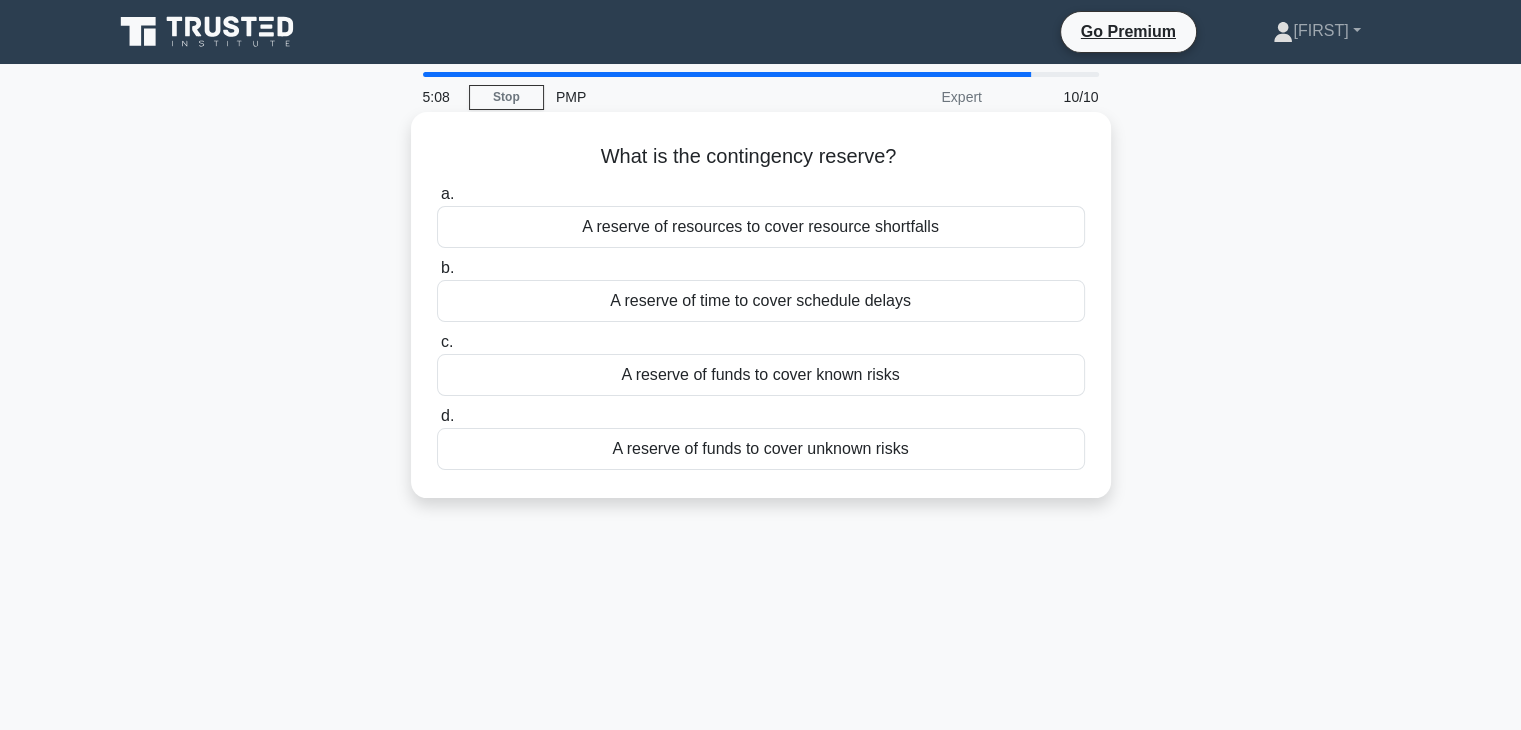 click on "A reserve of funds to cover known risks" at bounding box center (761, 375) 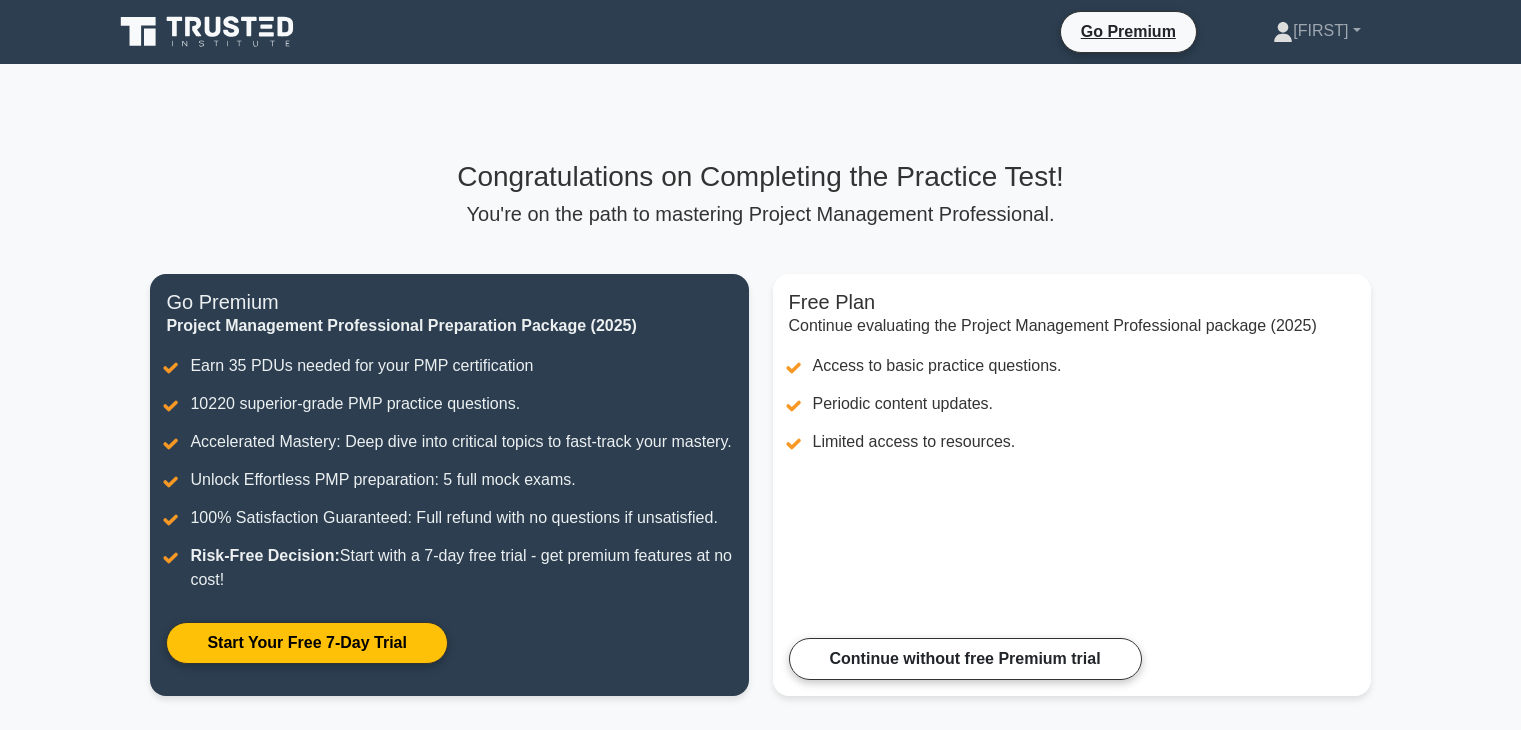 scroll, scrollTop: 0, scrollLeft: 0, axis: both 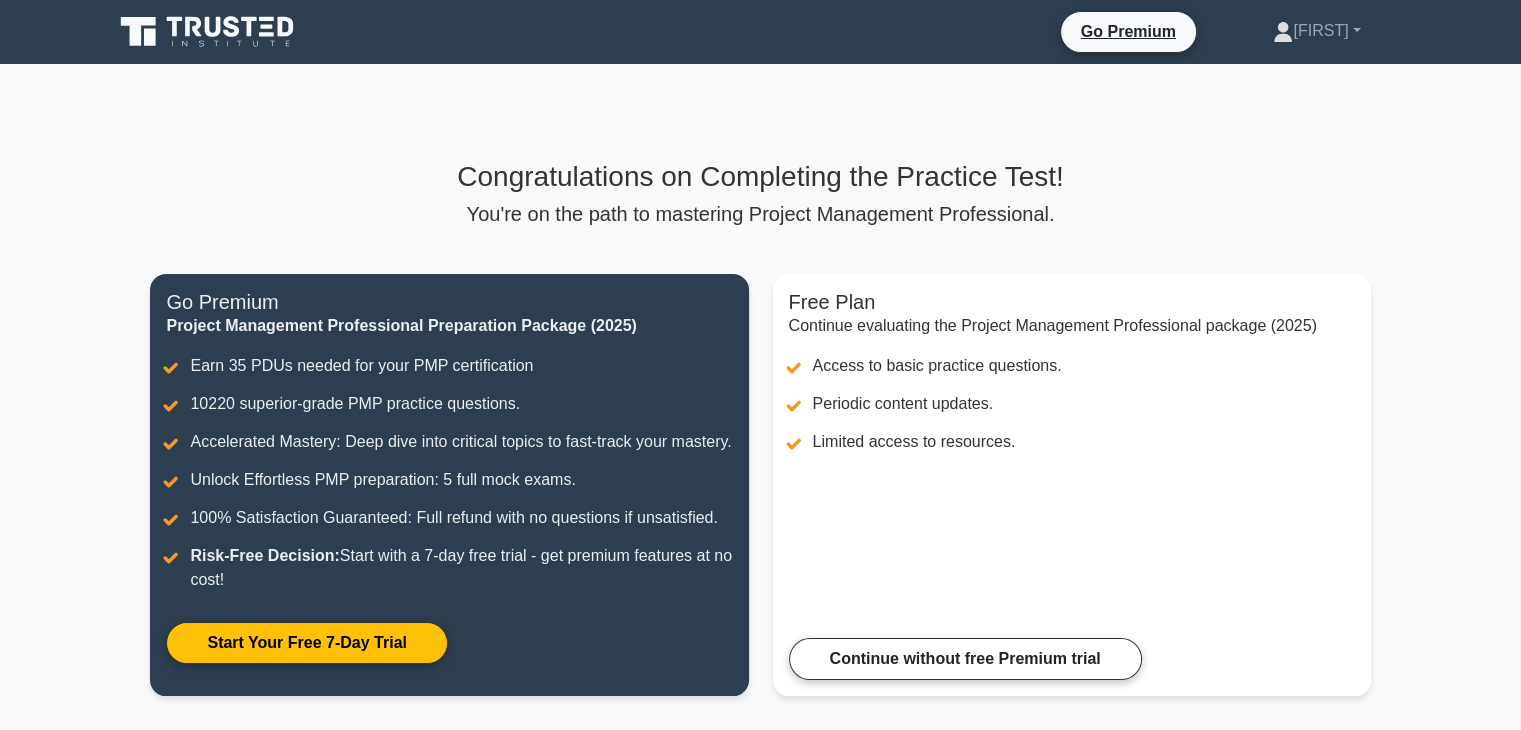 click on "Go Premium
Ntokozo
Profile" at bounding box center (760, 32) 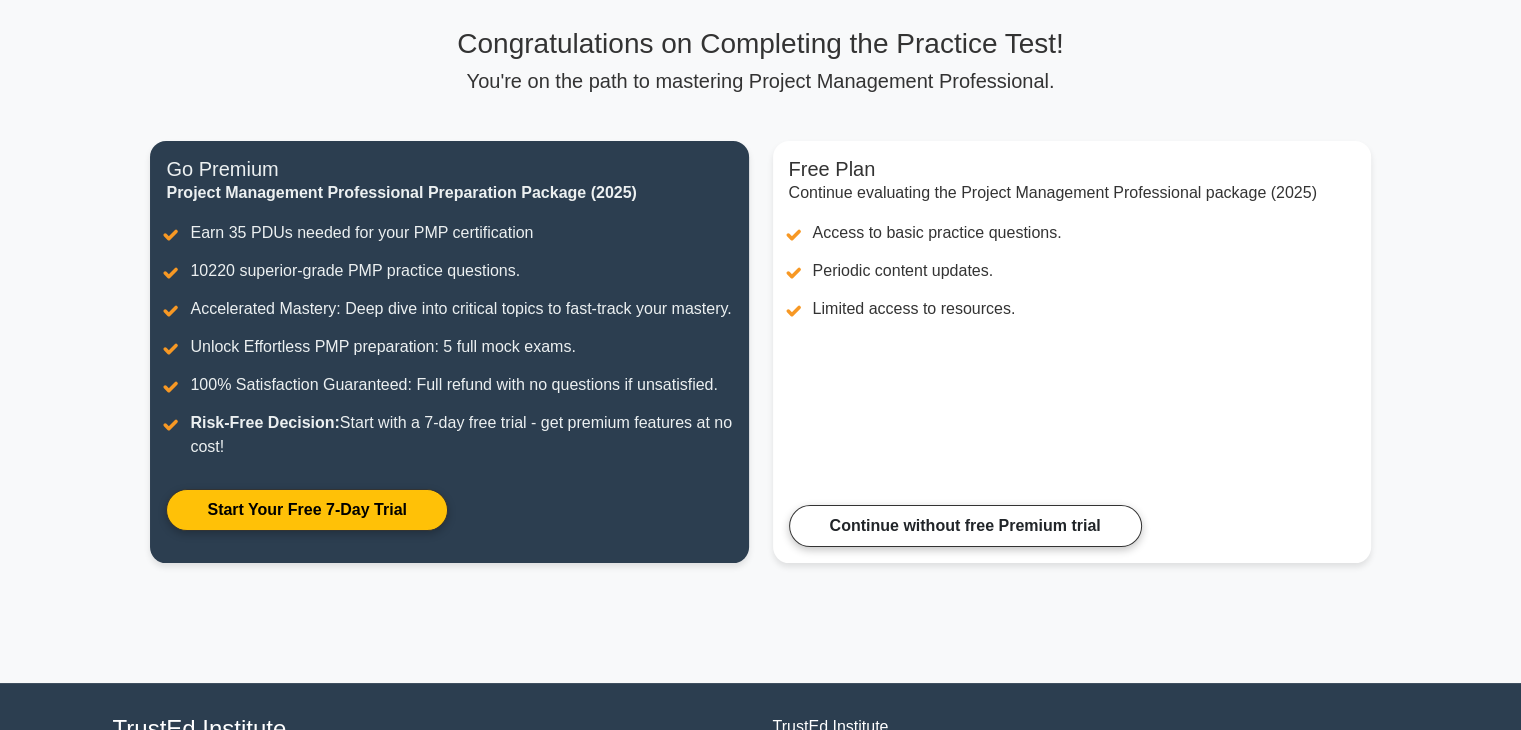scroll, scrollTop: 159, scrollLeft: 0, axis: vertical 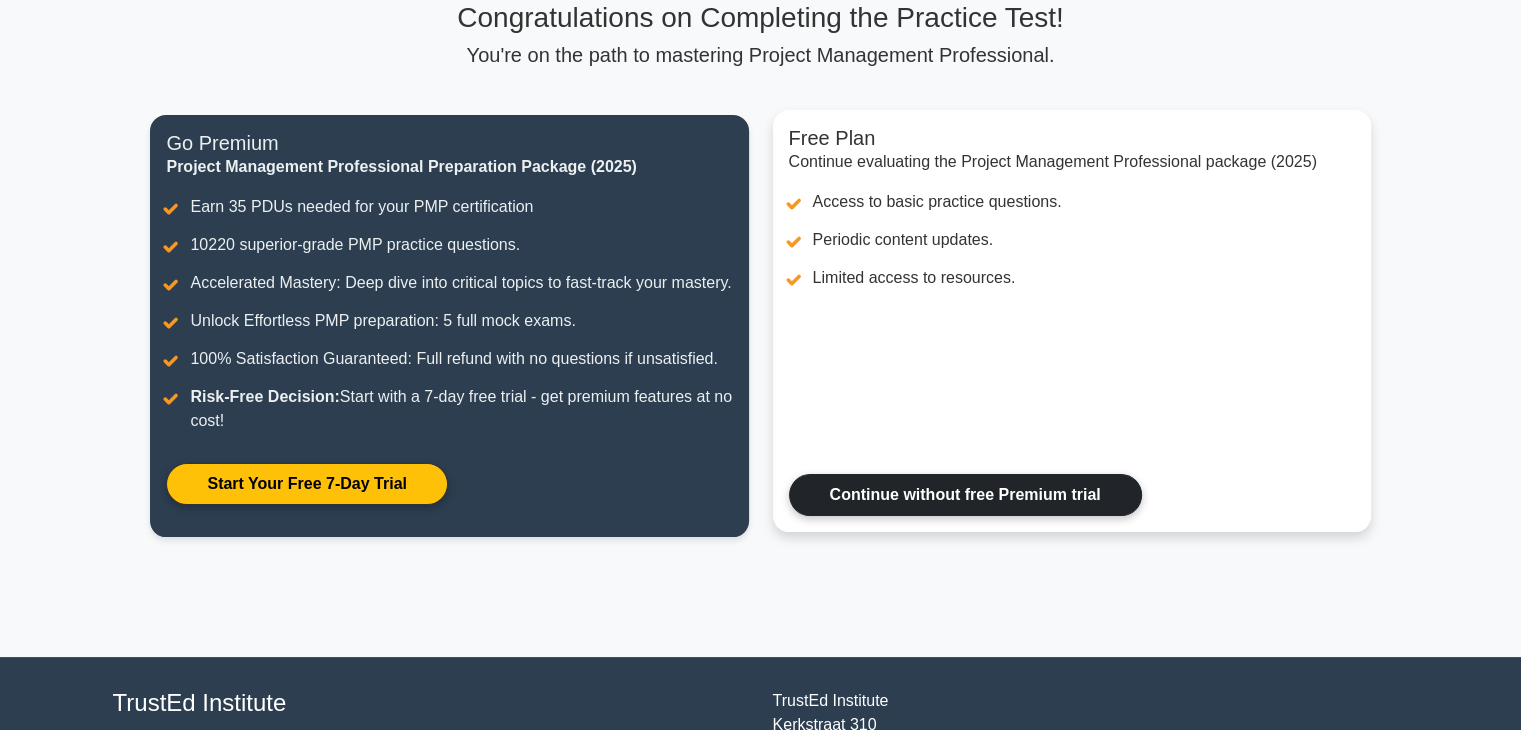 click on "Continue without free Premium trial" at bounding box center [965, 495] 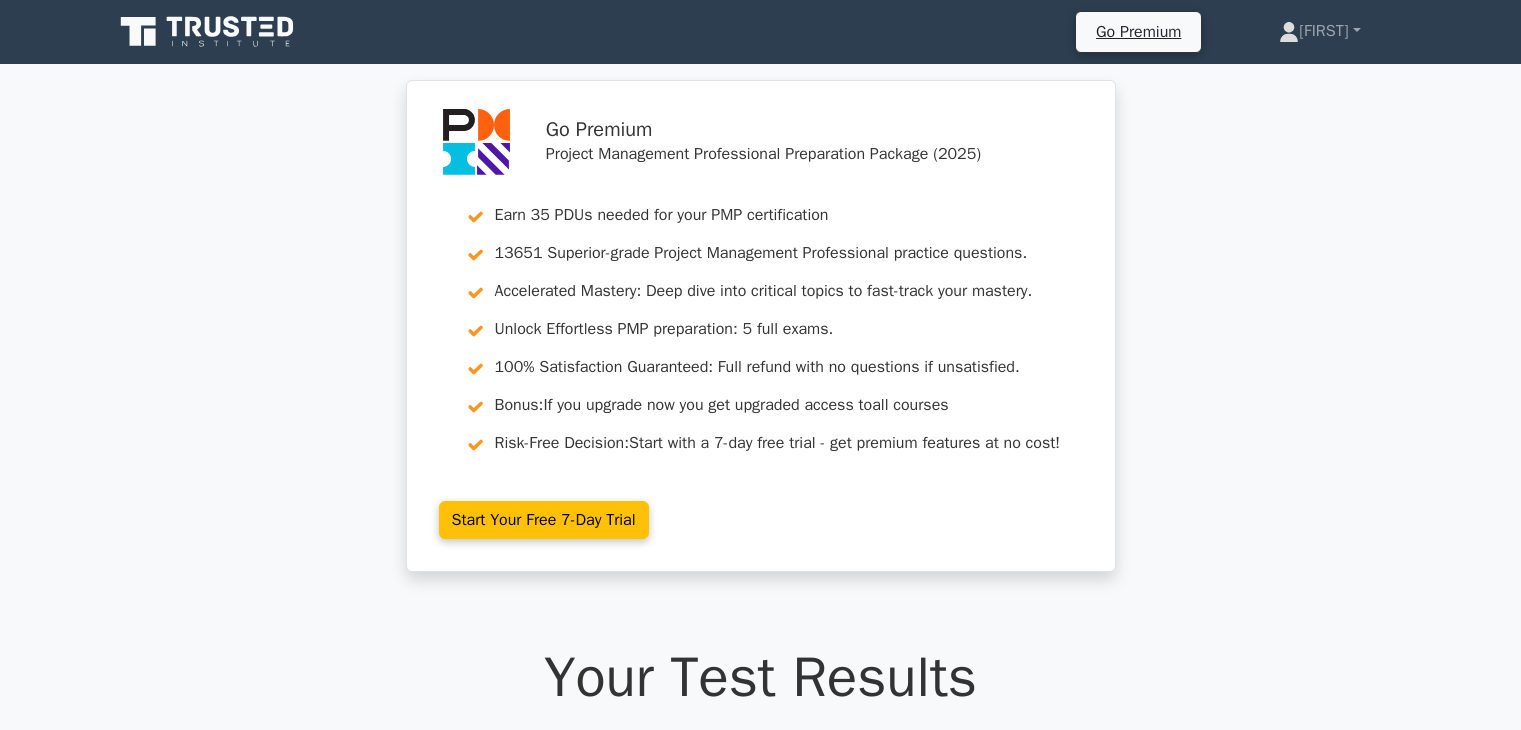 scroll, scrollTop: 0, scrollLeft: 0, axis: both 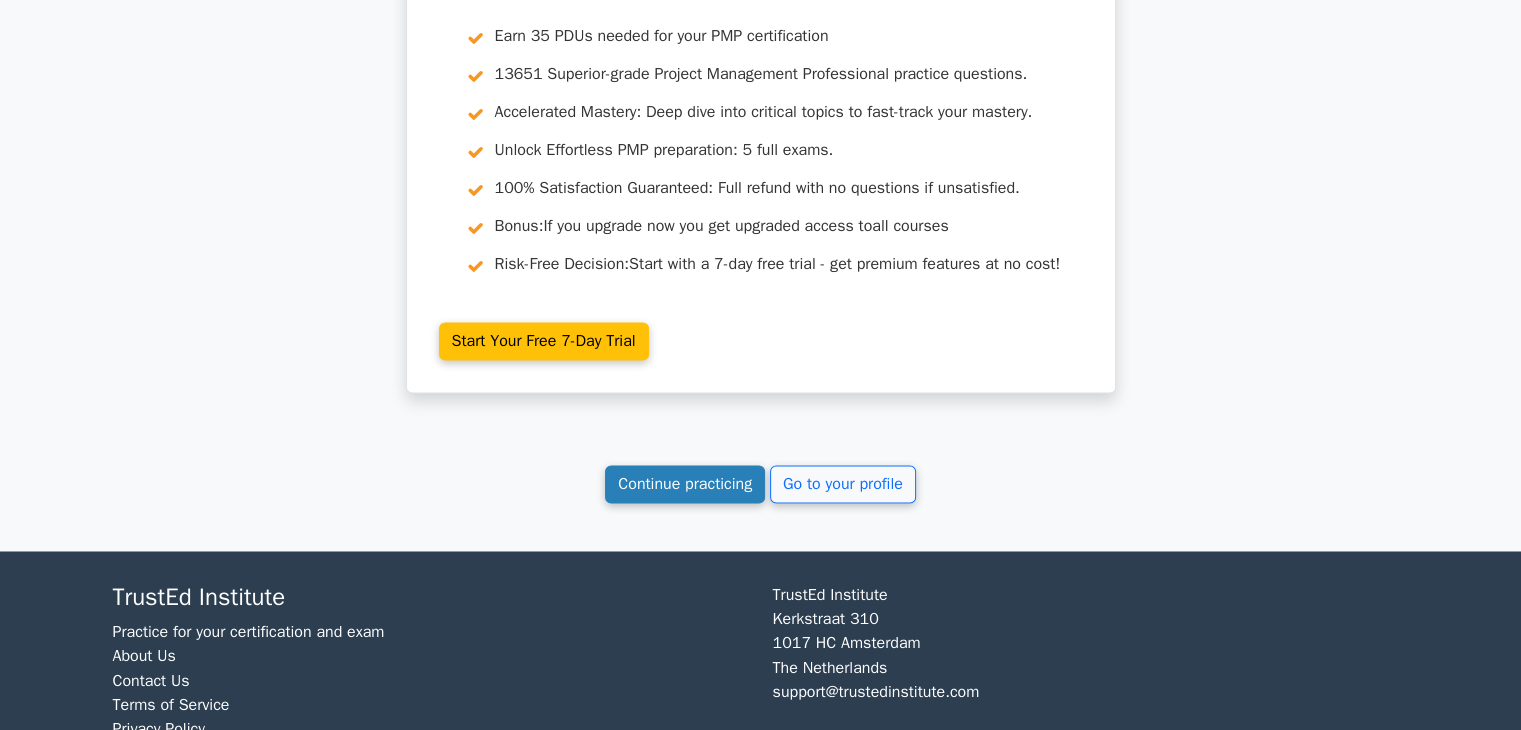 click on "Continue practicing" at bounding box center (685, 484) 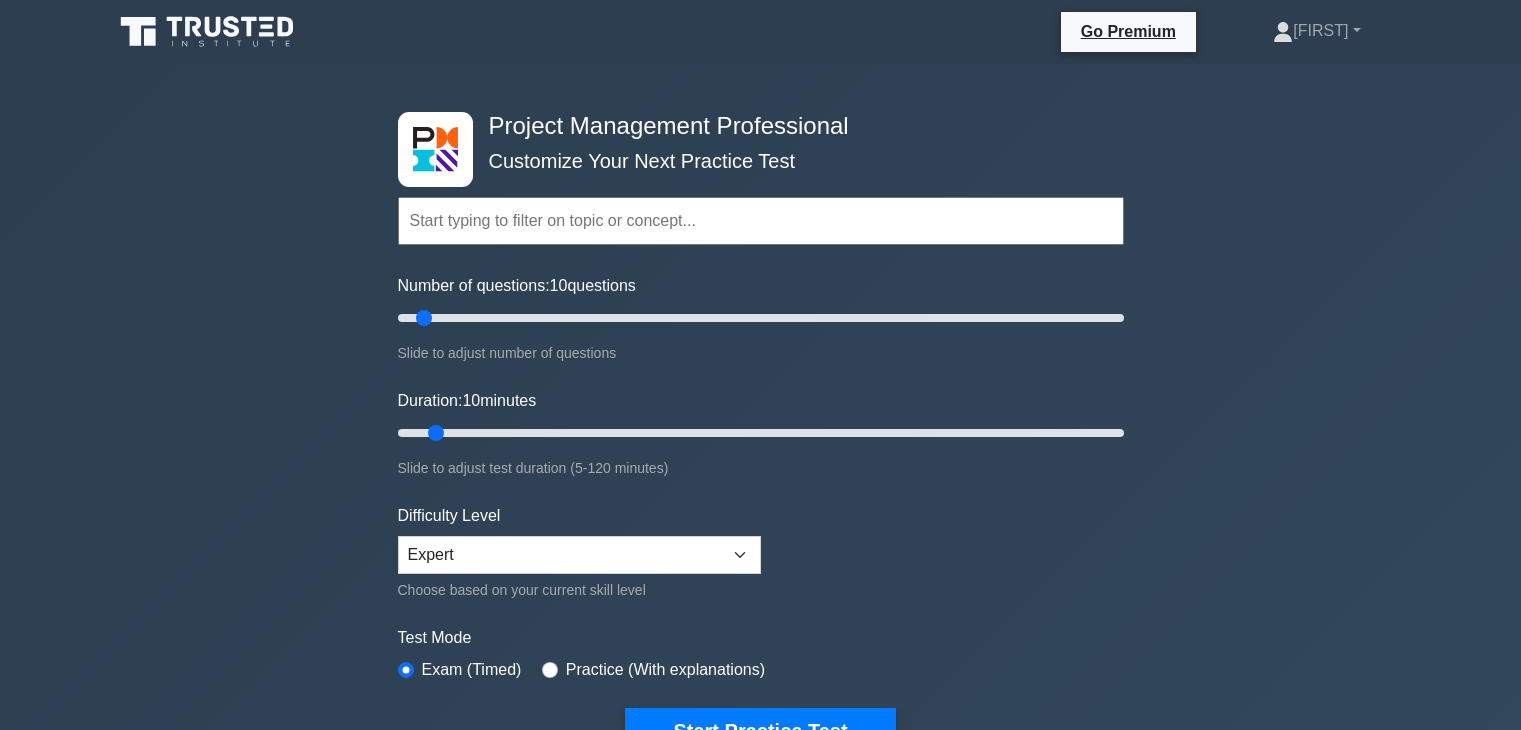 scroll, scrollTop: 0, scrollLeft: 0, axis: both 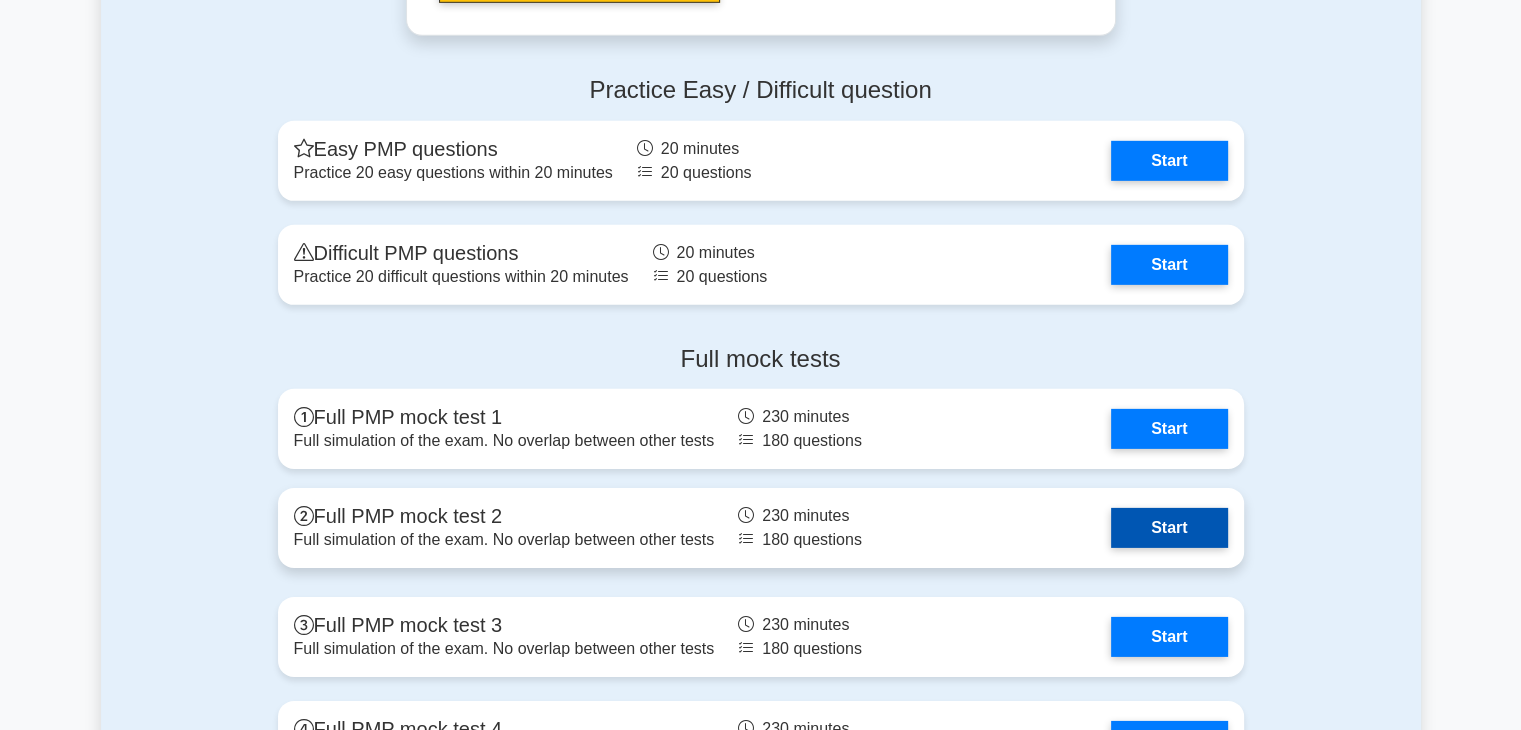 click on "Start" at bounding box center [1169, 528] 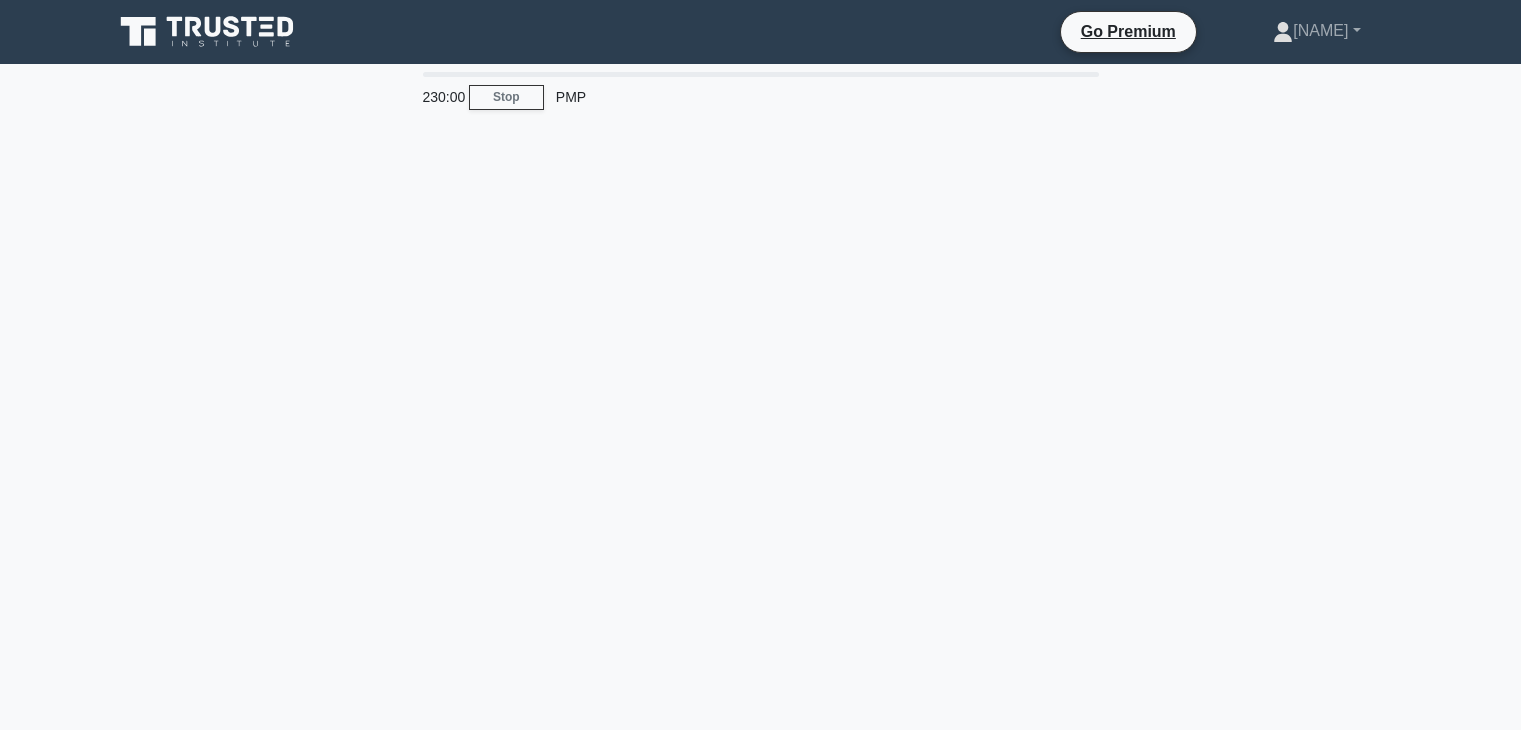 scroll, scrollTop: 0, scrollLeft: 0, axis: both 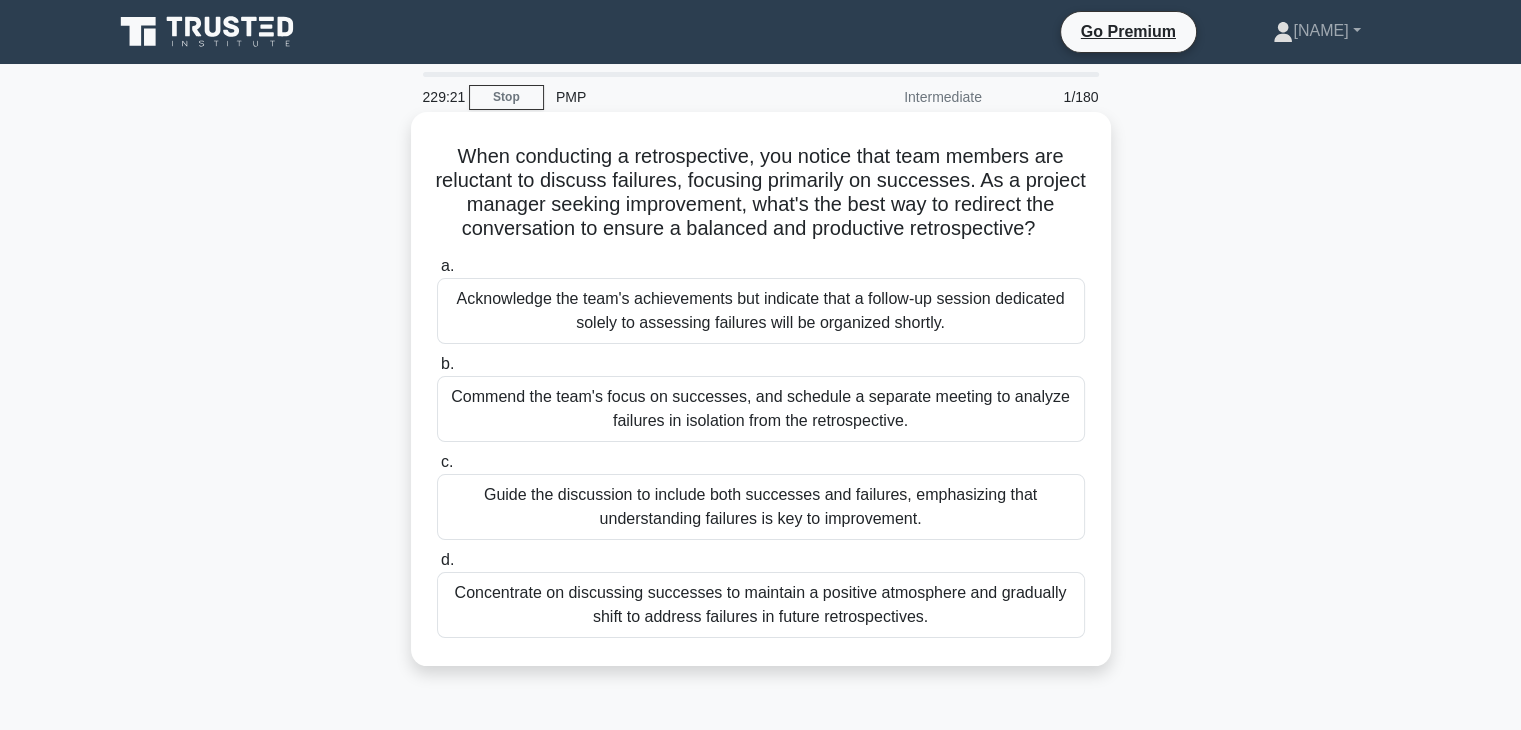 click on "Guide the discussion to include both successes and failures, emphasizing that understanding failures is key to improvement." at bounding box center [761, 507] 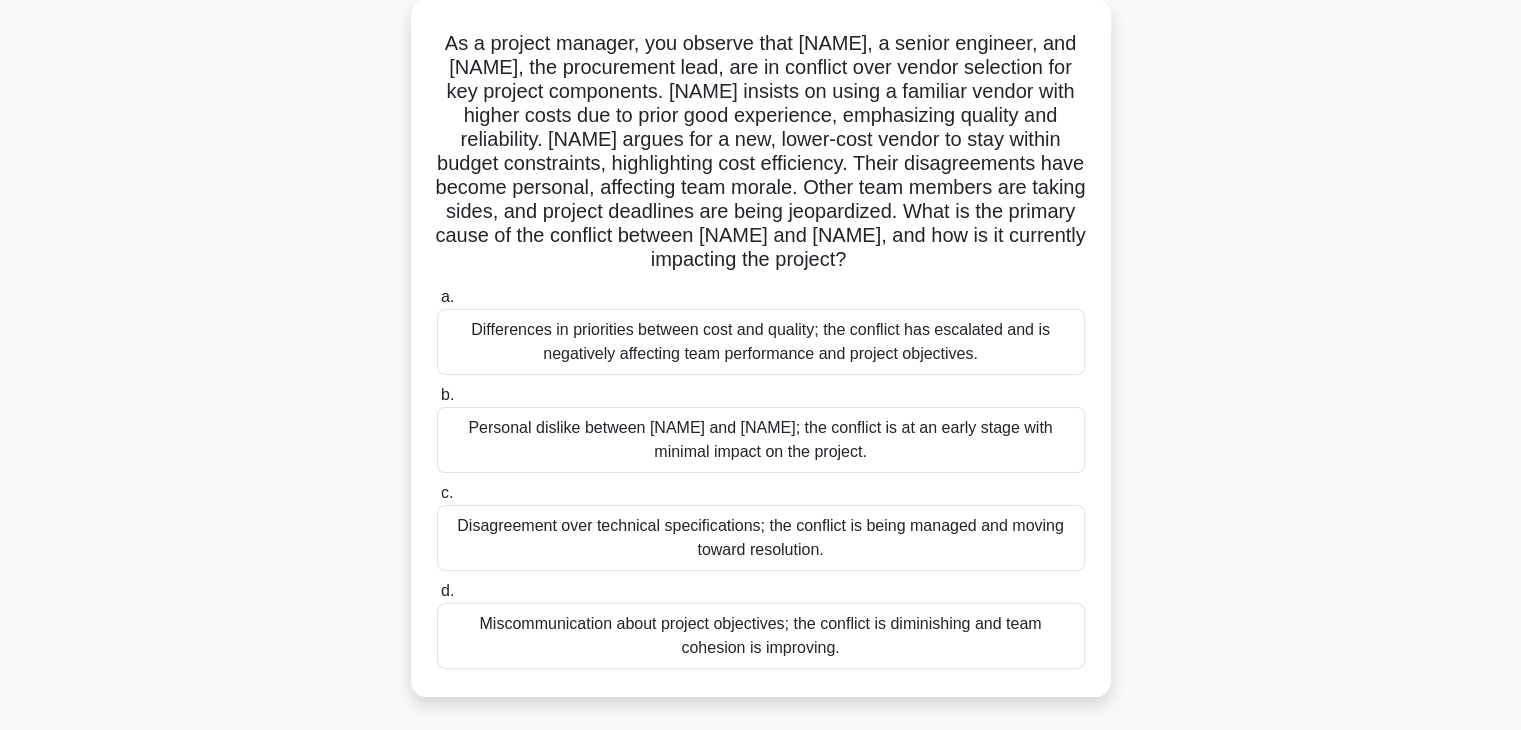 scroll, scrollTop: 120, scrollLeft: 0, axis: vertical 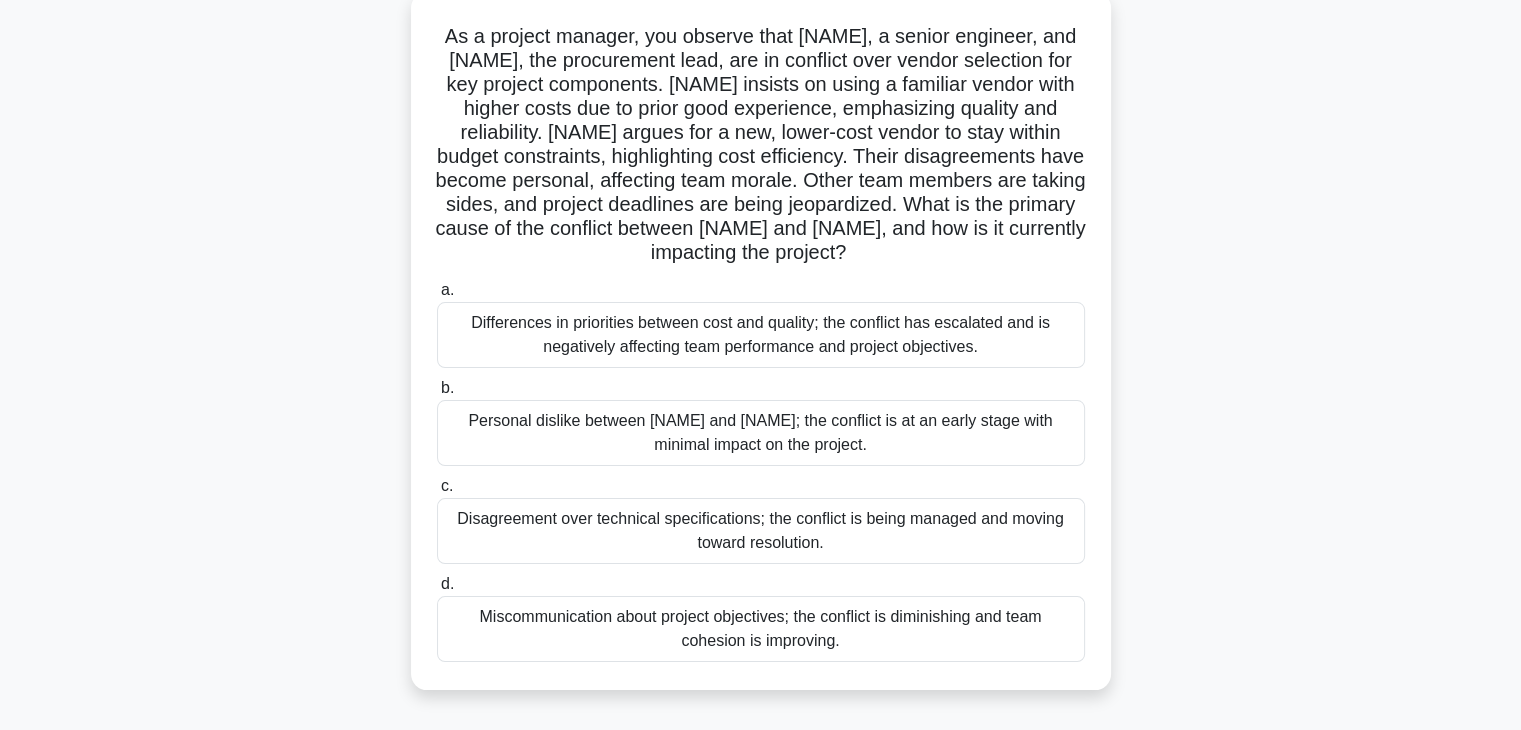 click on "Differences in priorities between cost and quality; the conflict has escalated and is negatively affecting team performance and project objectives." at bounding box center (761, 335) 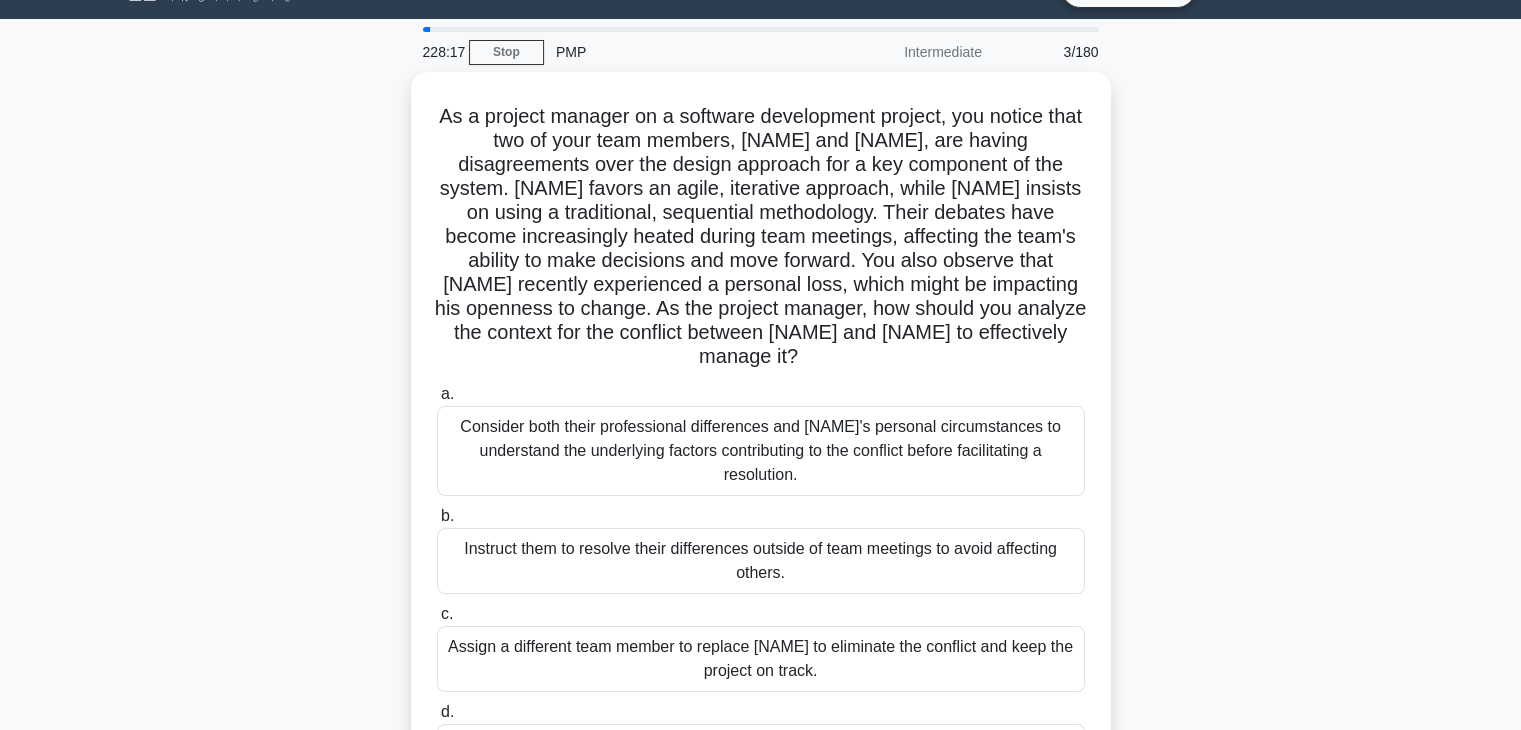 scroll, scrollTop: 0, scrollLeft: 0, axis: both 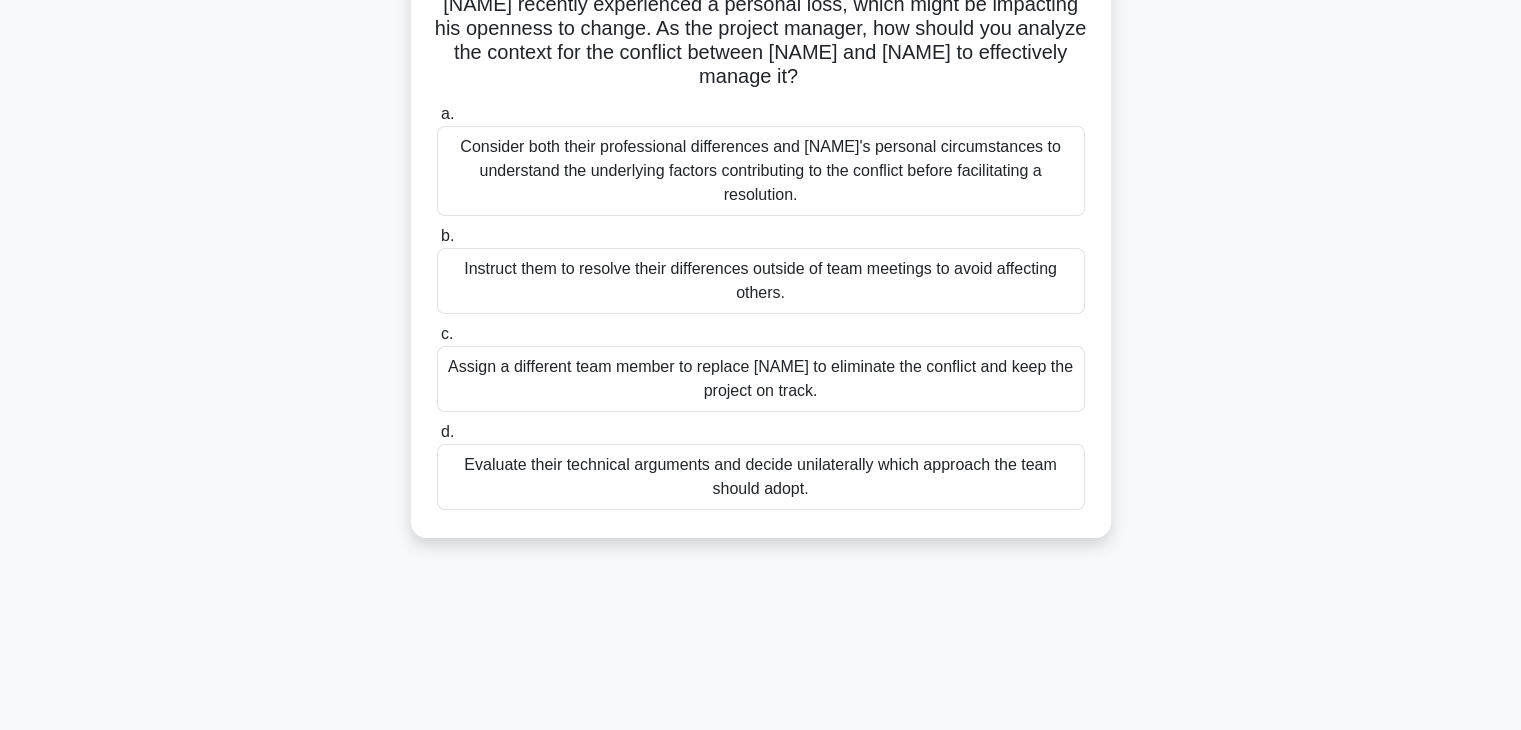 click on "Consider both their professional differences and [NAME]'s personal circumstances to understand the underlying factors contributing to the conflict before facilitating a resolution." at bounding box center (761, 171) 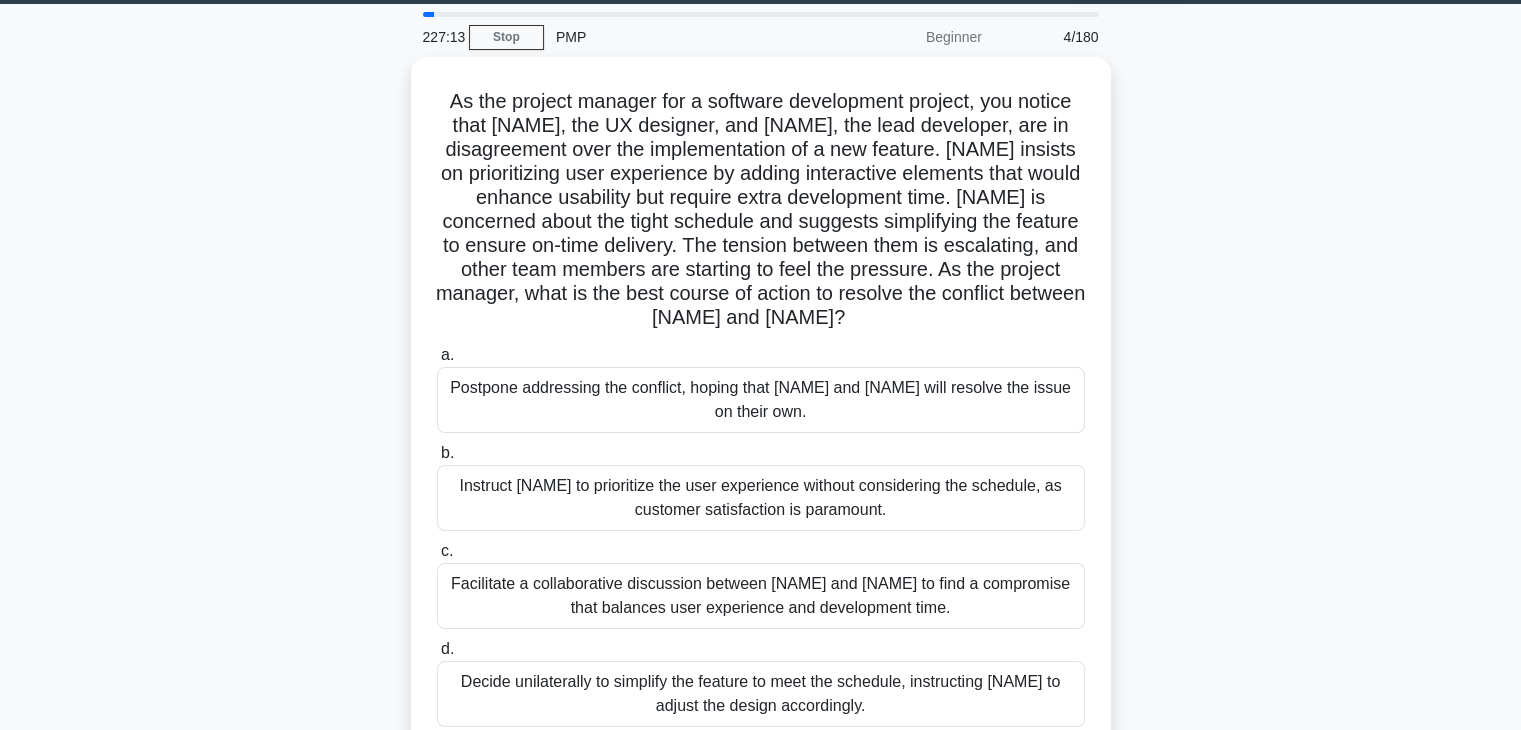 scroll, scrollTop: 0, scrollLeft: 0, axis: both 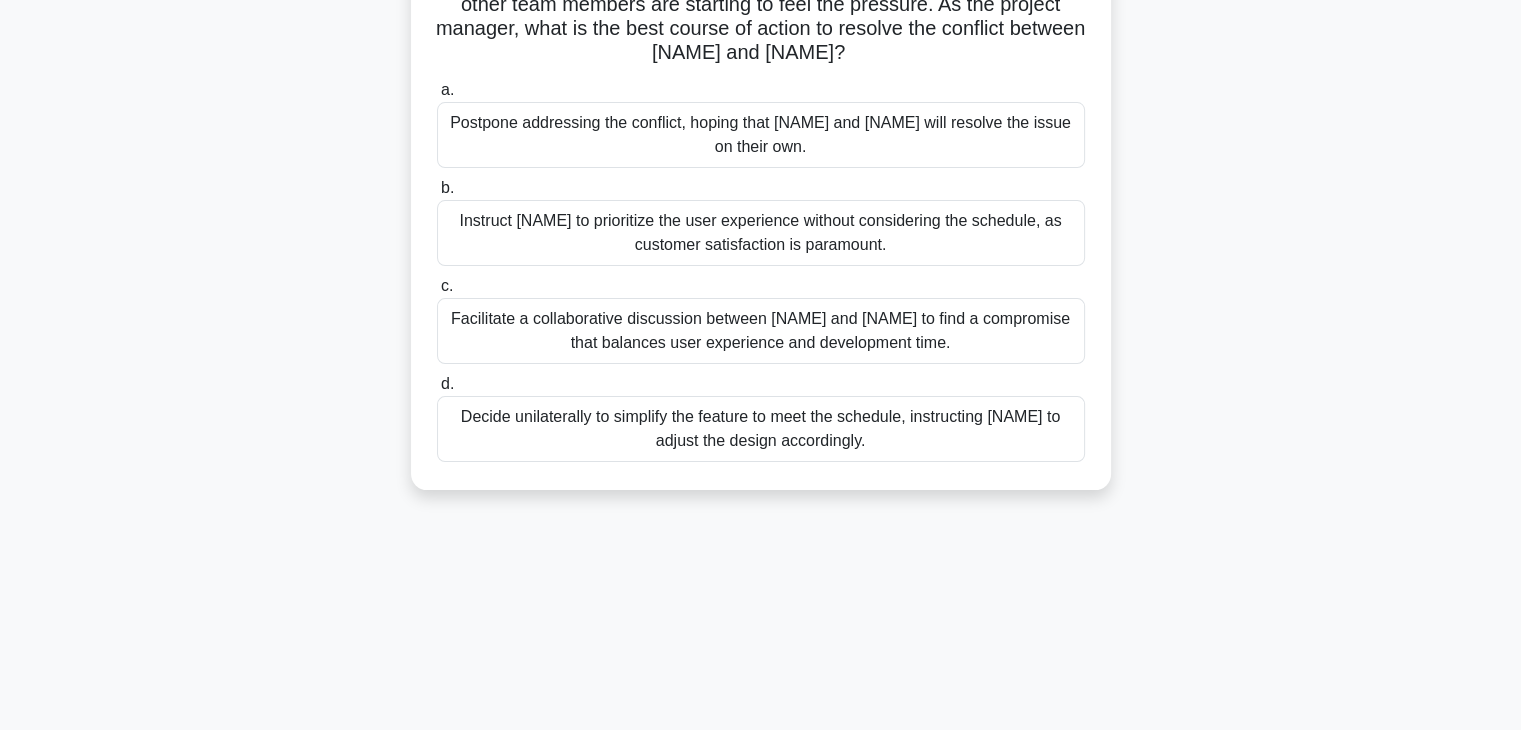 click on "Facilitate a collaborative discussion between [NAME] and [NAME] to find a compromise that balances user experience and development time." at bounding box center [761, 331] 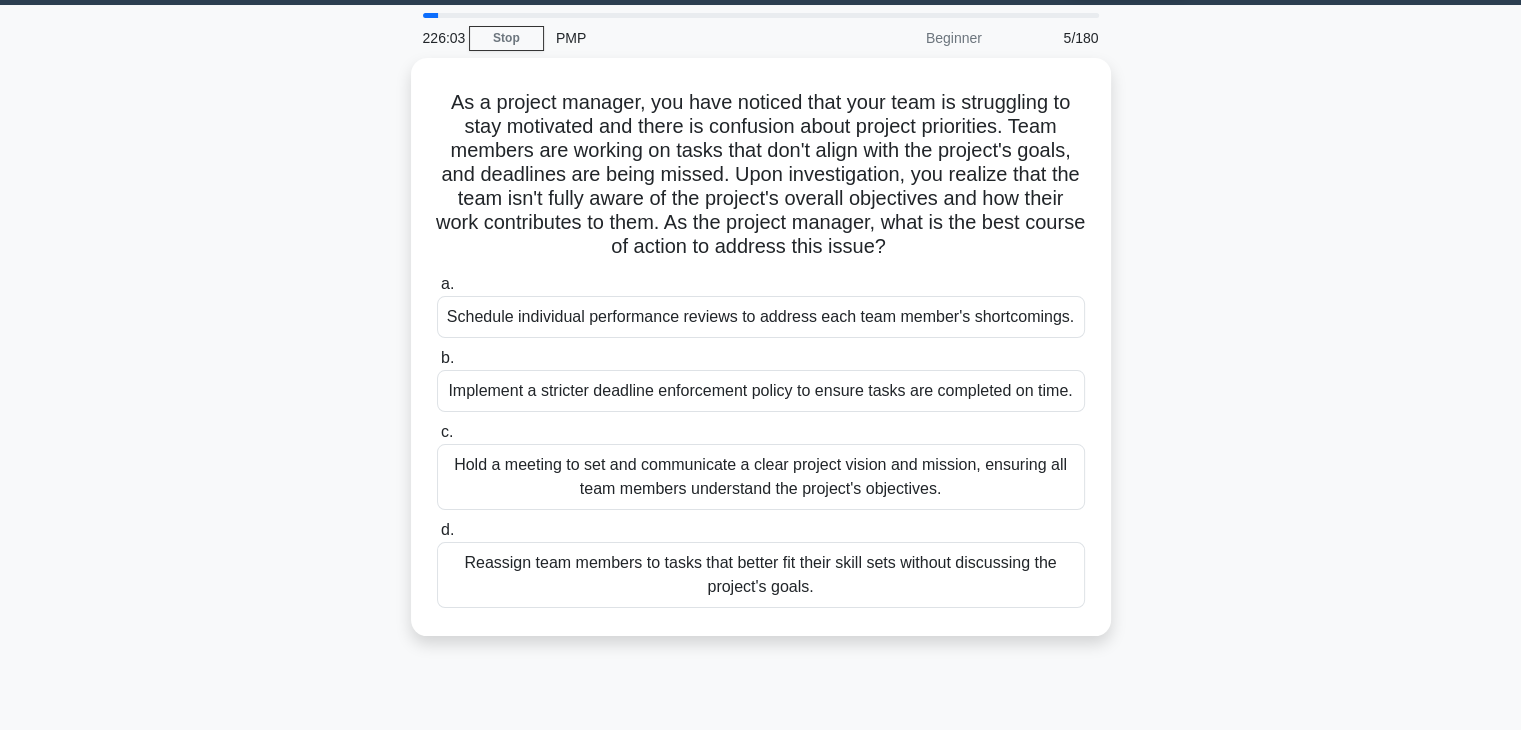 scroll, scrollTop: 0, scrollLeft: 0, axis: both 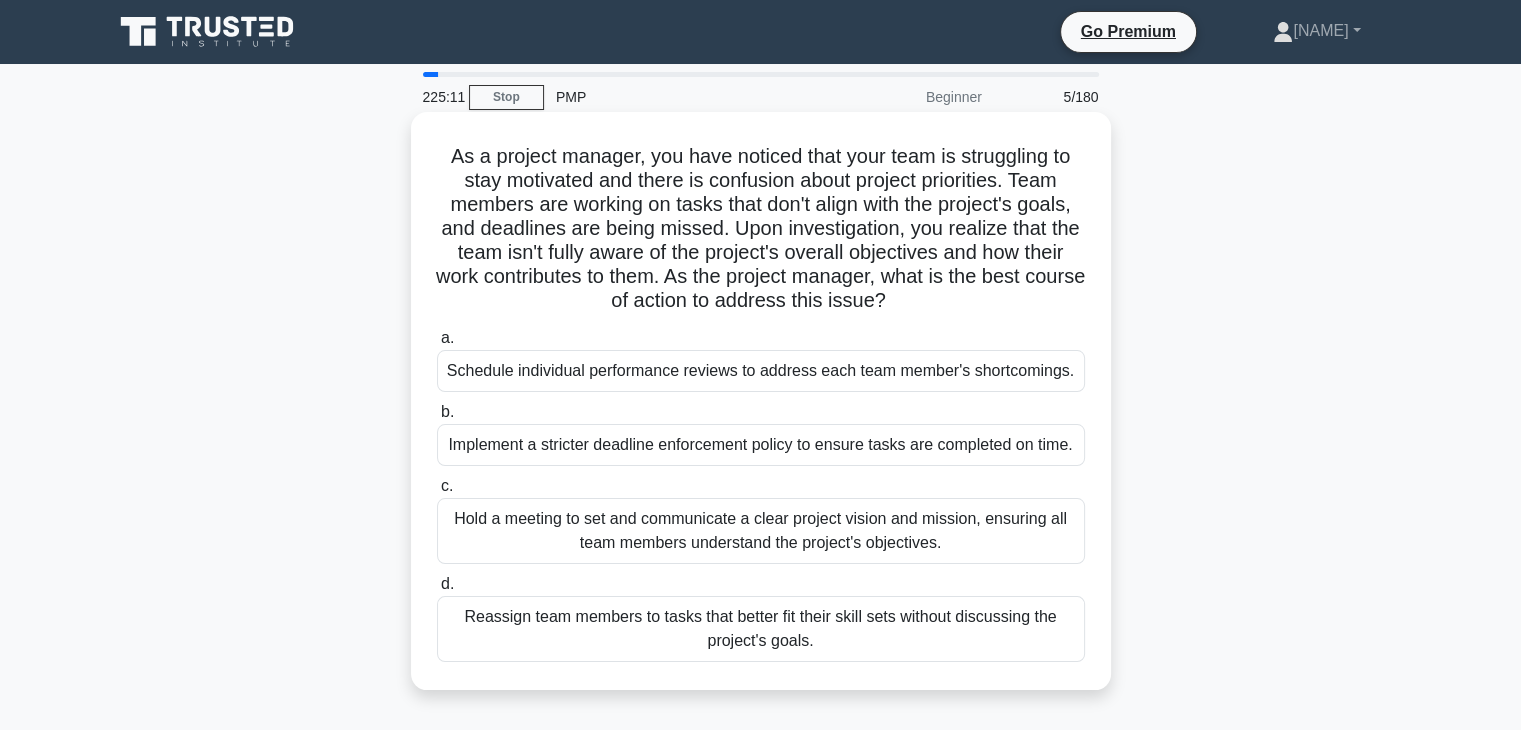 click on "Hold a meeting to set and communicate a clear project vision and mission, ensuring all team members understand the project's objectives." at bounding box center [761, 531] 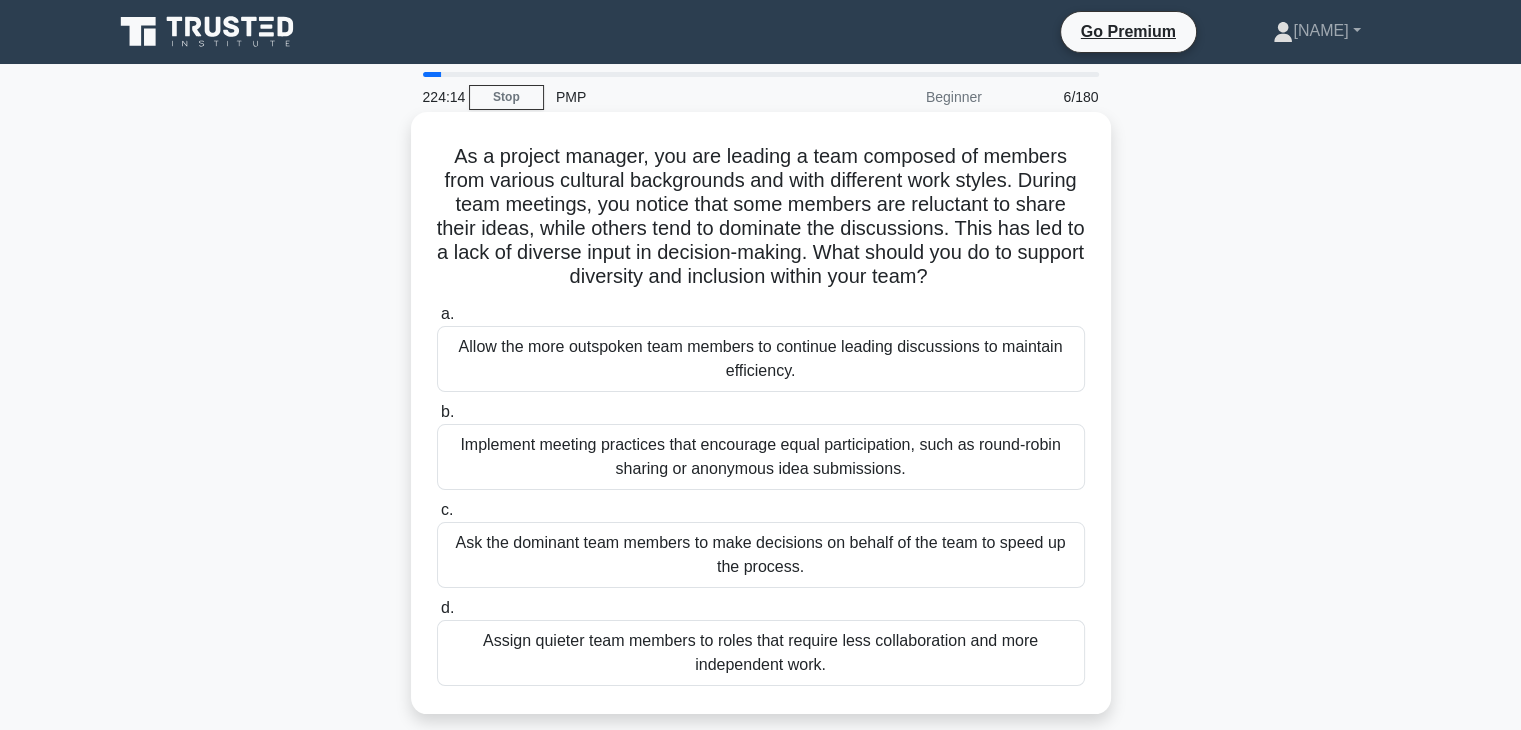 click on "Implement meeting practices that encourage equal participation, such as round-robin sharing or anonymous idea submissions." at bounding box center [761, 457] 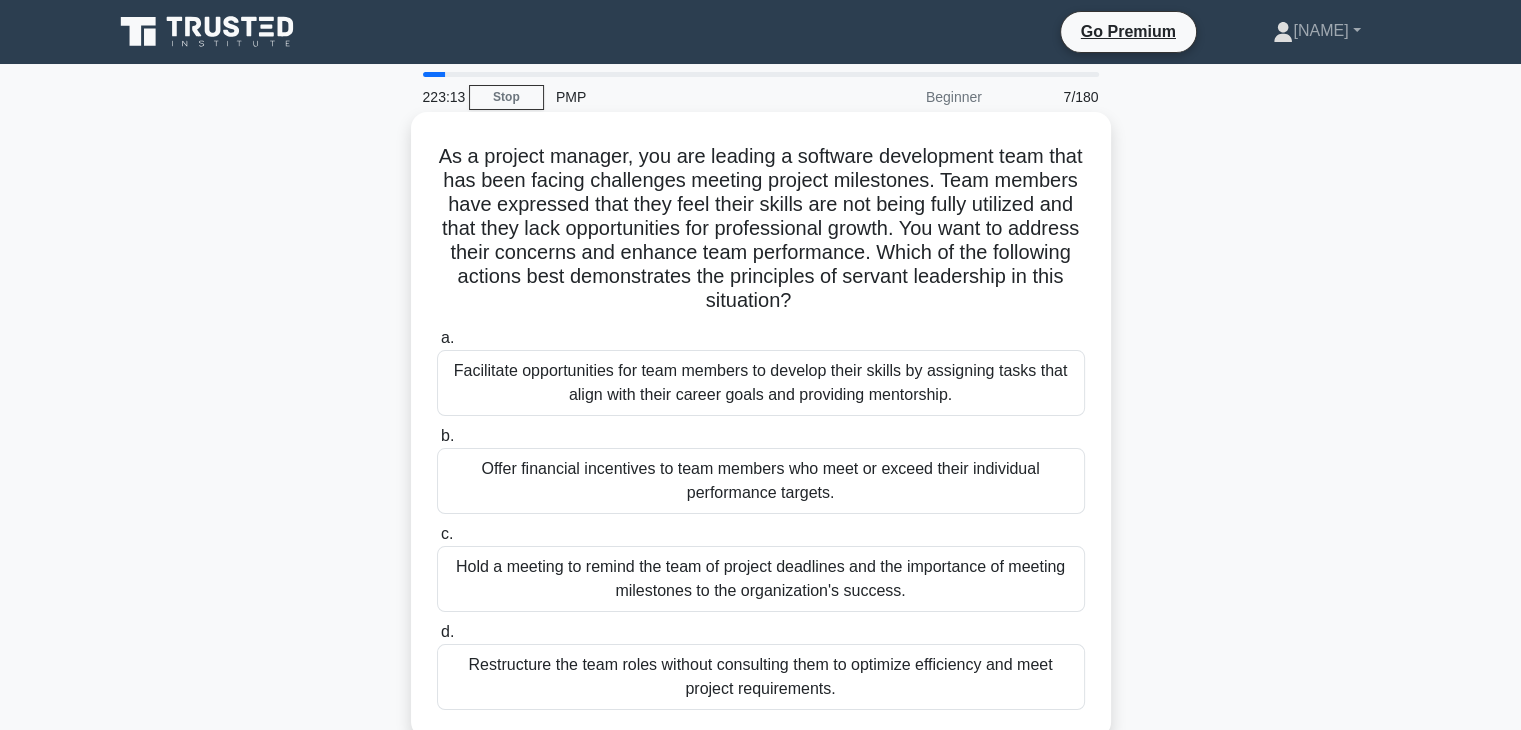 click on "Facilitate opportunities for team members to develop their skills by assigning tasks that align with their career goals and providing mentorship." at bounding box center [761, 383] 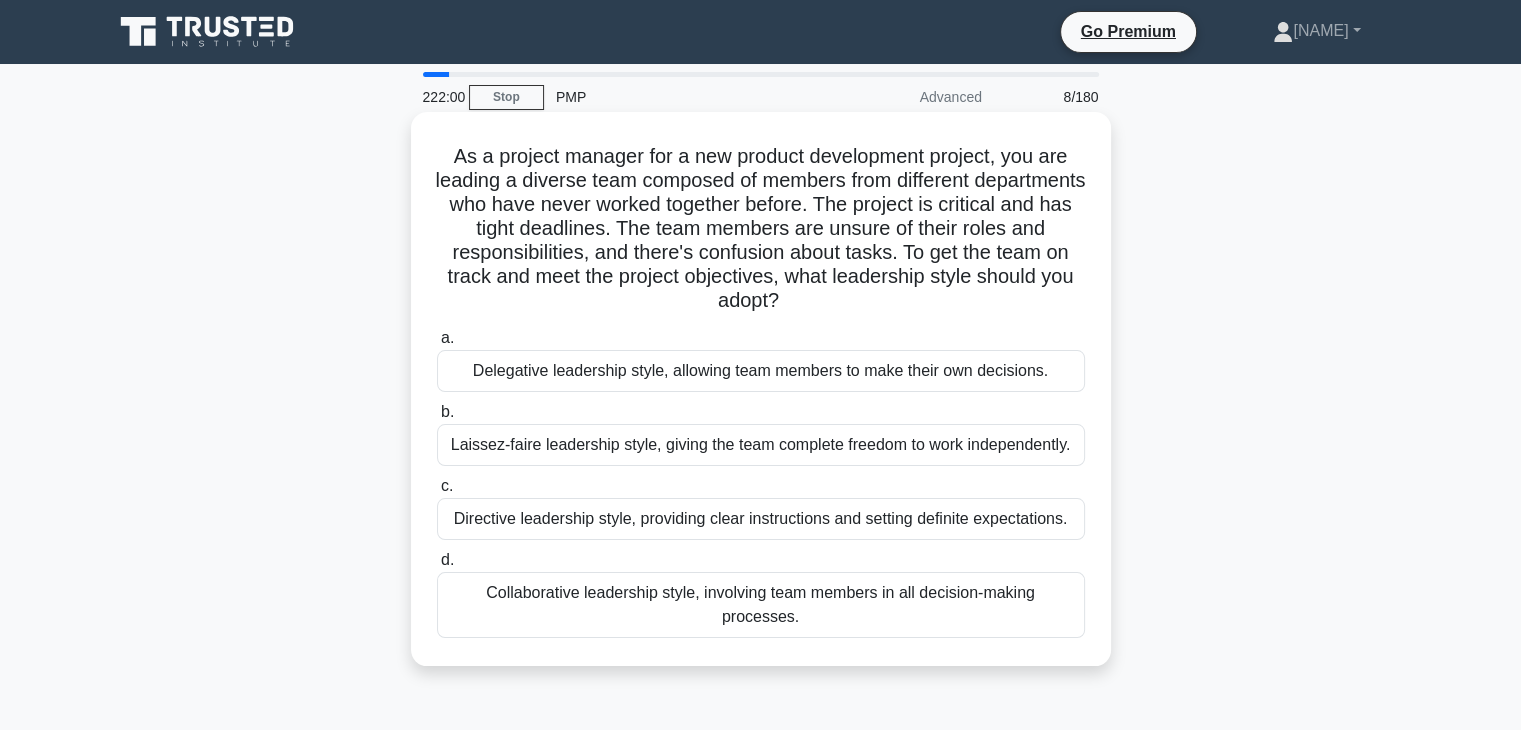 click on "Collaborative leadership style, involving team members in all decision-making processes." at bounding box center (761, 605) 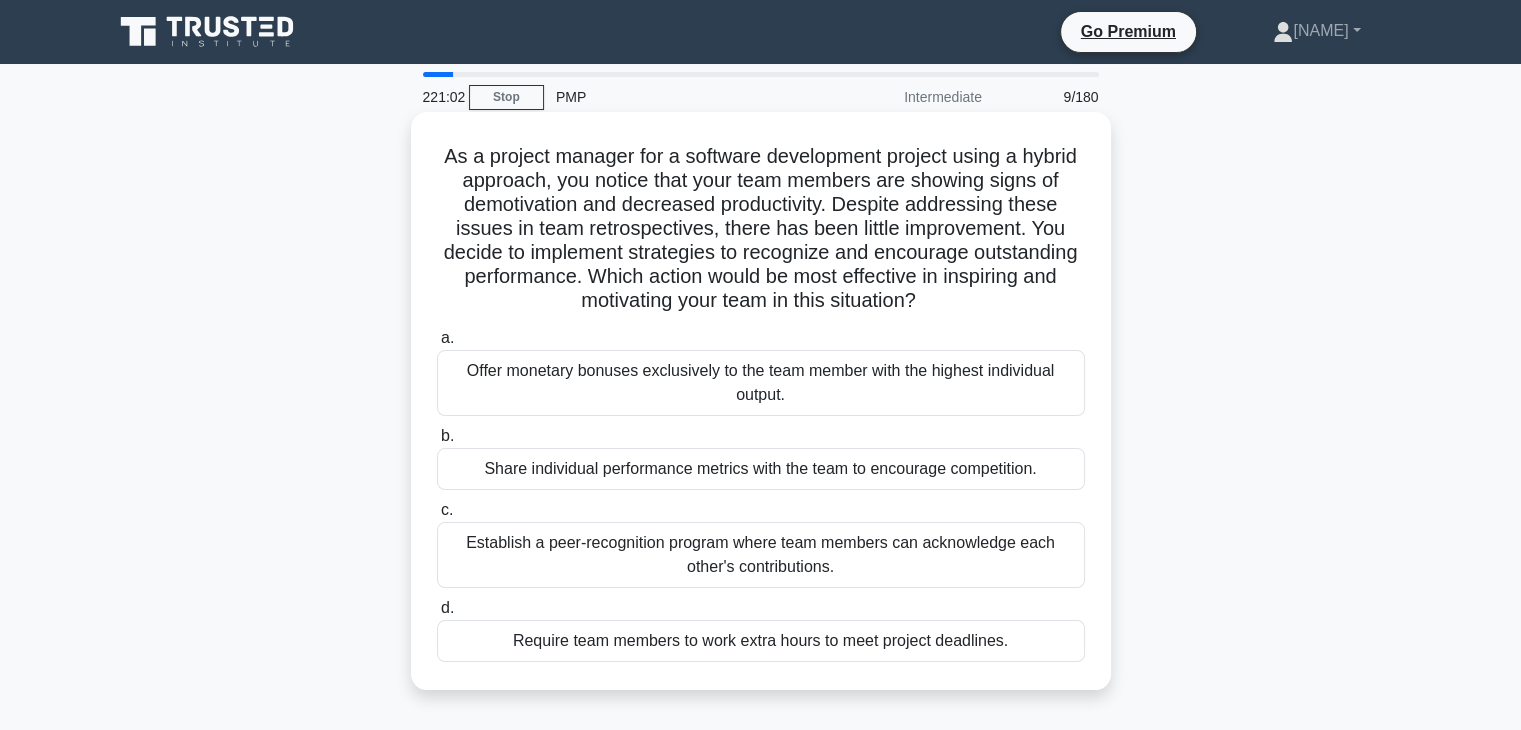 click on "Establish a peer-recognition program where team members can acknowledge each other's contributions." at bounding box center [761, 555] 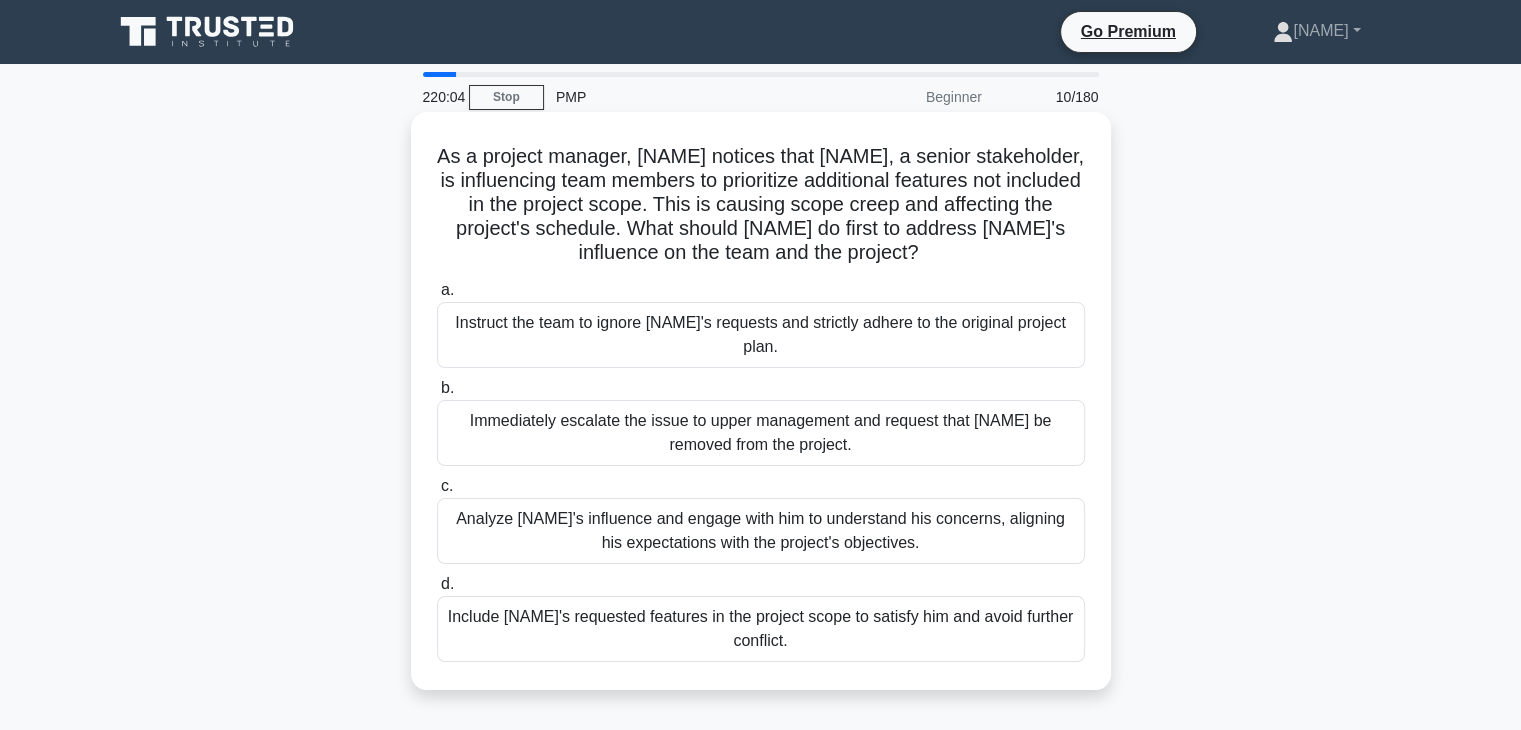 click on "Analyze [NAME]'s influence and engage with him to understand his concerns, aligning his expectations with the project's objectives." at bounding box center (761, 531) 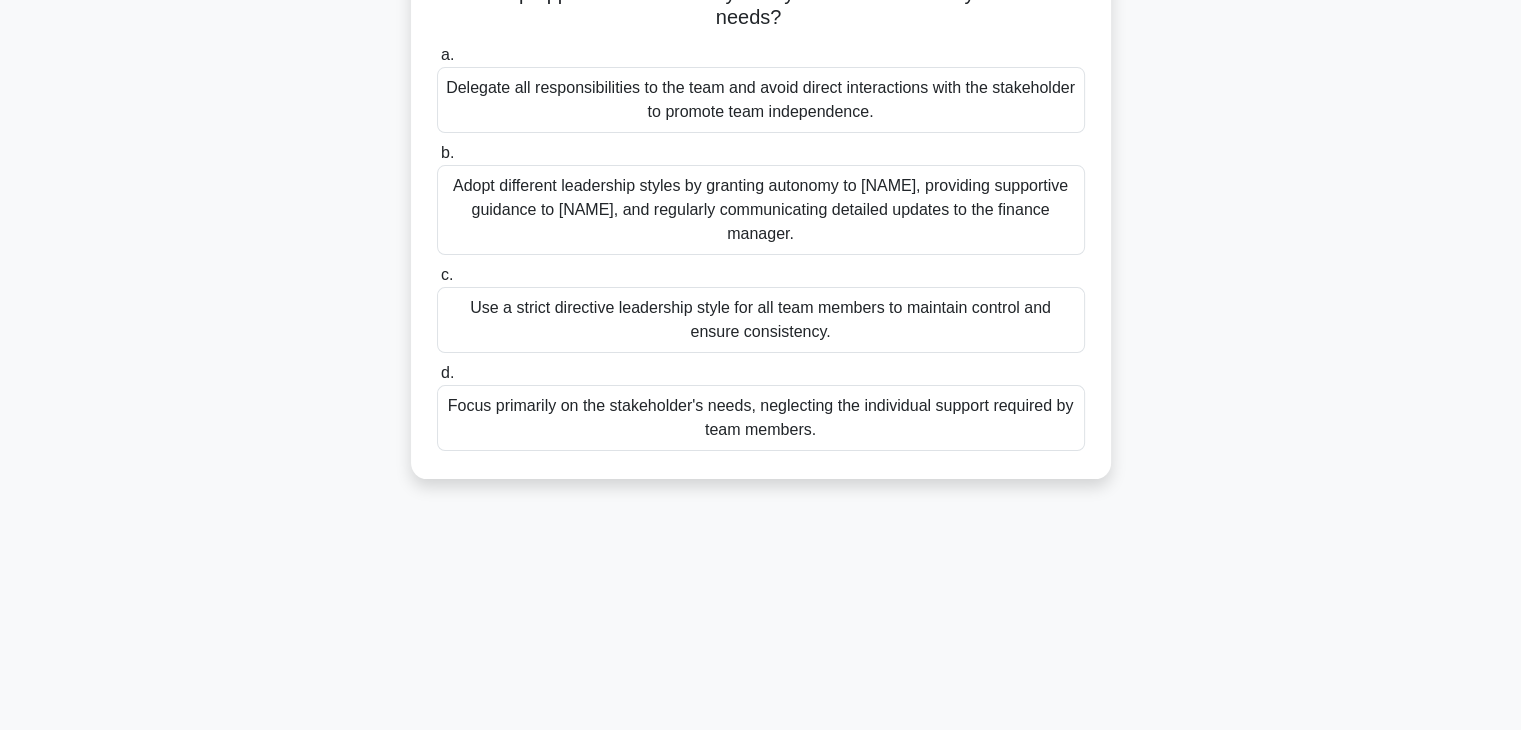 scroll, scrollTop: 320, scrollLeft: 0, axis: vertical 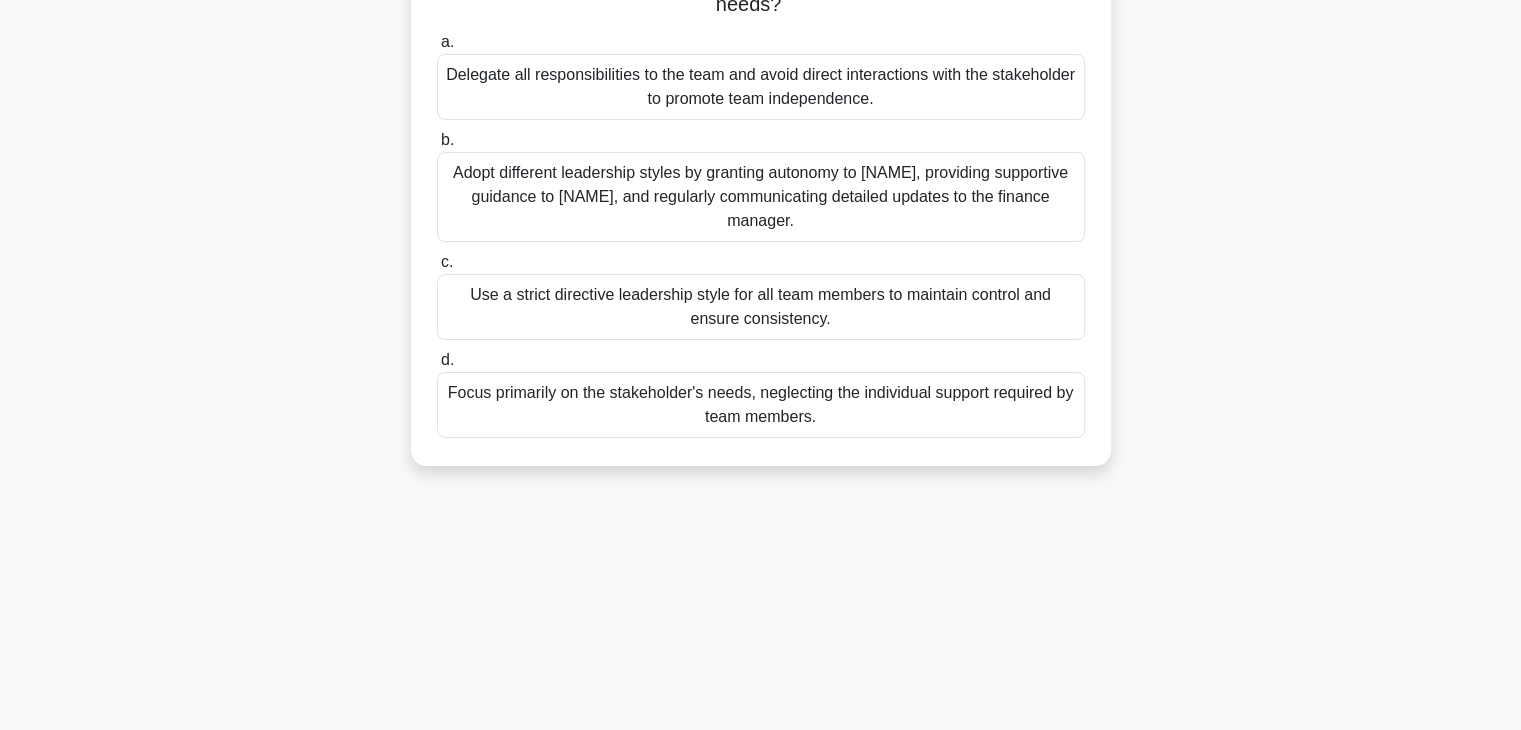 click on "Adopt different leadership styles by granting autonomy to [NAME], providing supportive guidance to [NAME], and regularly communicating detailed updates to the finance manager." at bounding box center [761, 197] 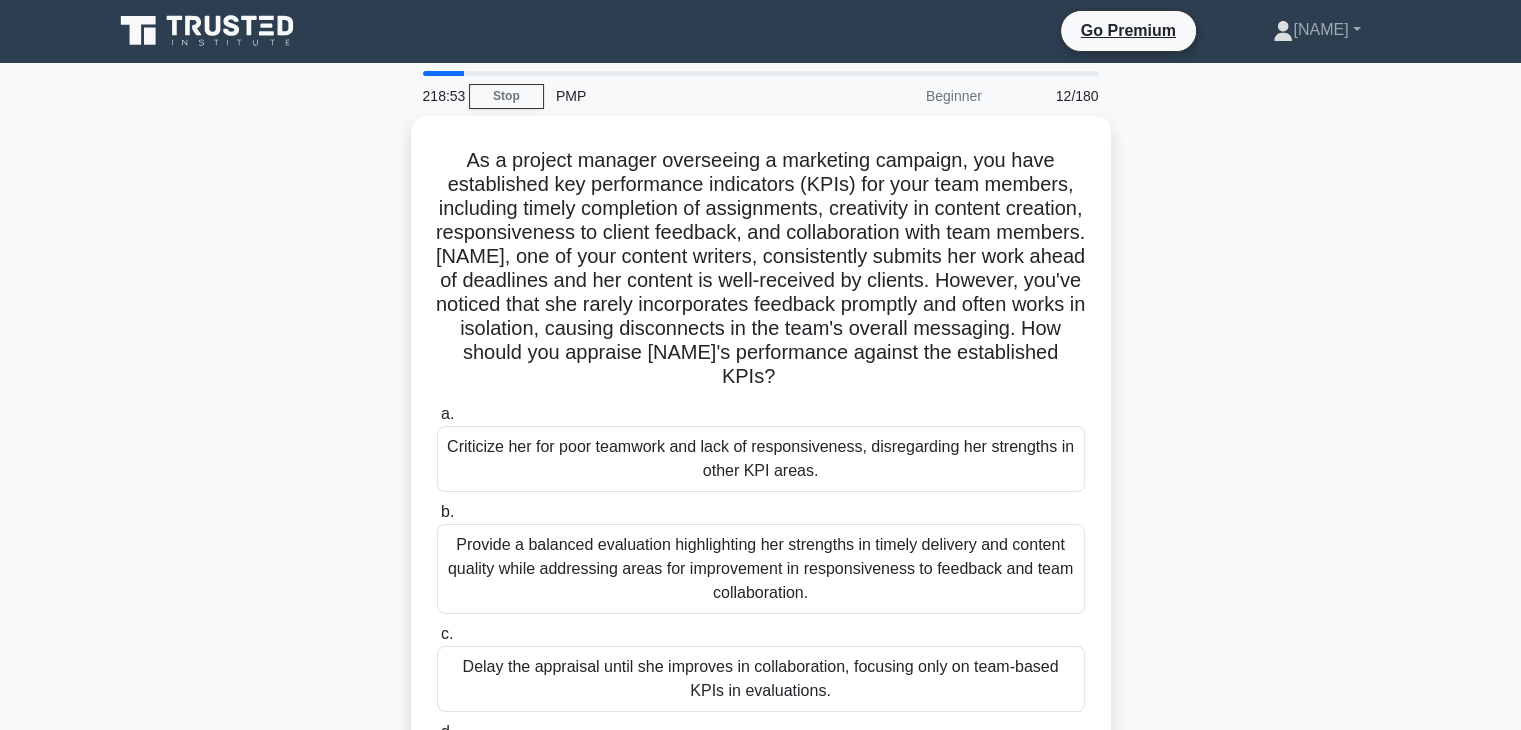 scroll, scrollTop: 0, scrollLeft: 0, axis: both 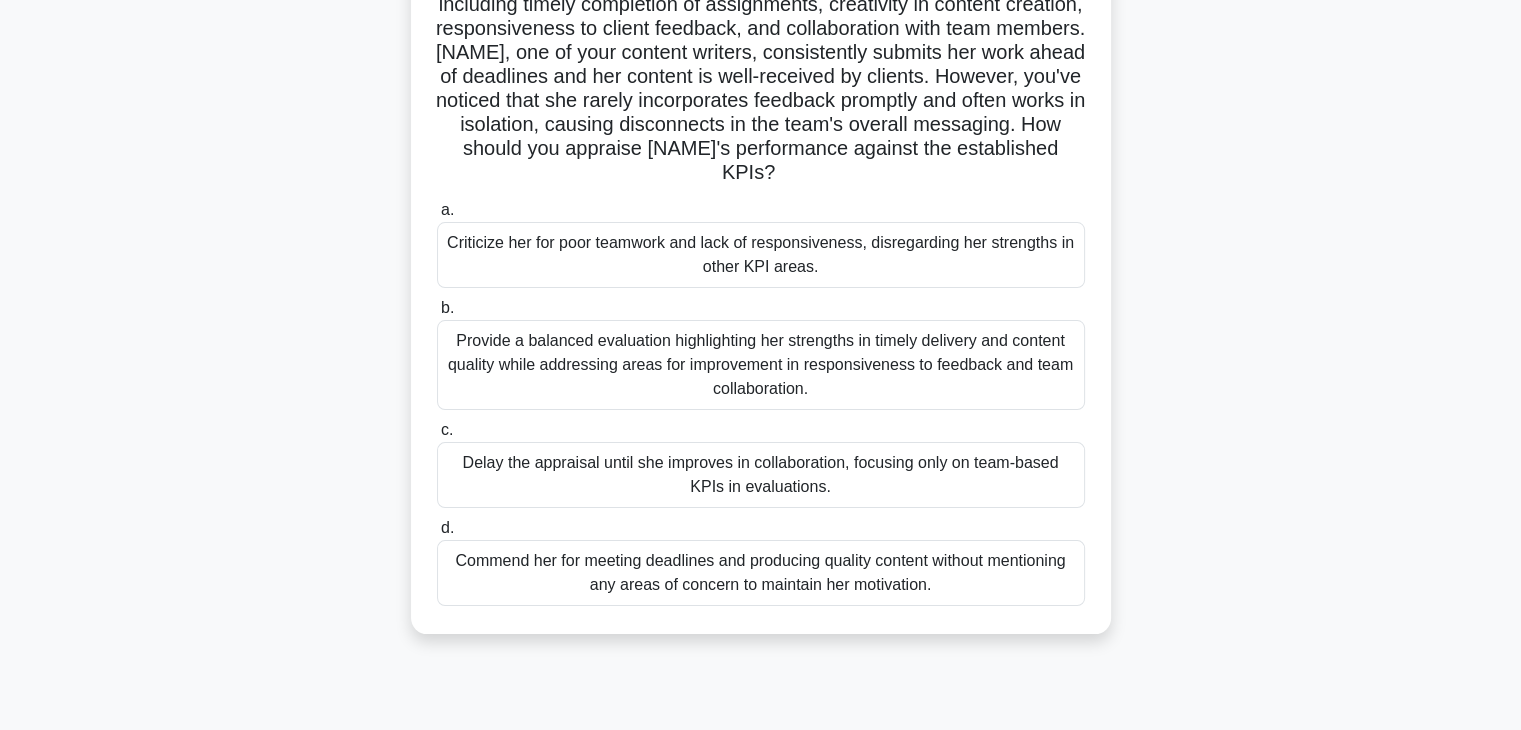 click on "Provide a balanced evaluation highlighting her strengths in timely delivery and content quality while addressing areas for improvement in responsiveness to feedback and team collaboration." at bounding box center [761, 365] 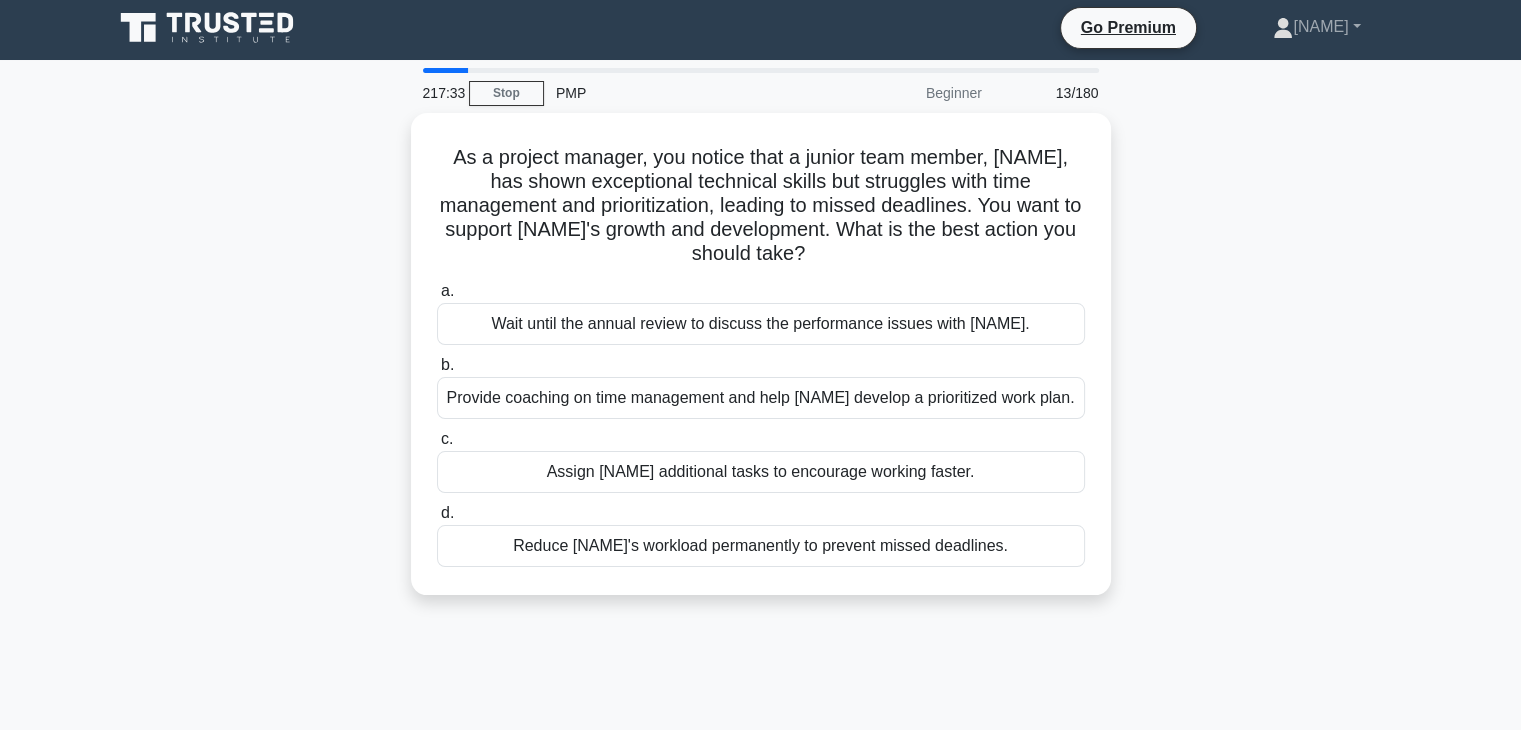 scroll, scrollTop: 0, scrollLeft: 0, axis: both 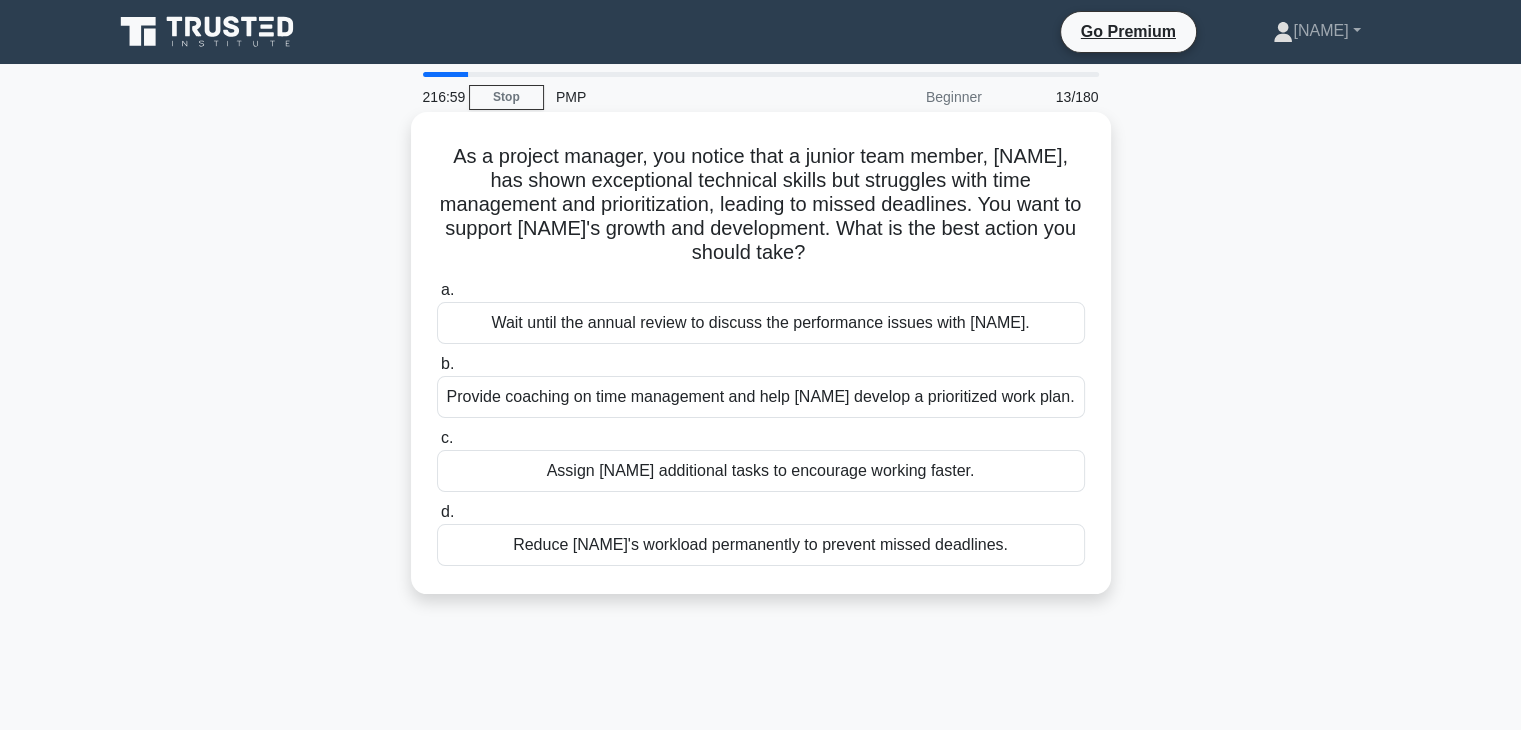 click on "Provide coaching on time management and help [NAME] develop a prioritized work plan." at bounding box center (761, 397) 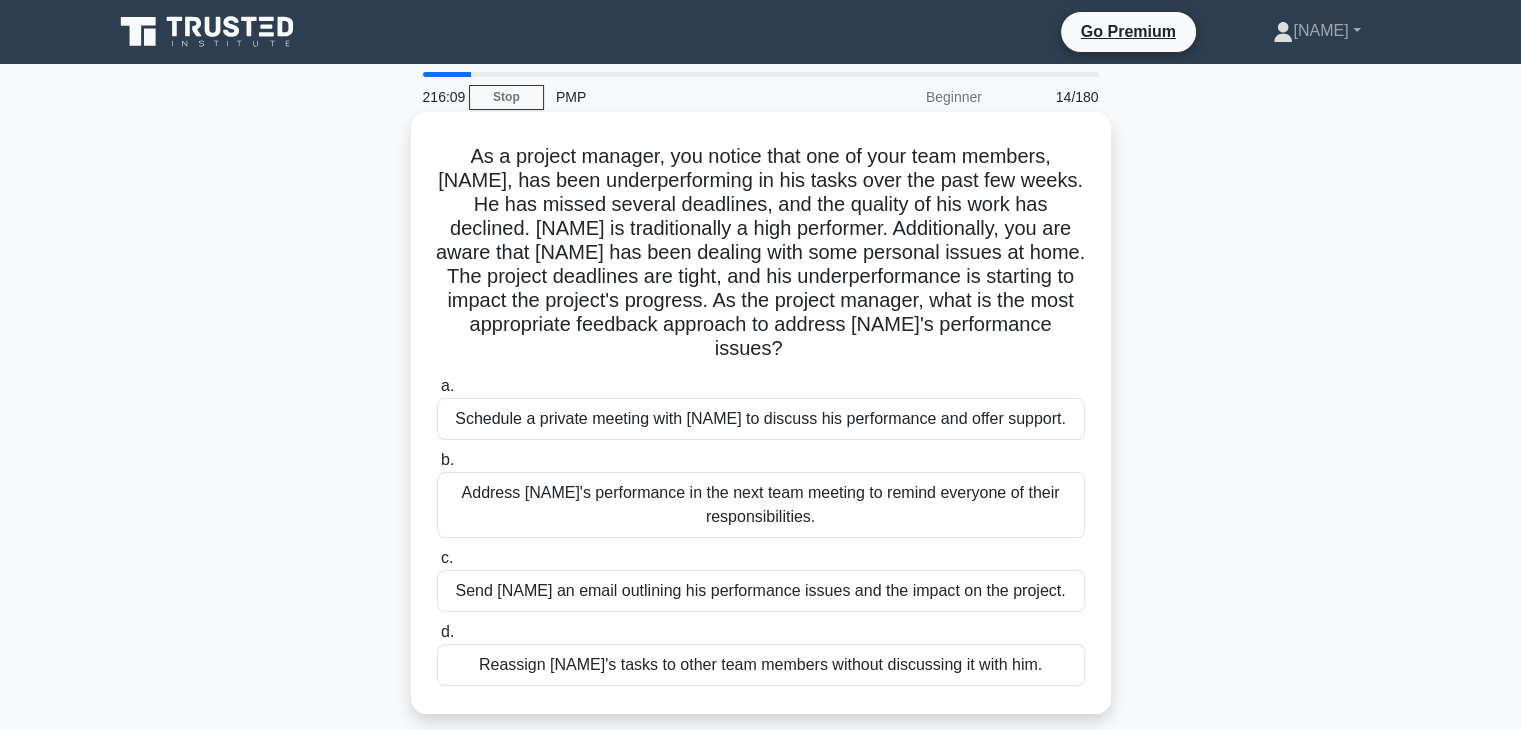 click on "Schedule a private meeting with [NAME] to discuss his performance and offer support." at bounding box center (761, 419) 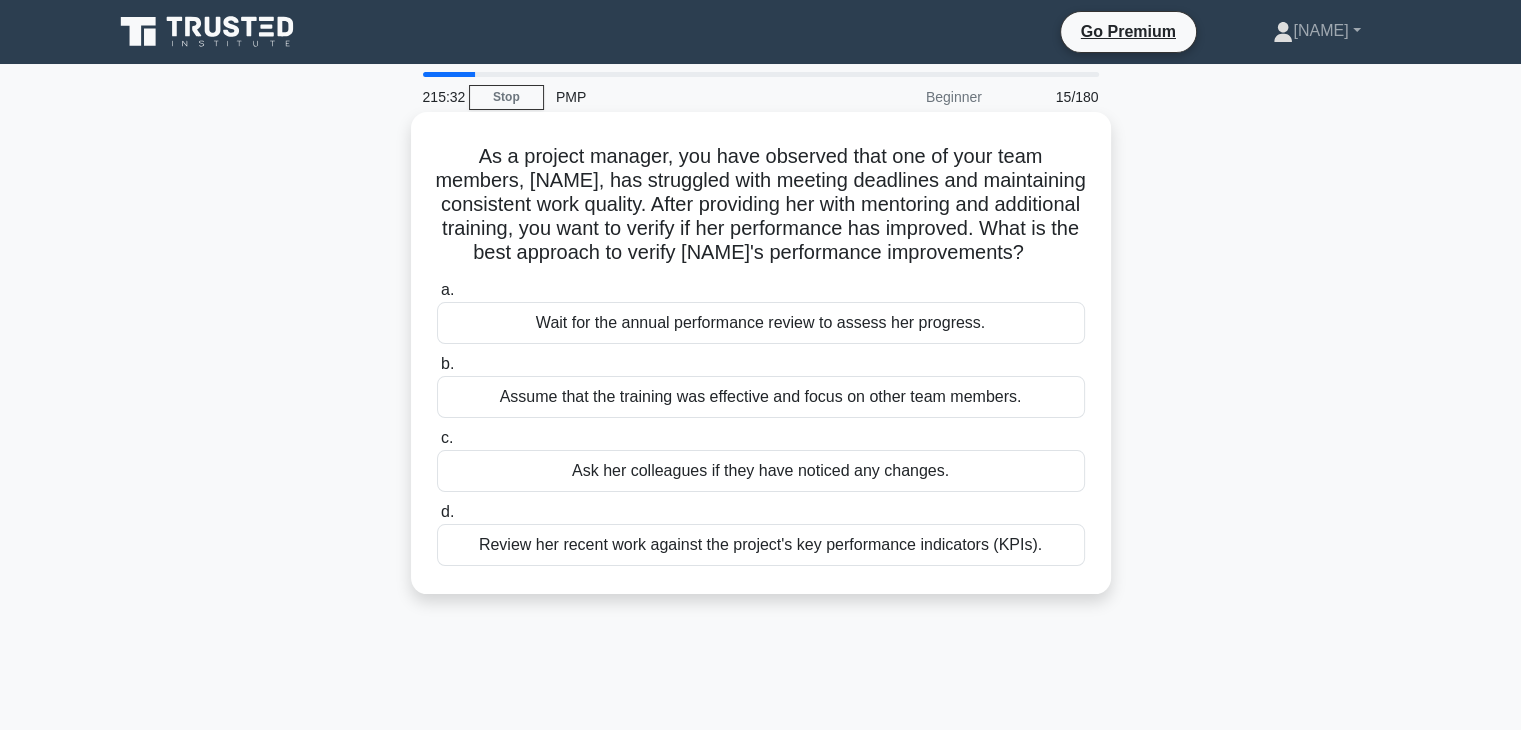click on "Review her recent work against the project's key performance indicators (KPIs)." at bounding box center [761, 545] 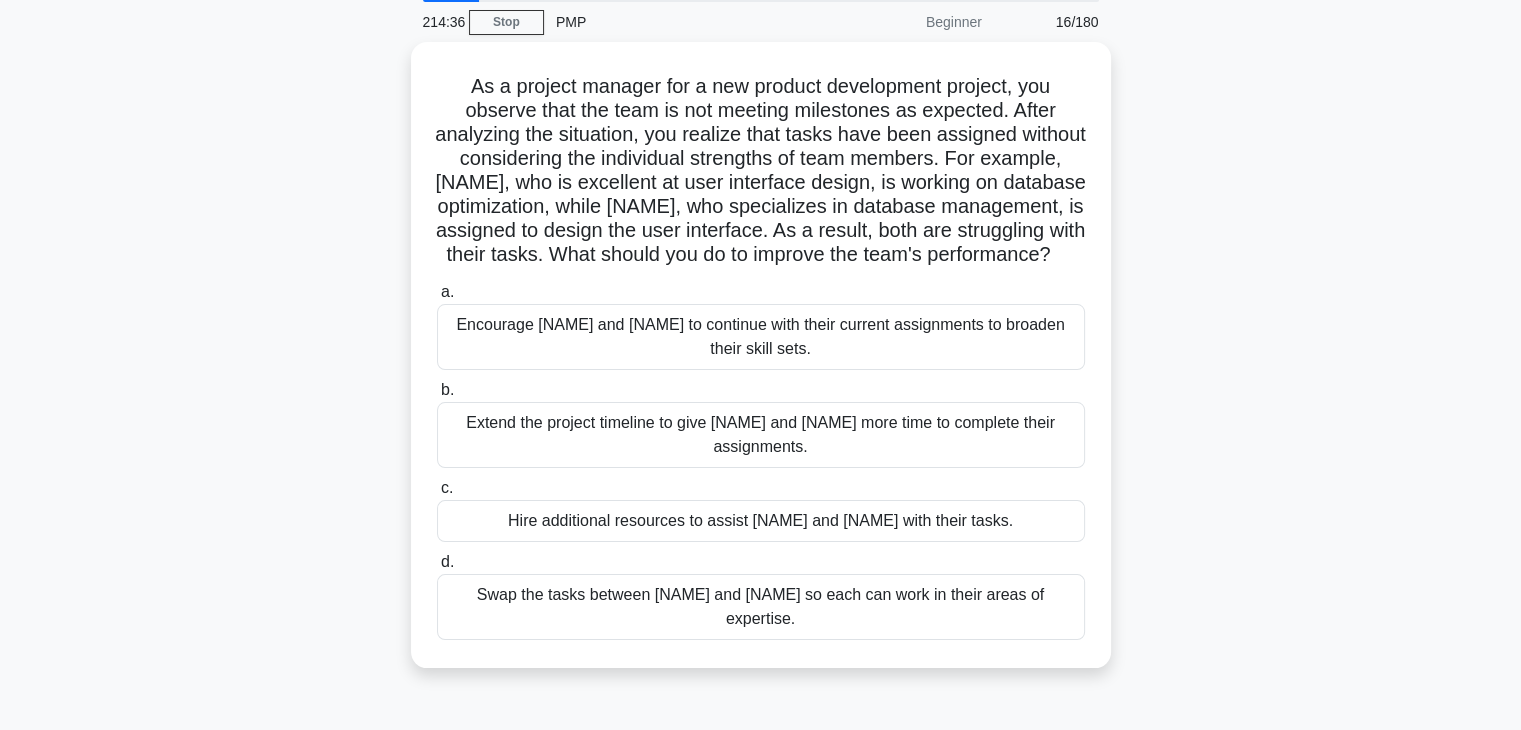 scroll, scrollTop: 80, scrollLeft: 0, axis: vertical 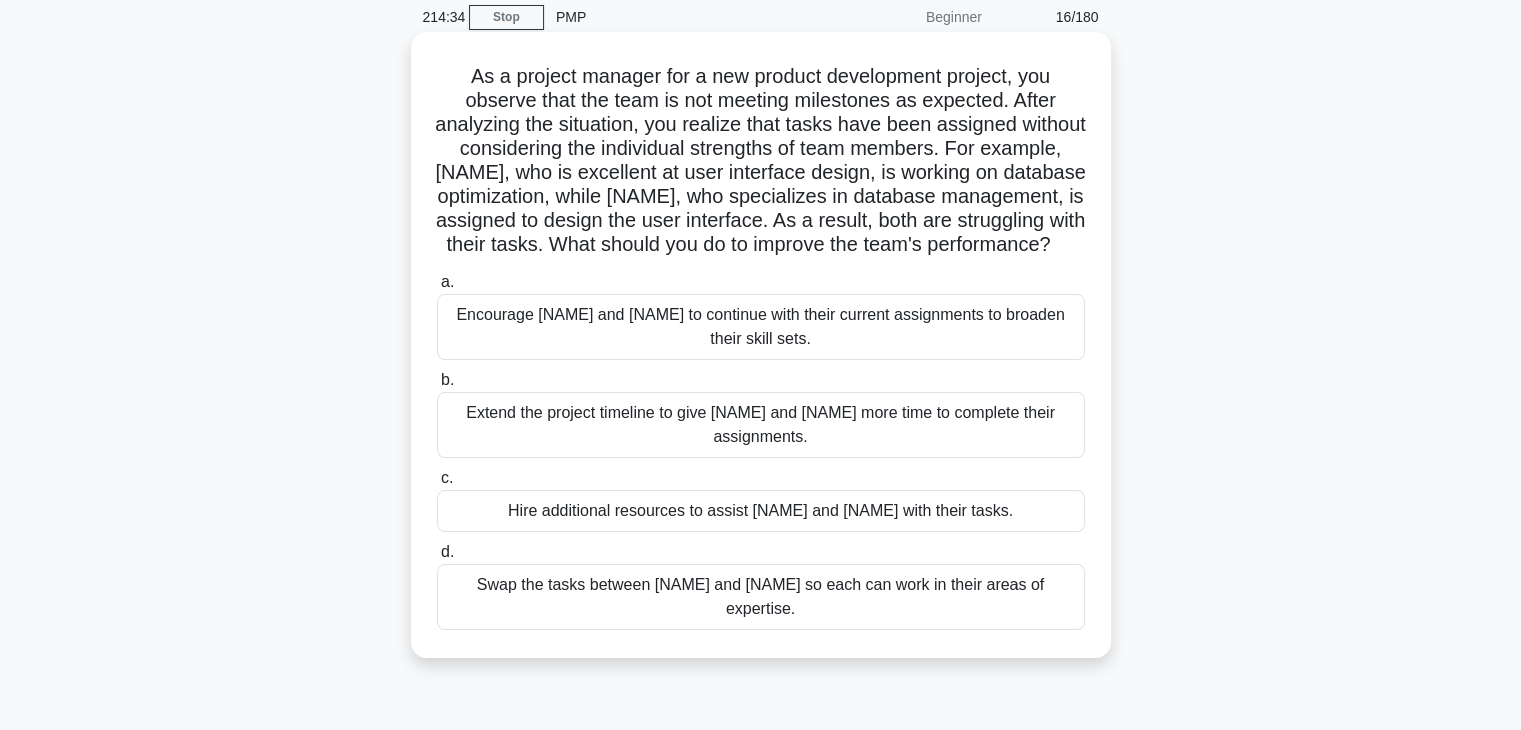 click on "Swap the tasks between [NAME] and [NAME] so each can work in their areas of expertise." at bounding box center [761, 597] 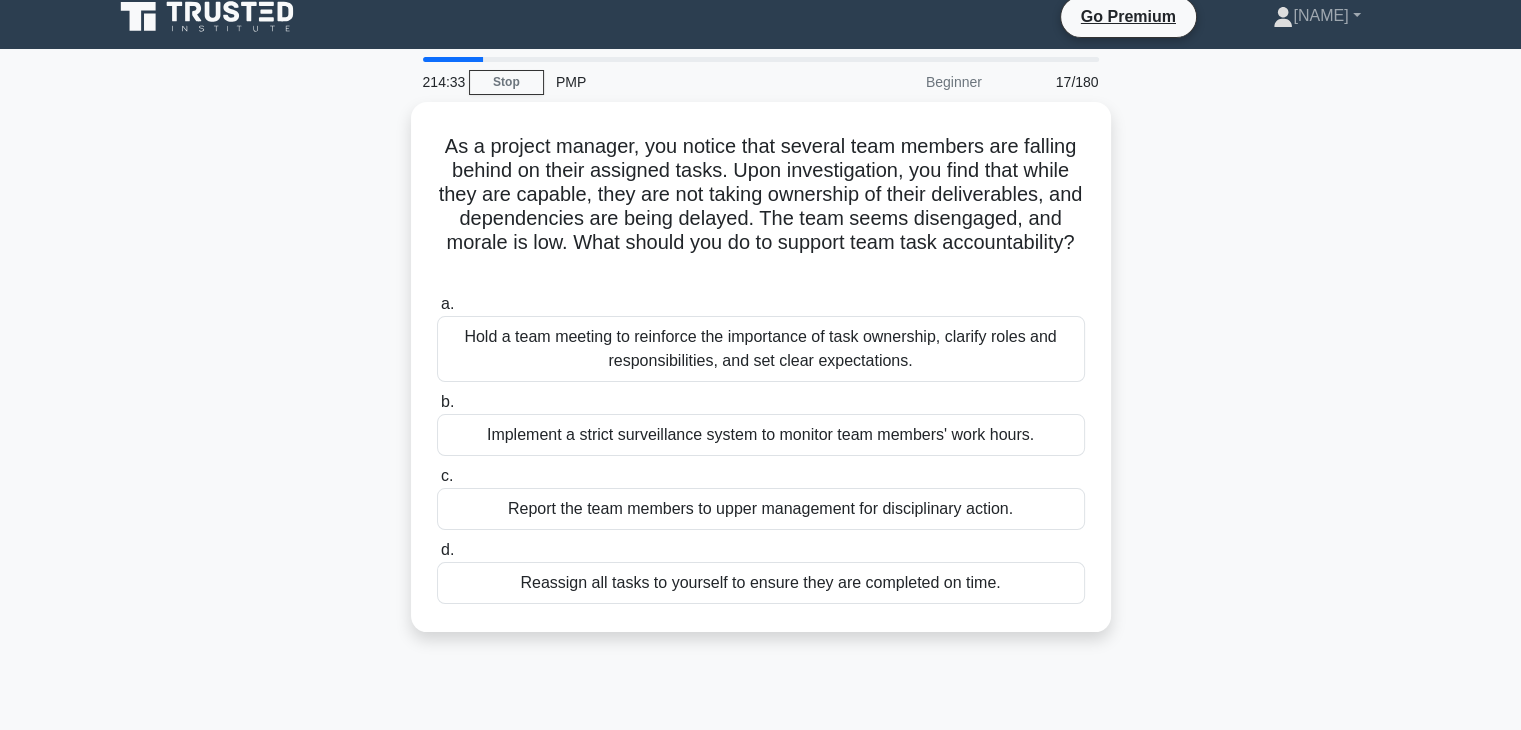 scroll, scrollTop: 0, scrollLeft: 0, axis: both 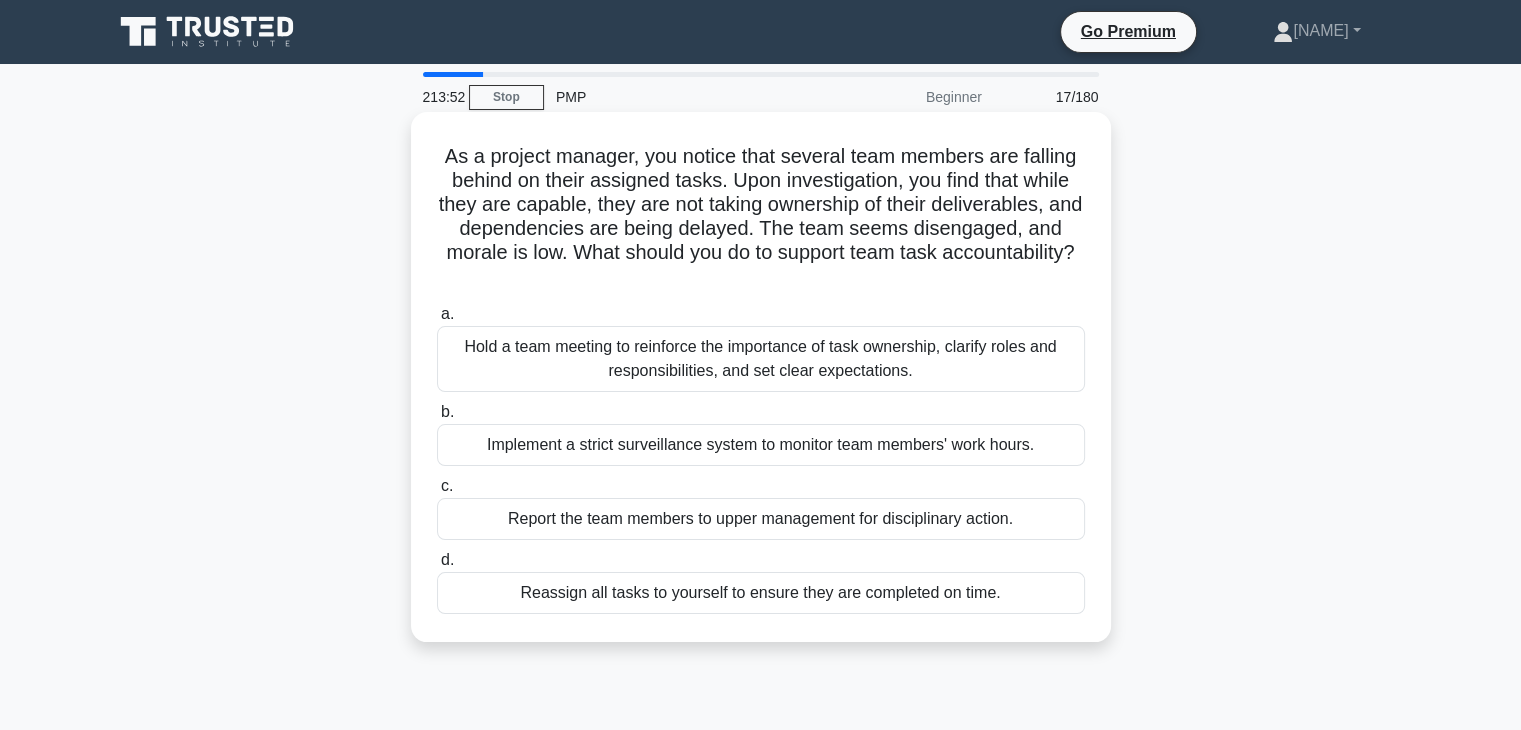 click on "Hold a team meeting to reinforce the importance of task ownership, clarify roles and responsibilities, and set clear expectations." at bounding box center (761, 359) 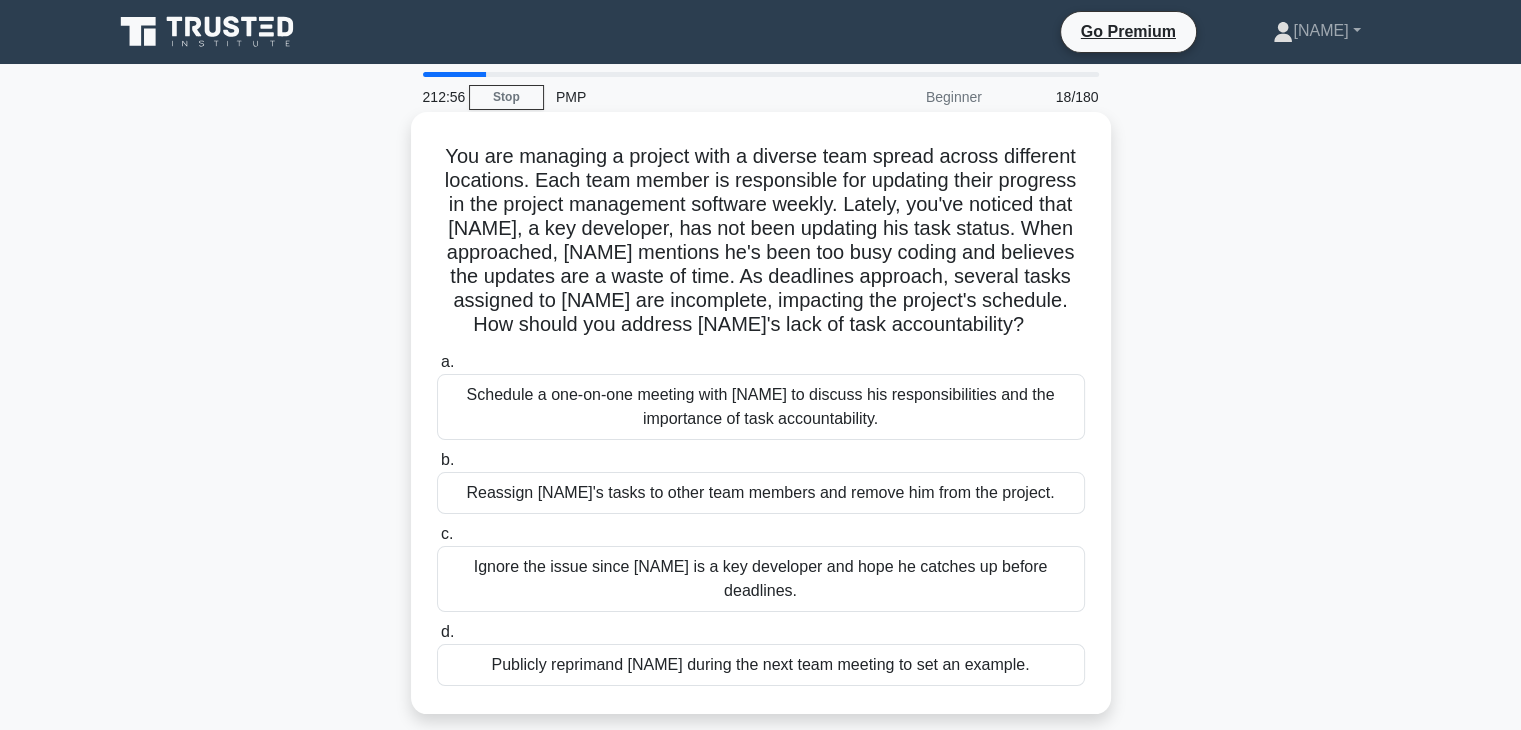 click on "Schedule a one-on-one meeting with [NAME] to discuss his responsibilities and the importance of task accountability." at bounding box center [761, 407] 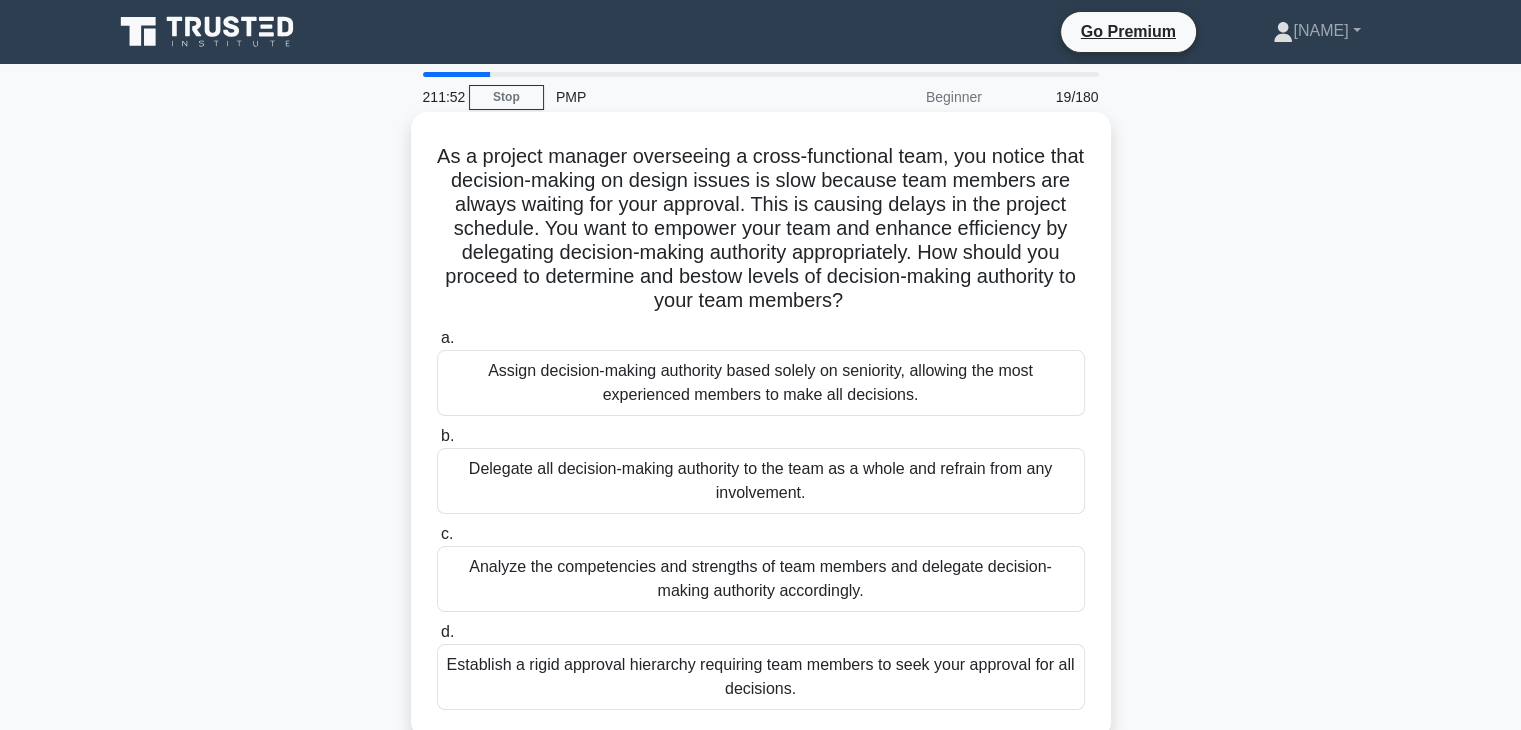 click on "Analyze the competencies and strengths of team members and delegate decision-making authority accordingly." at bounding box center [761, 579] 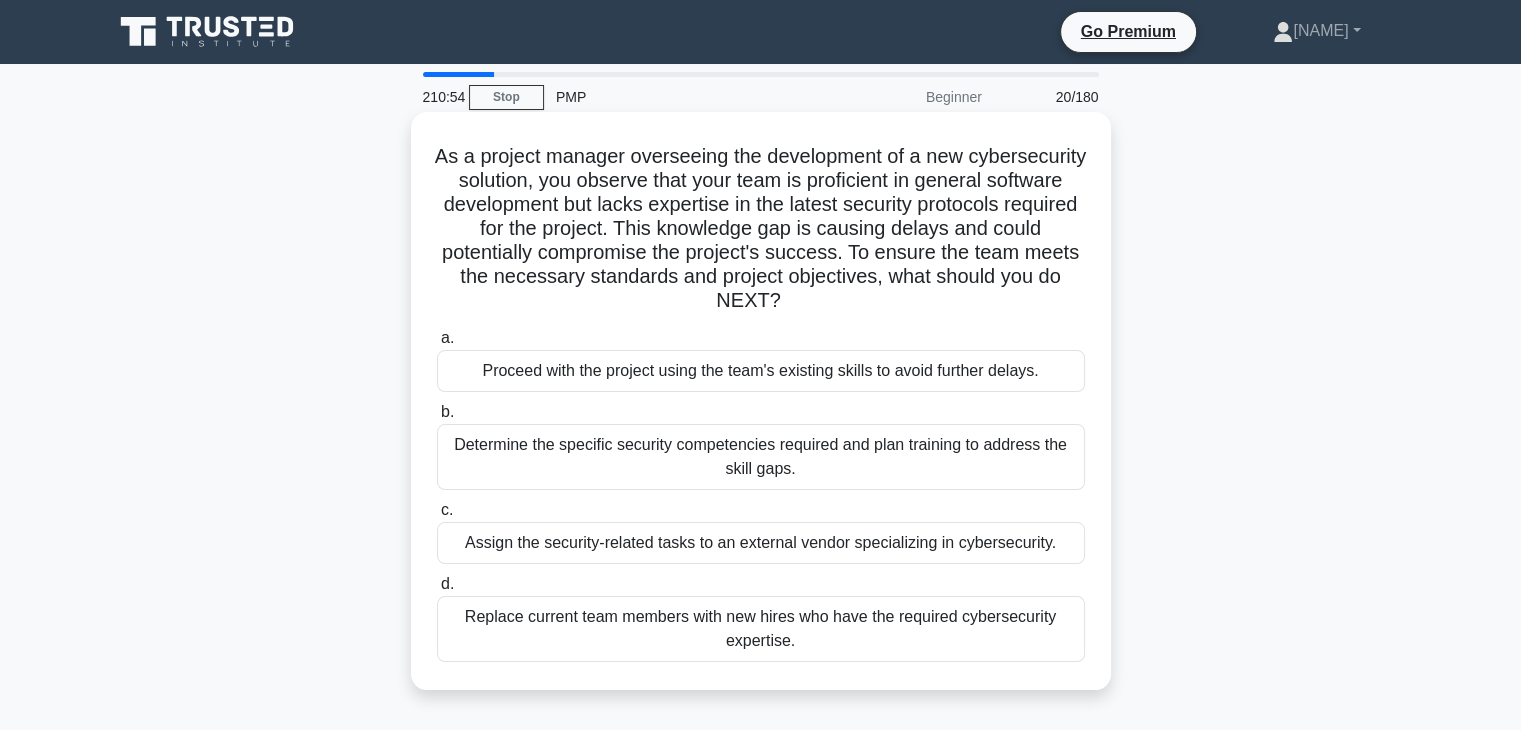 click on "Determine the specific security competencies required and plan training to address the skill gaps." at bounding box center [761, 457] 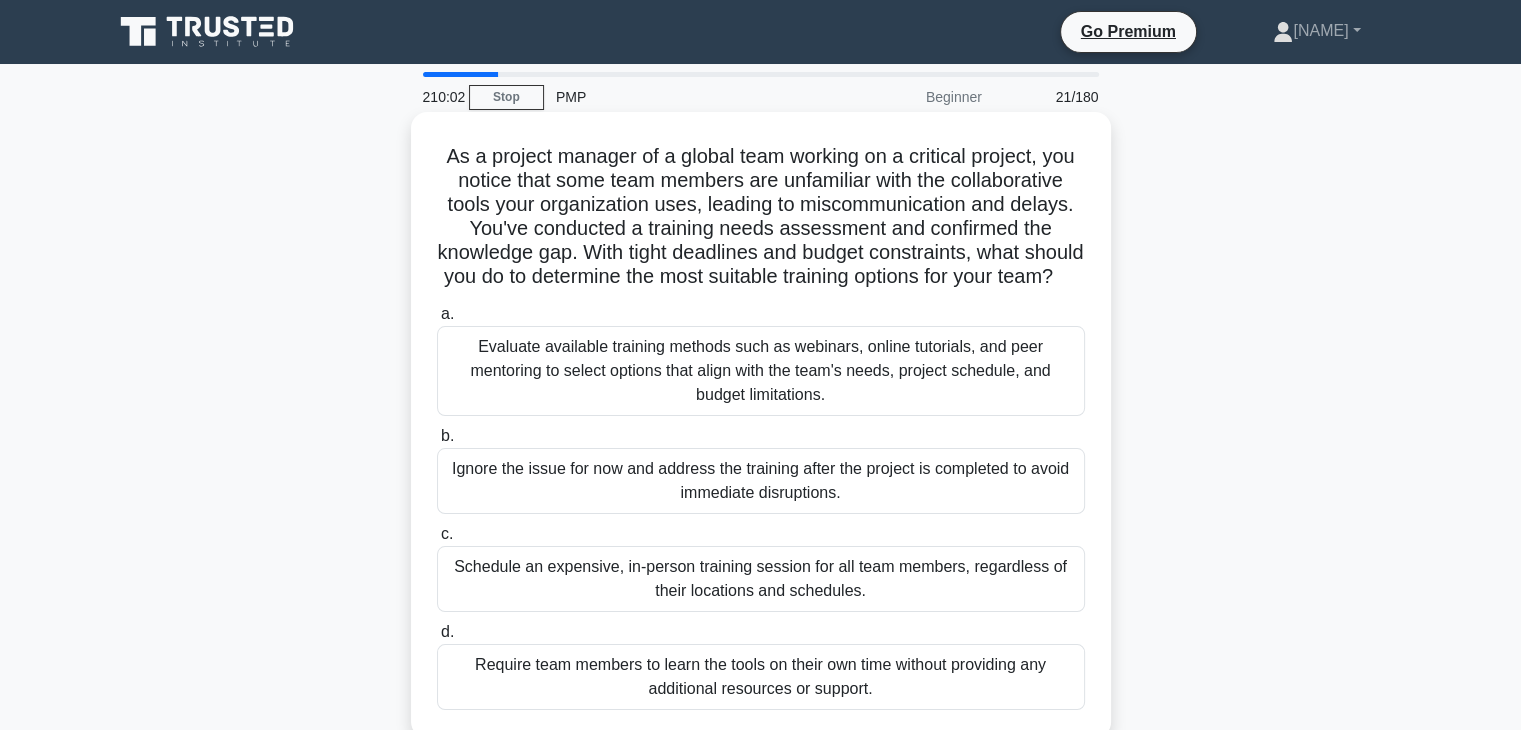 click on "Evaluate available training methods such as webinars, online tutorials, and peer mentoring to select options that align with the team's needs, project schedule, and budget limitations." at bounding box center [761, 371] 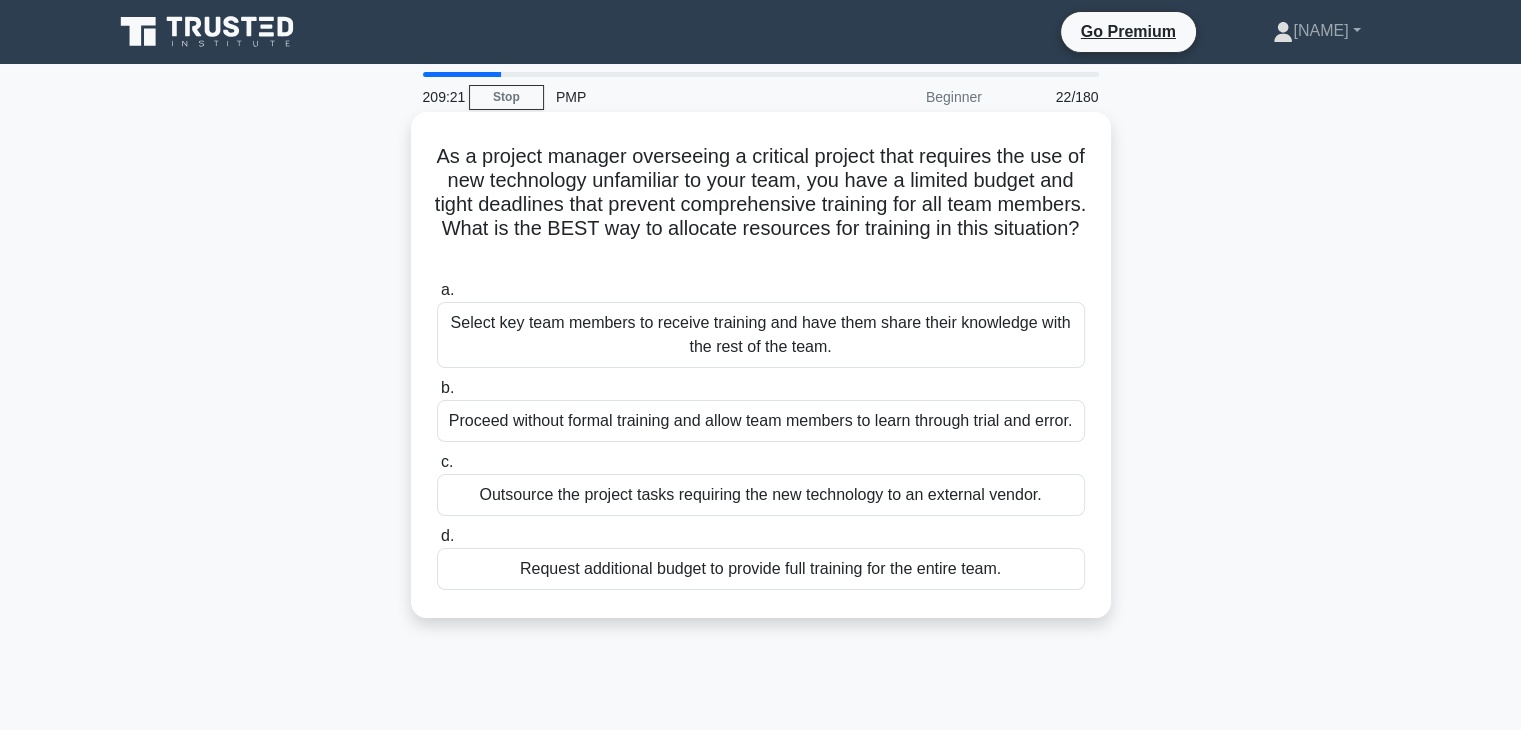 click on "Select key team members to receive training and have them share their knowledge with the rest of the team." at bounding box center [761, 335] 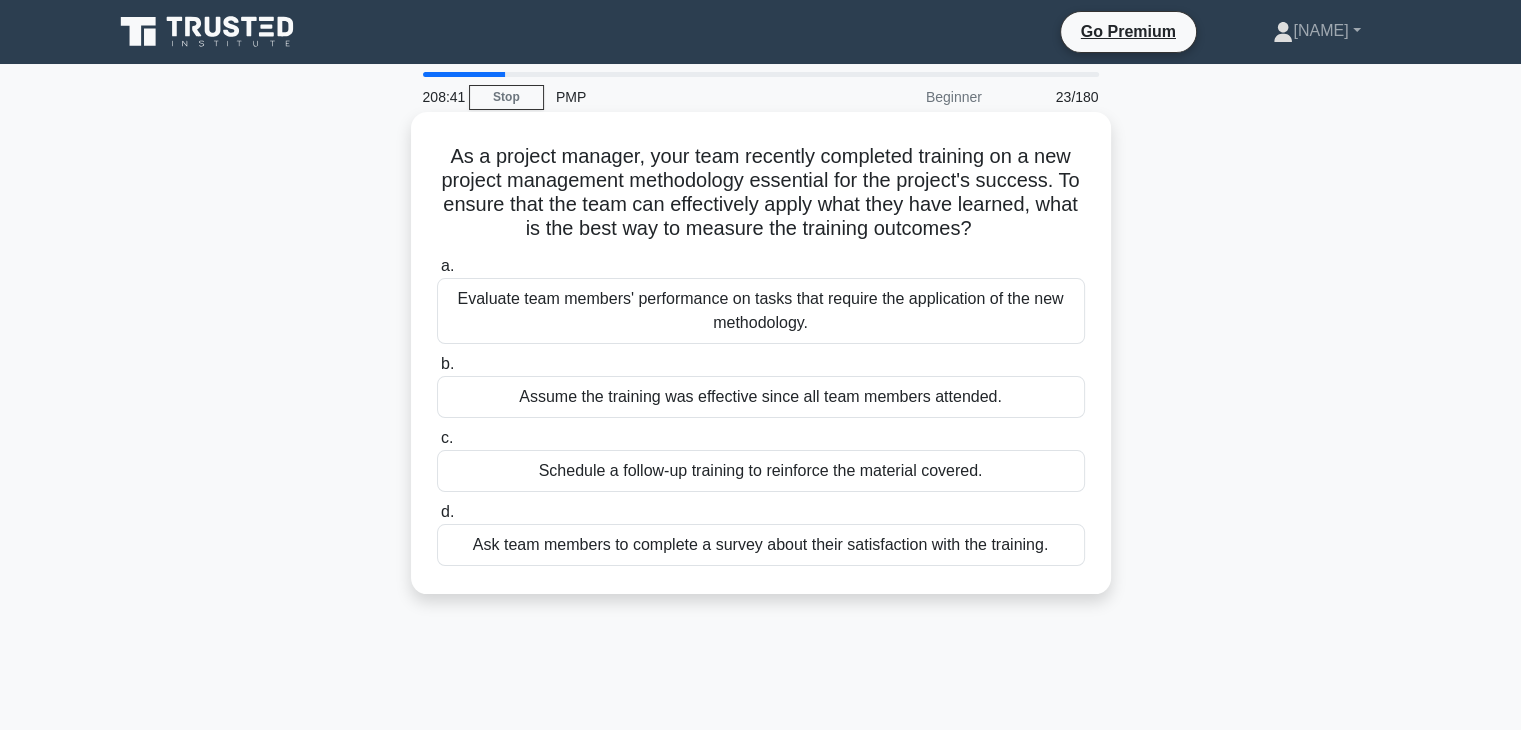 click on "Evaluate team members' performance on tasks that require the application of the new methodology." at bounding box center (761, 311) 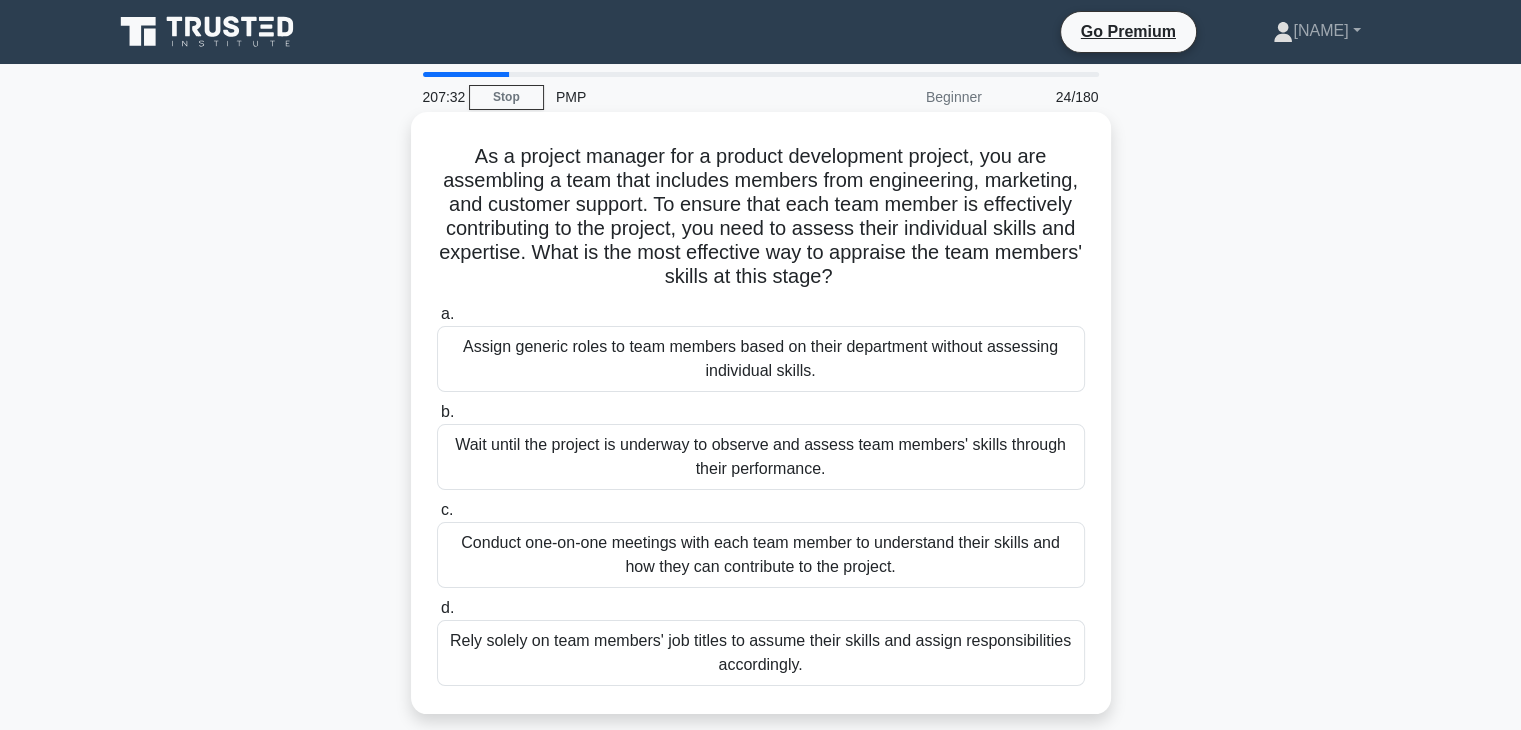 click on "Conduct one-on-one meetings with each team member to understand their skills and how they can contribute to the project." at bounding box center (761, 555) 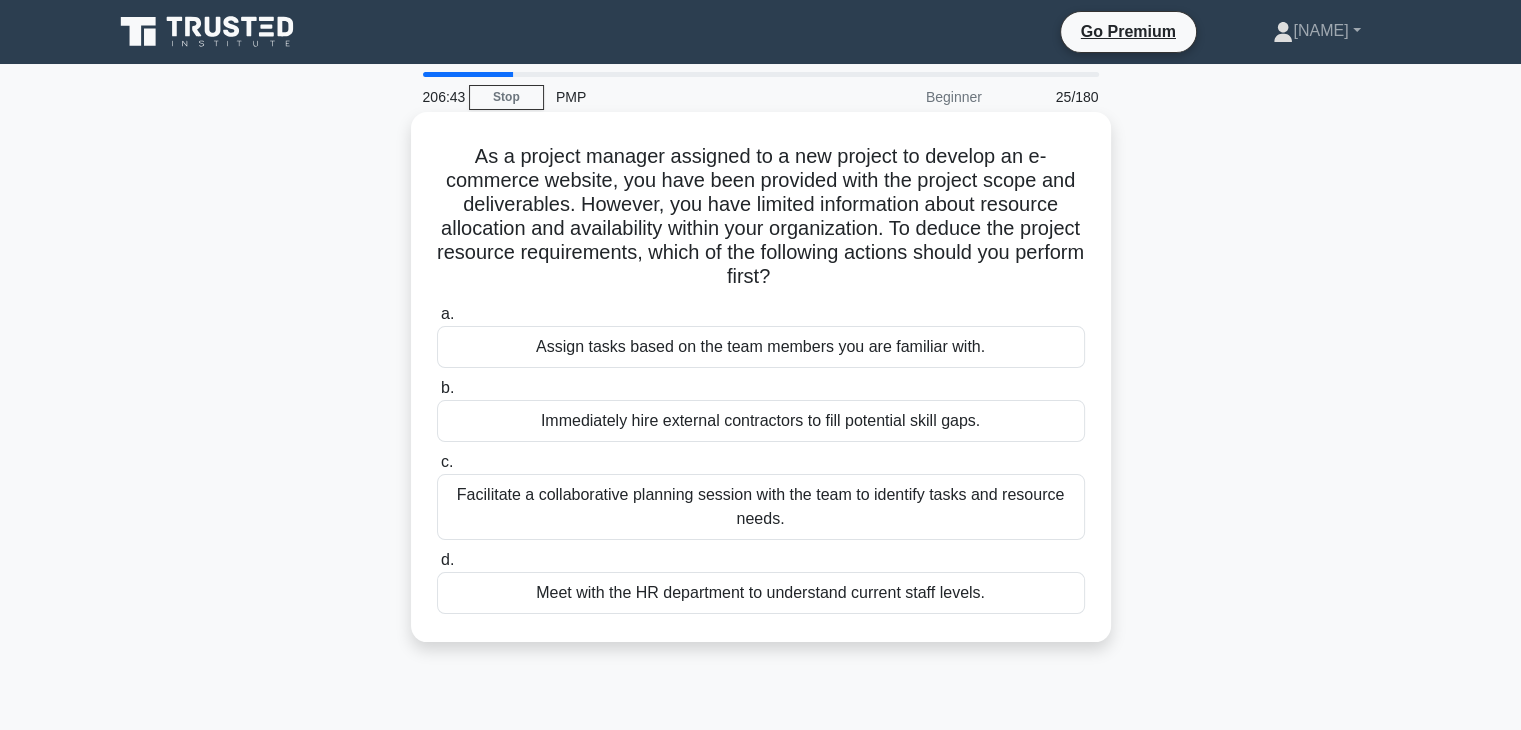 click on "Facilitate a collaborative planning session with the team to identify tasks and resource needs." at bounding box center (761, 507) 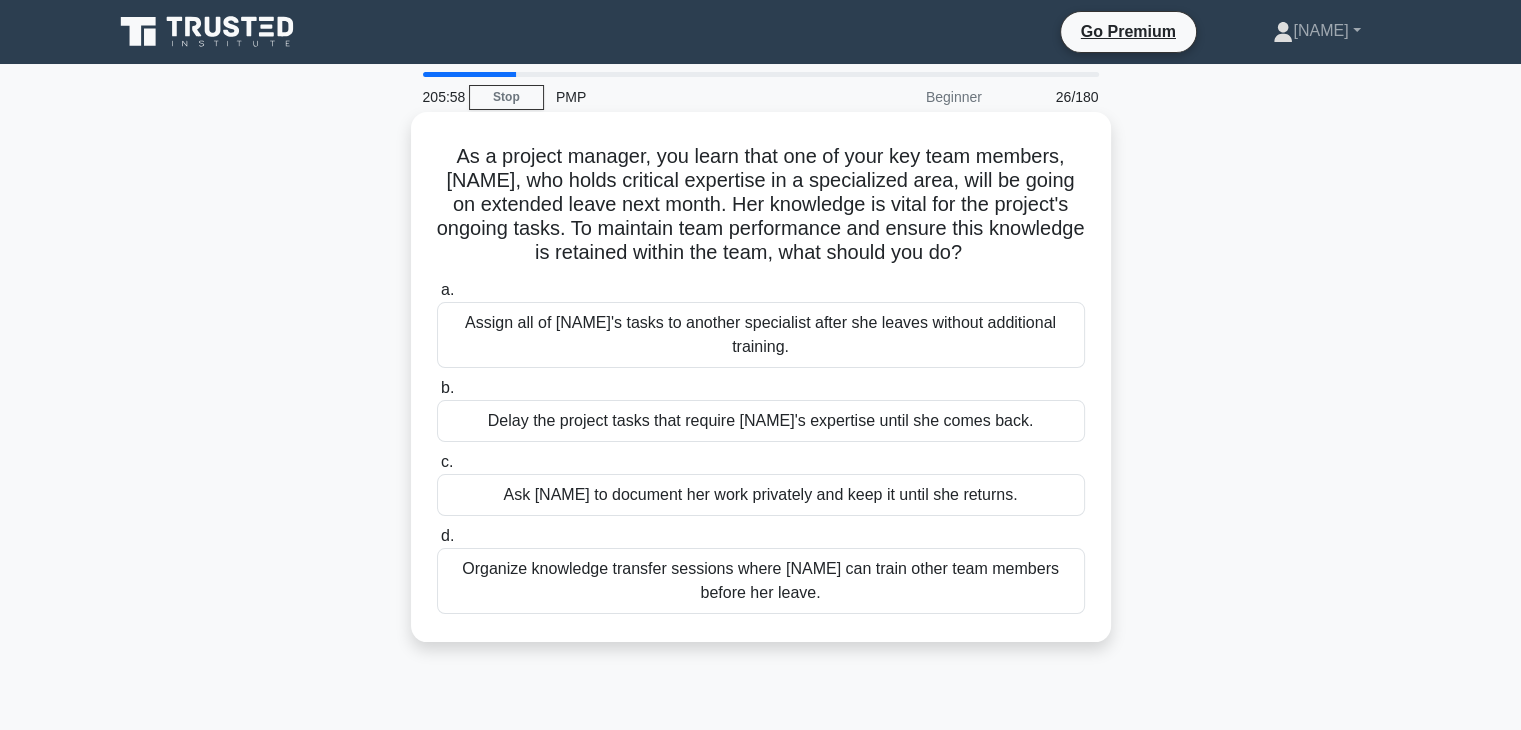 click on "Organize knowledge transfer sessions where [NAME] can train other team members before her leave." at bounding box center (761, 581) 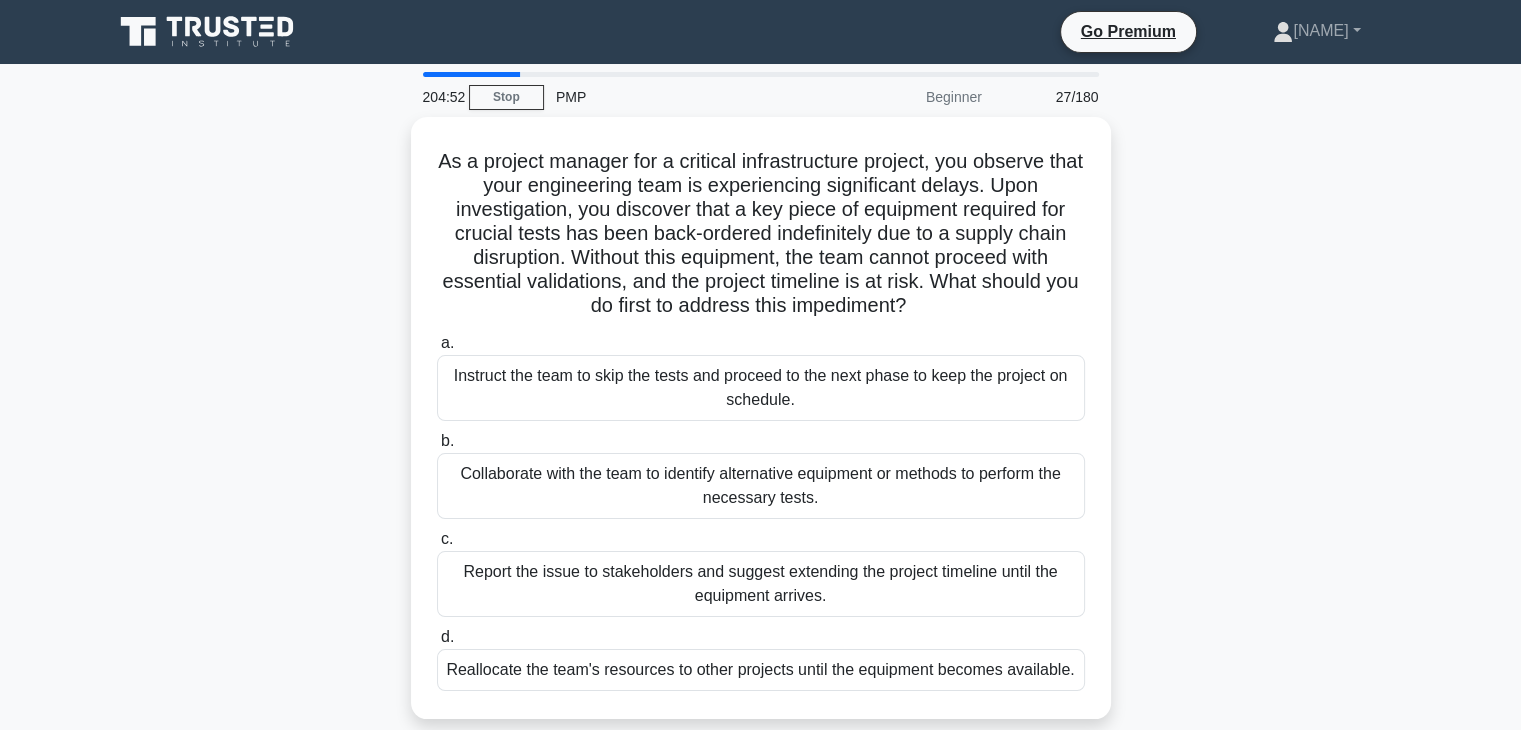click on "As a project manager for a critical infrastructure project, you observe that your engineering team is experiencing significant delays. Upon investigation, you discover that a key piece of equipment required for crucial tests has been back-ordered indefinitely due to a supply chain disruption. Without this equipment, the team cannot proceed with essential validations, and the project timeline is at risk. What should you do first to address this impediment?
.spinner_0XTQ{transform-origin:center;animation:spinner_y6GP .75s linear infinite}@keyframes spinner_y6GP{100%{transform:rotate(360deg)}}
a. b. c. d." at bounding box center (761, 430) 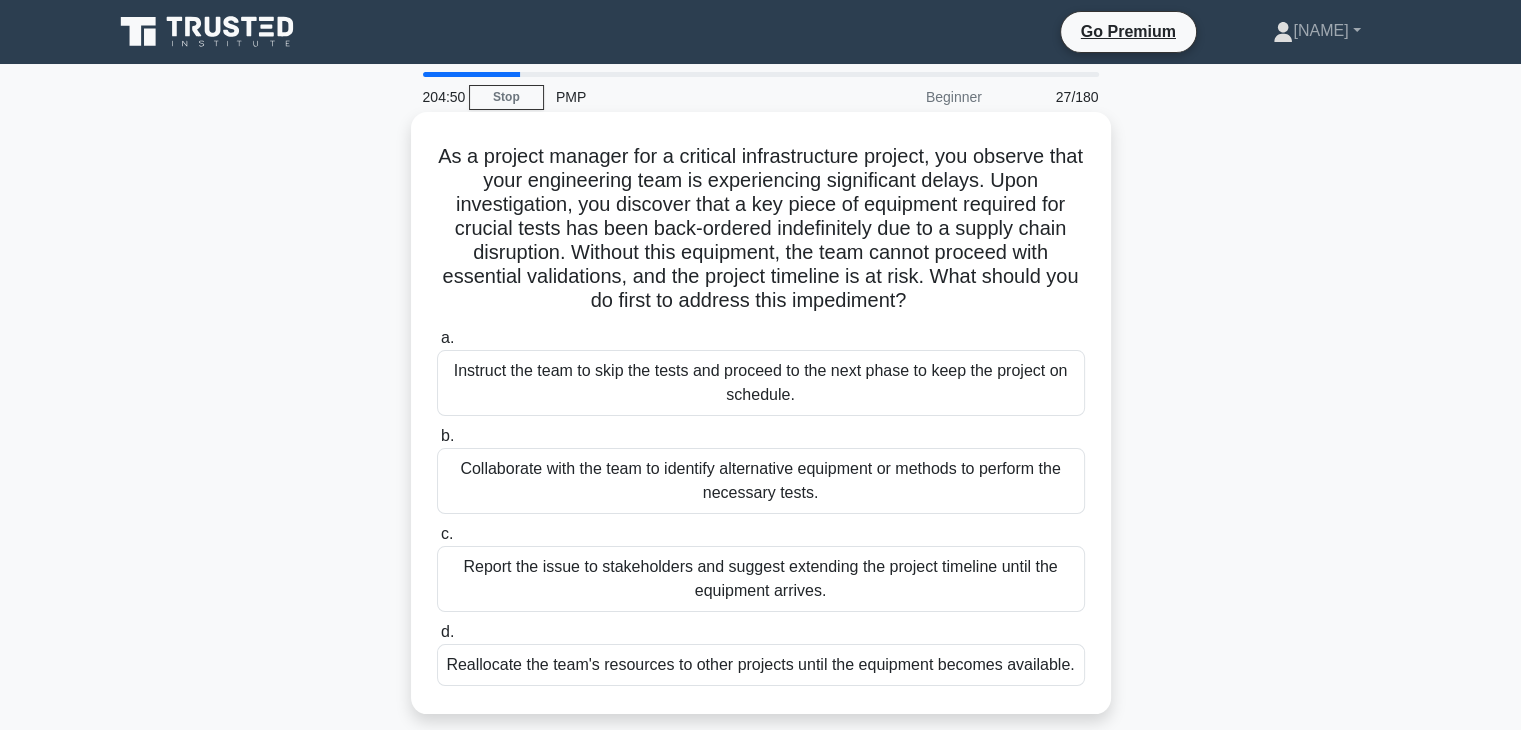 click on "Collaborate with the team to identify alternative equipment or methods to perform the necessary tests." at bounding box center [761, 481] 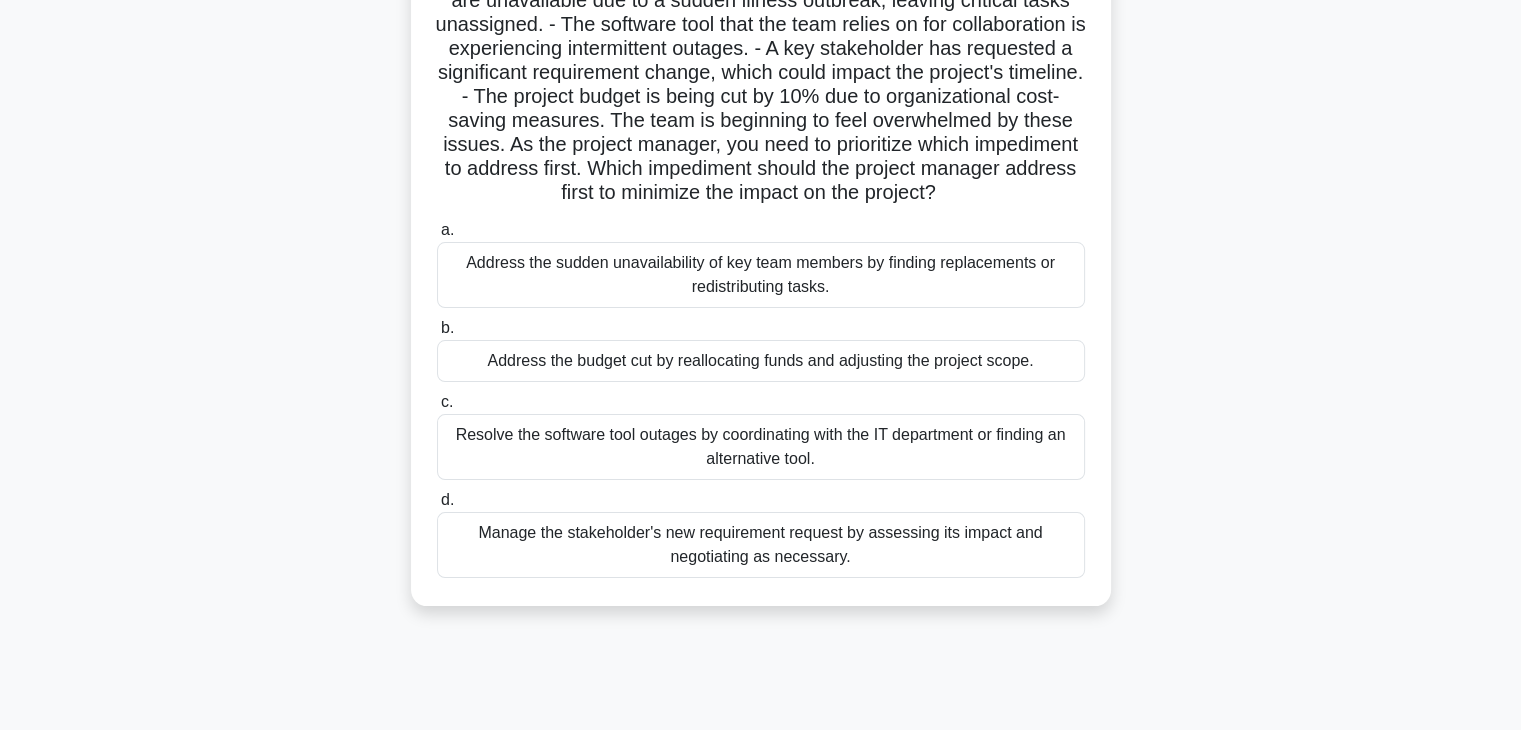scroll, scrollTop: 226, scrollLeft: 0, axis: vertical 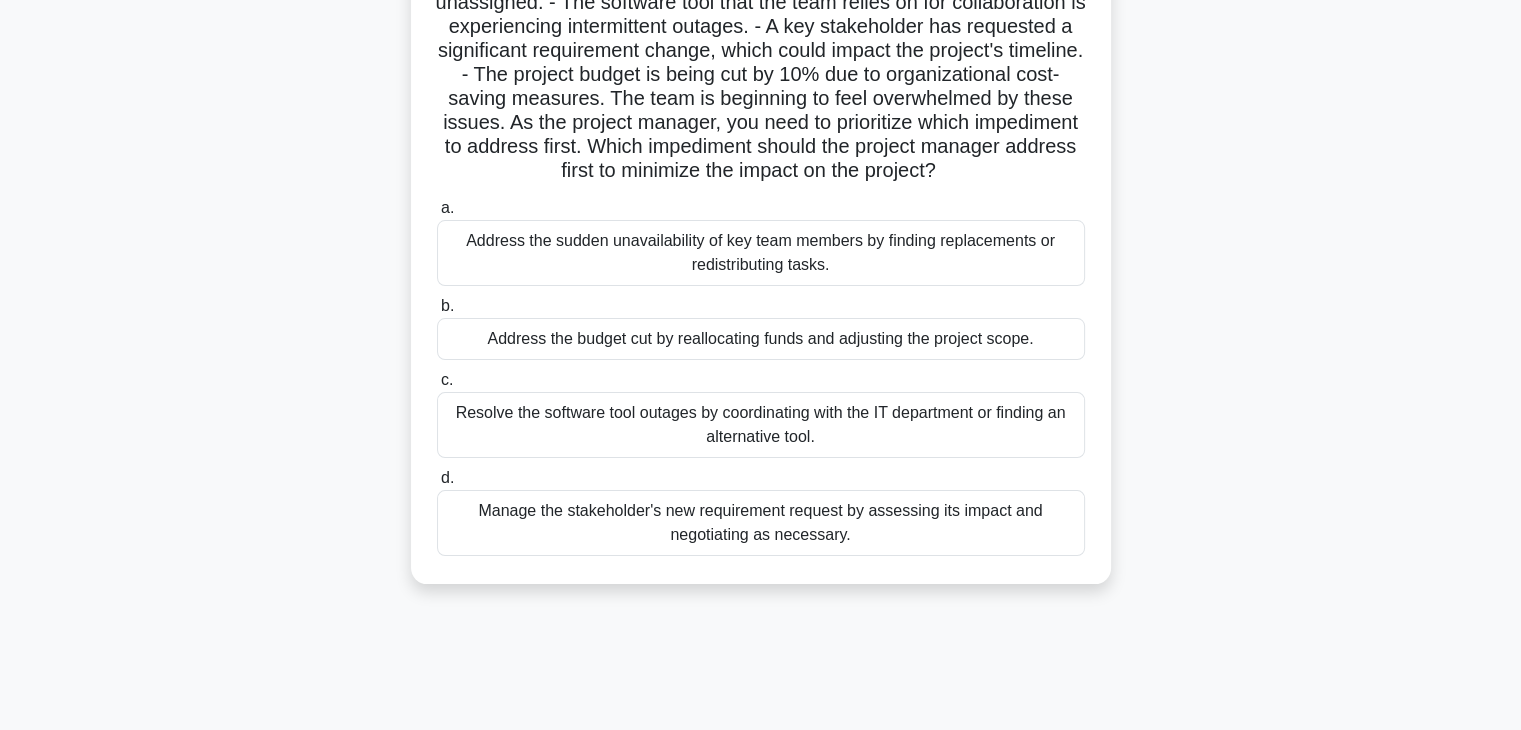 click on "Address the sudden unavailability of key team members by finding replacements or redistributing tasks." at bounding box center [761, 253] 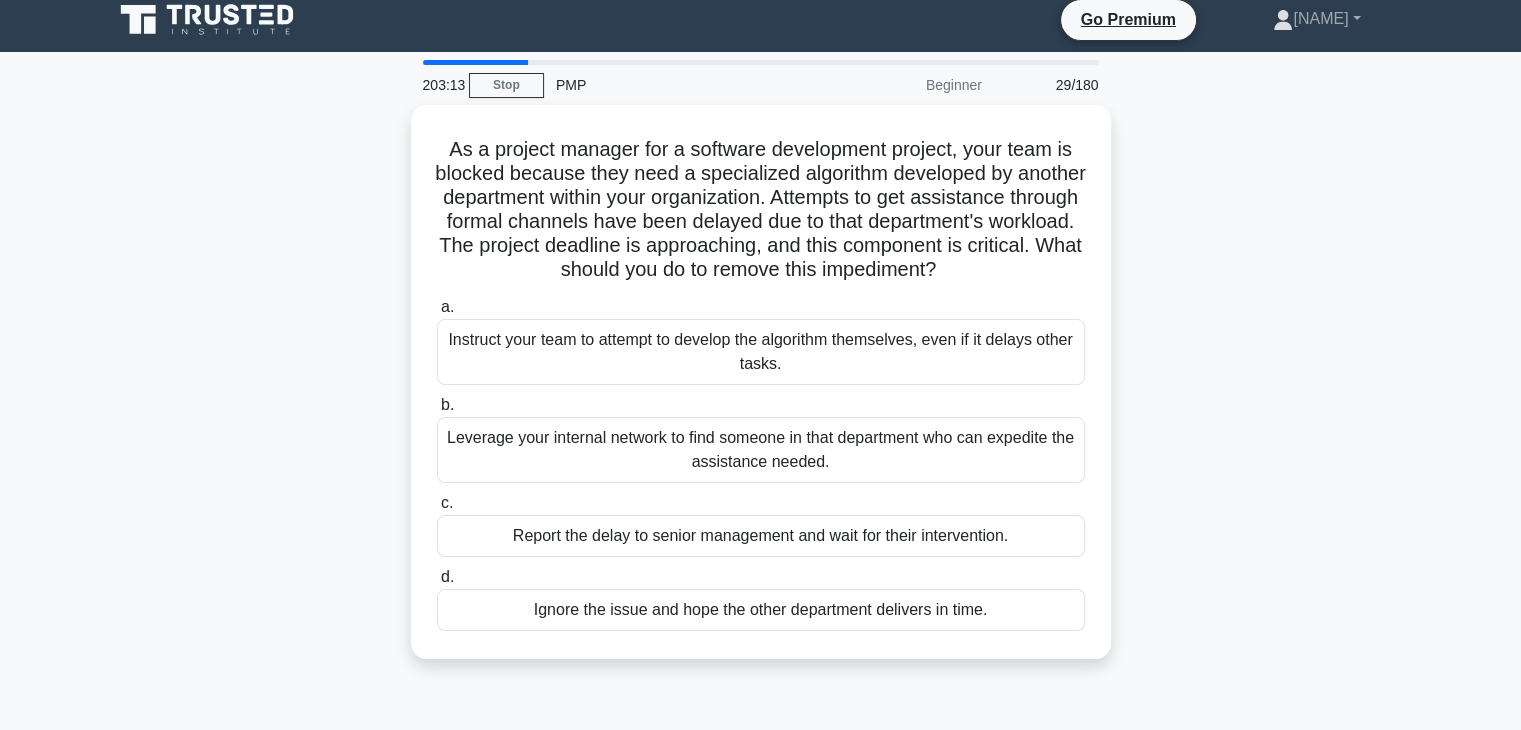 scroll, scrollTop: 0, scrollLeft: 0, axis: both 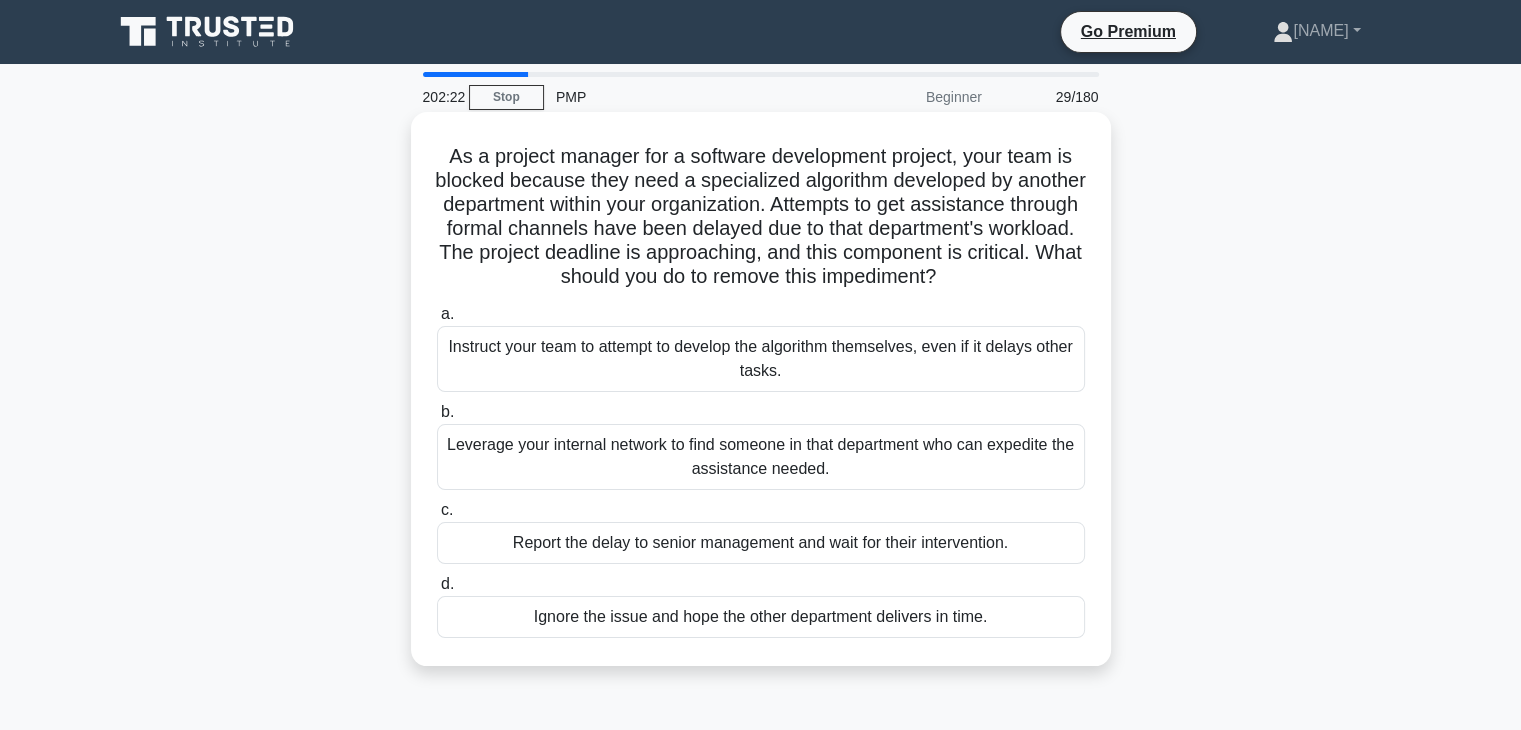 click on "Leverage your internal network to find someone in that department who can expedite the assistance needed." at bounding box center (761, 457) 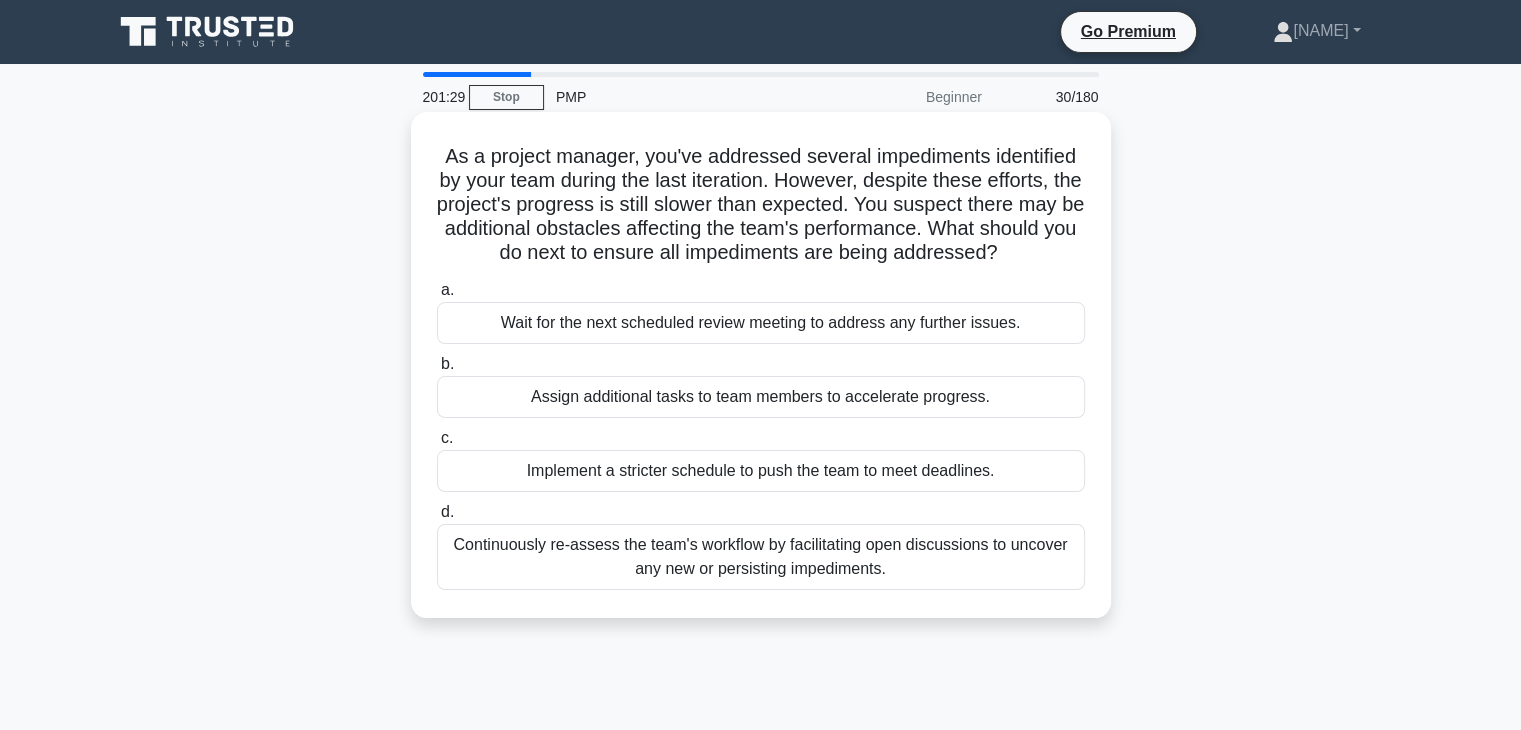click on "Continuously re-assess the team's workflow by facilitating open discussions to uncover any new or persisting impediments." at bounding box center [761, 557] 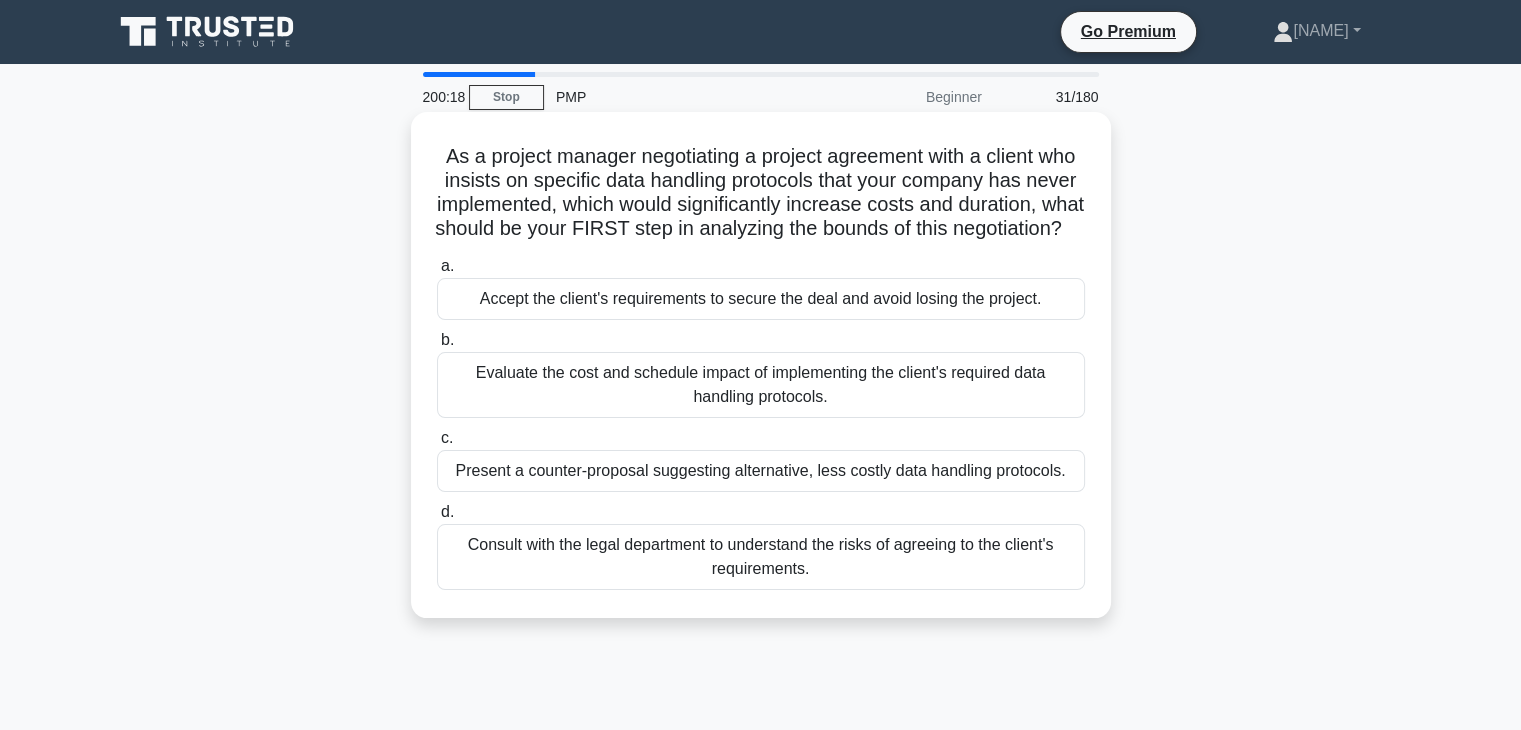 click on "Consult with the legal department to understand the risks of agreeing to the client's requirements." at bounding box center [761, 557] 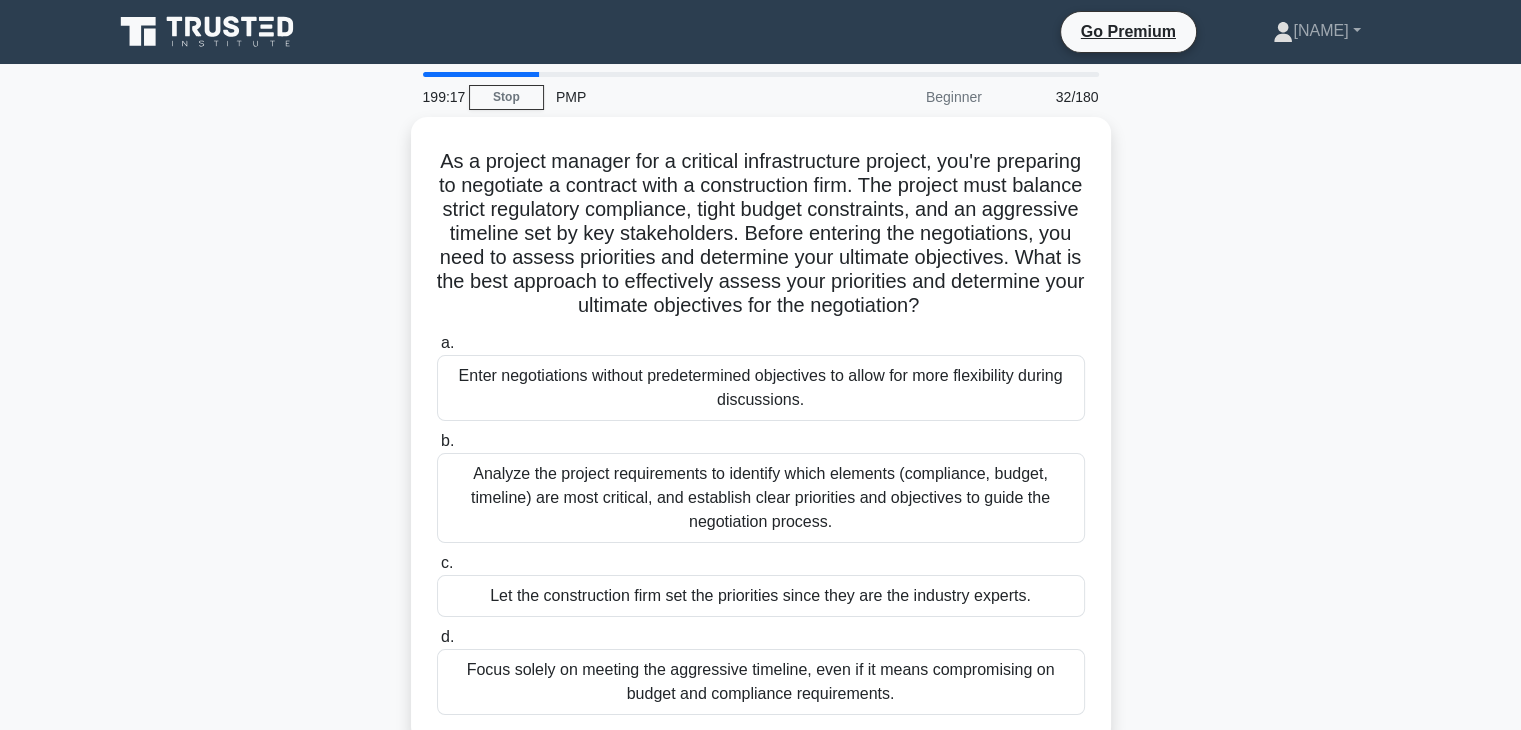 scroll, scrollTop: 40, scrollLeft: 0, axis: vertical 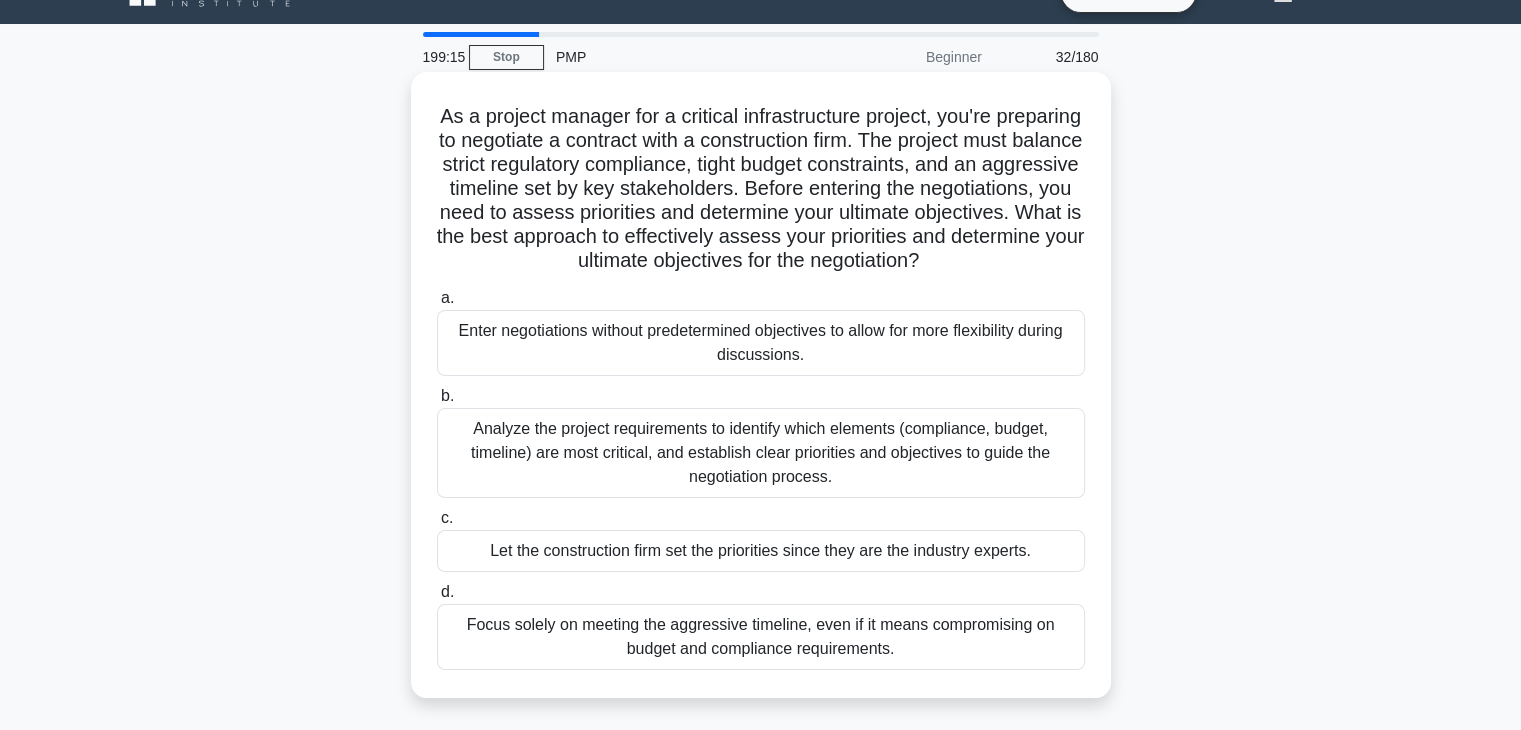 click on "Analyze the project requirements to identify which elements (compliance, budget, timeline) are most critical, and establish clear priorities and objectives to guide the negotiation process." at bounding box center [761, 453] 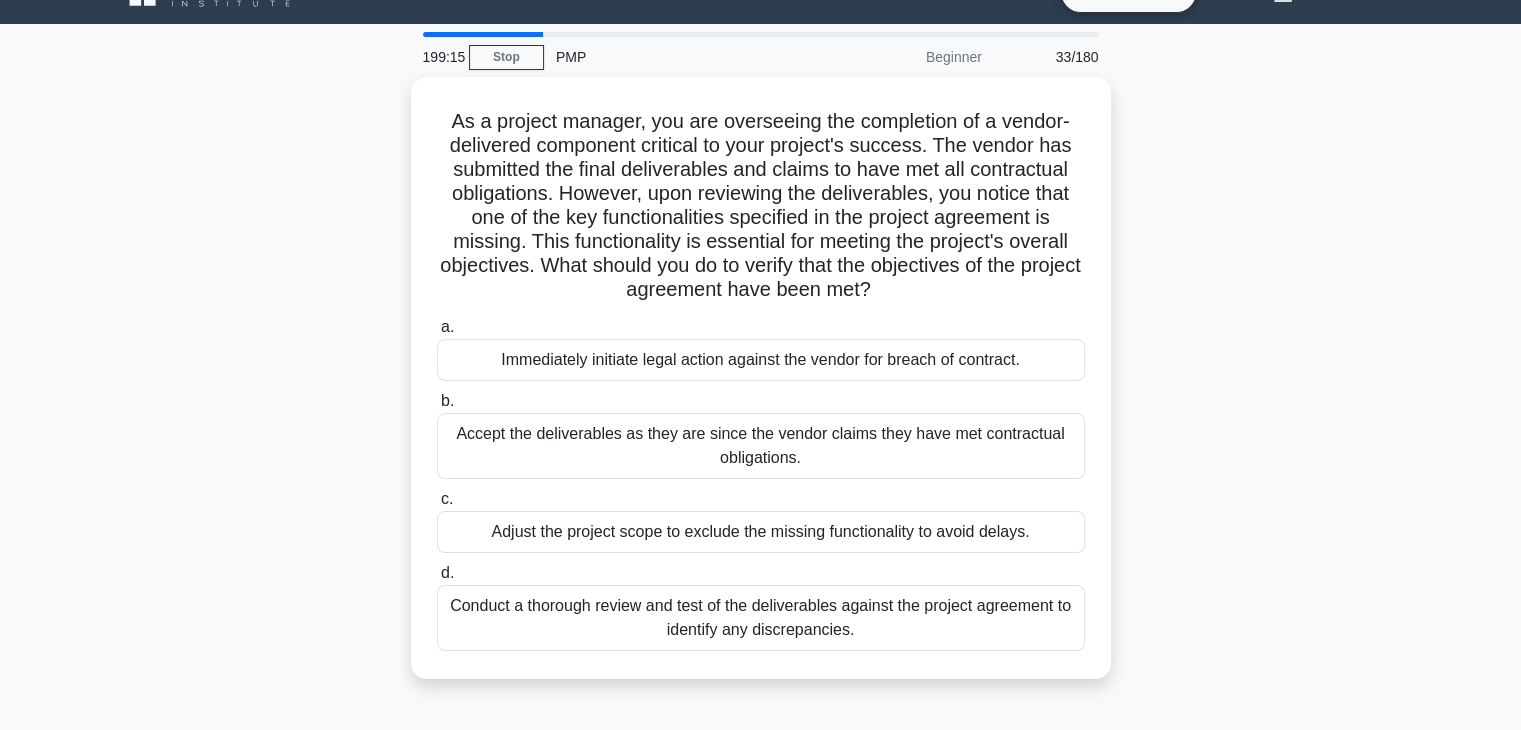 scroll, scrollTop: 0, scrollLeft: 0, axis: both 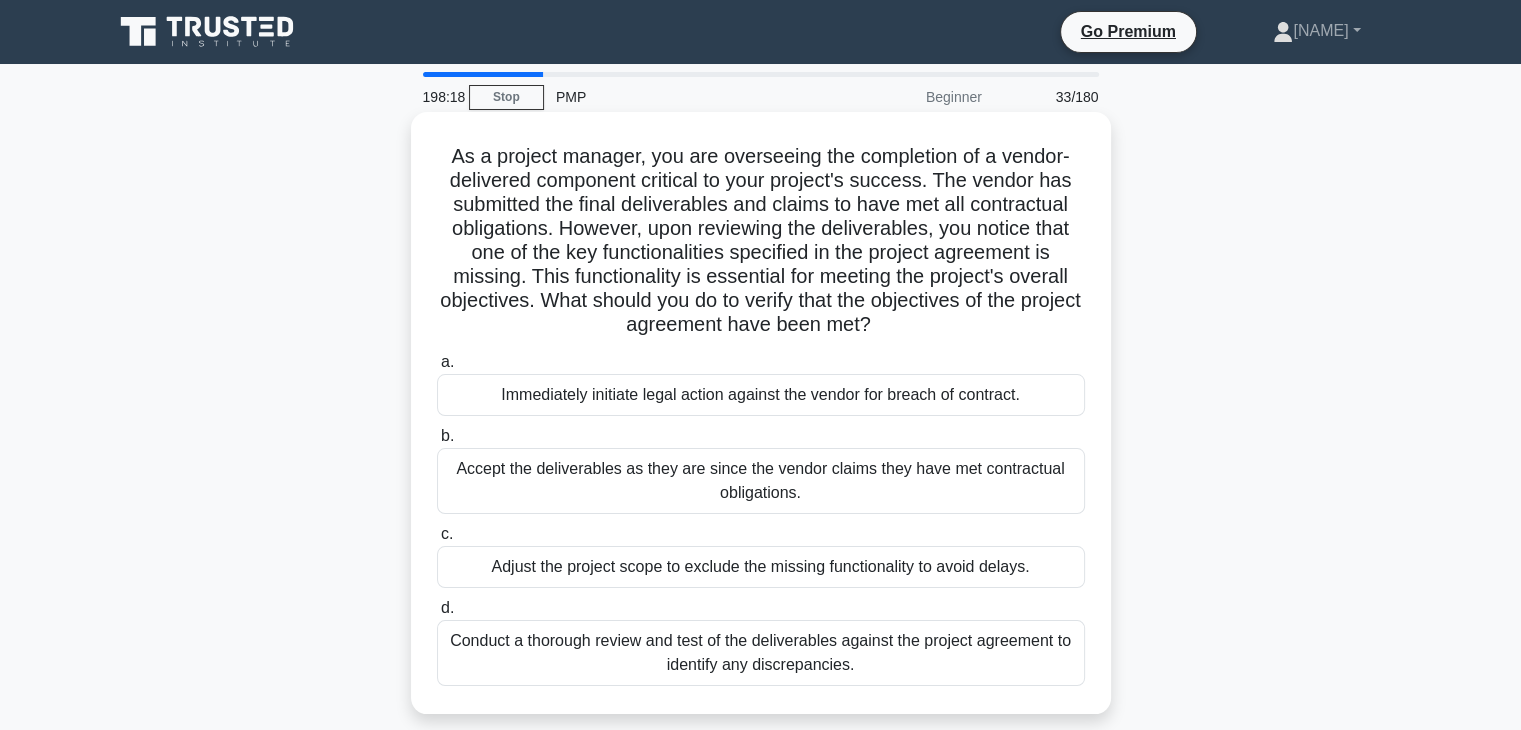 click on "Conduct a thorough review and test of the deliverables against the project agreement to identify any discrepancies." at bounding box center [761, 653] 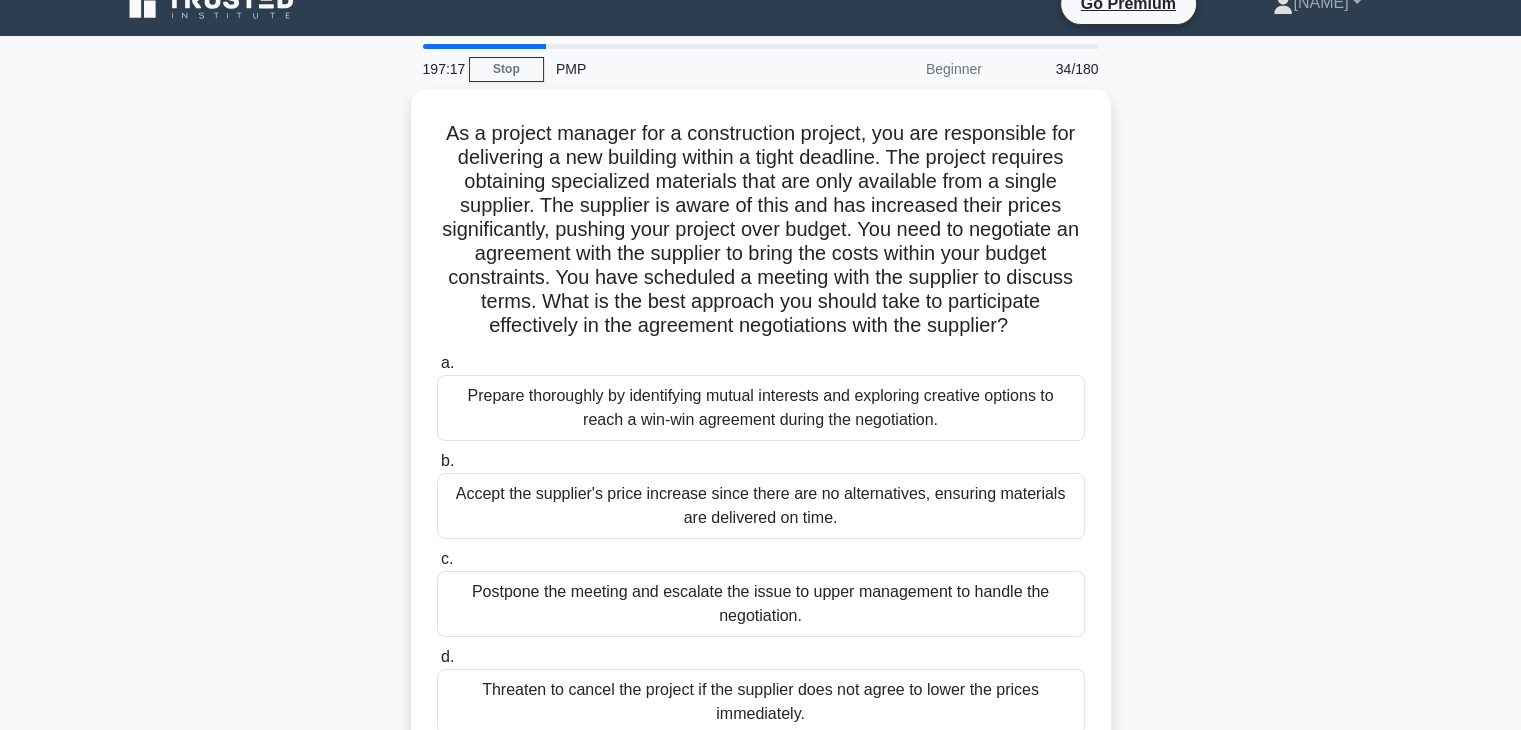 scroll, scrollTop: 40, scrollLeft: 0, axis: vertical 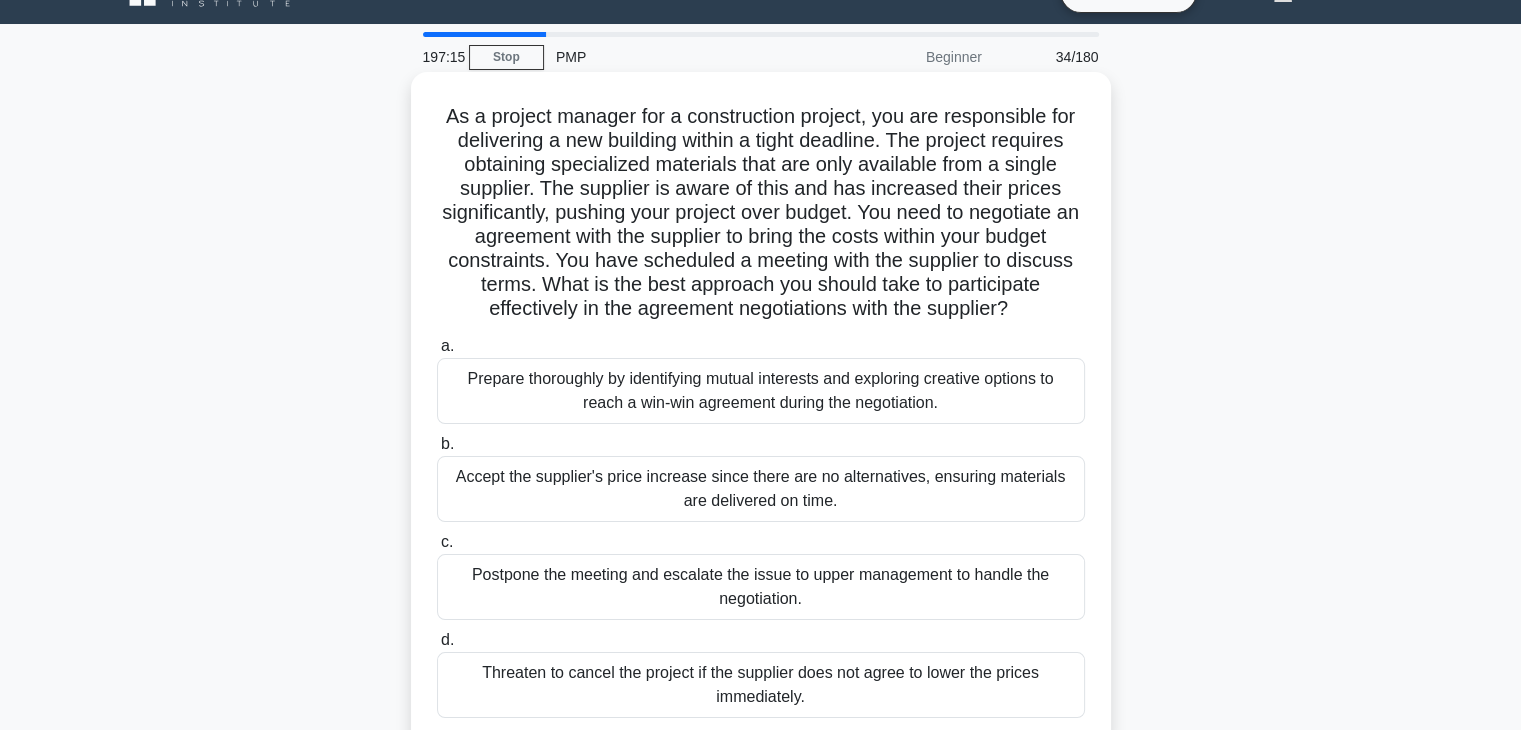 click on "Prepare thoroughly by identifying mutual interests and exploring creative options to reach a win-win agreement during the negotiation." at bounding box center (761, 391) 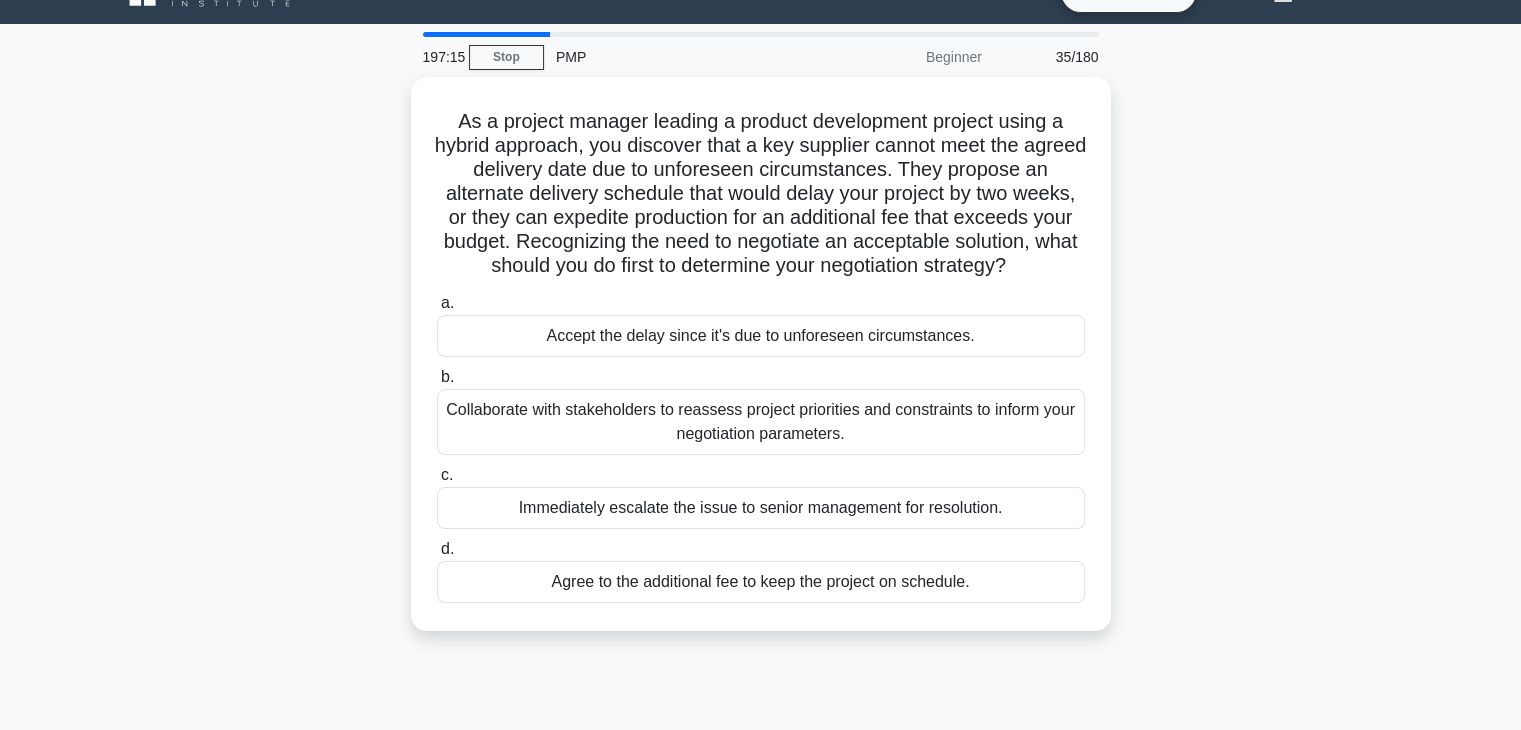 scroll, scrollTop: 0, scrollLeft: 0, axis: both 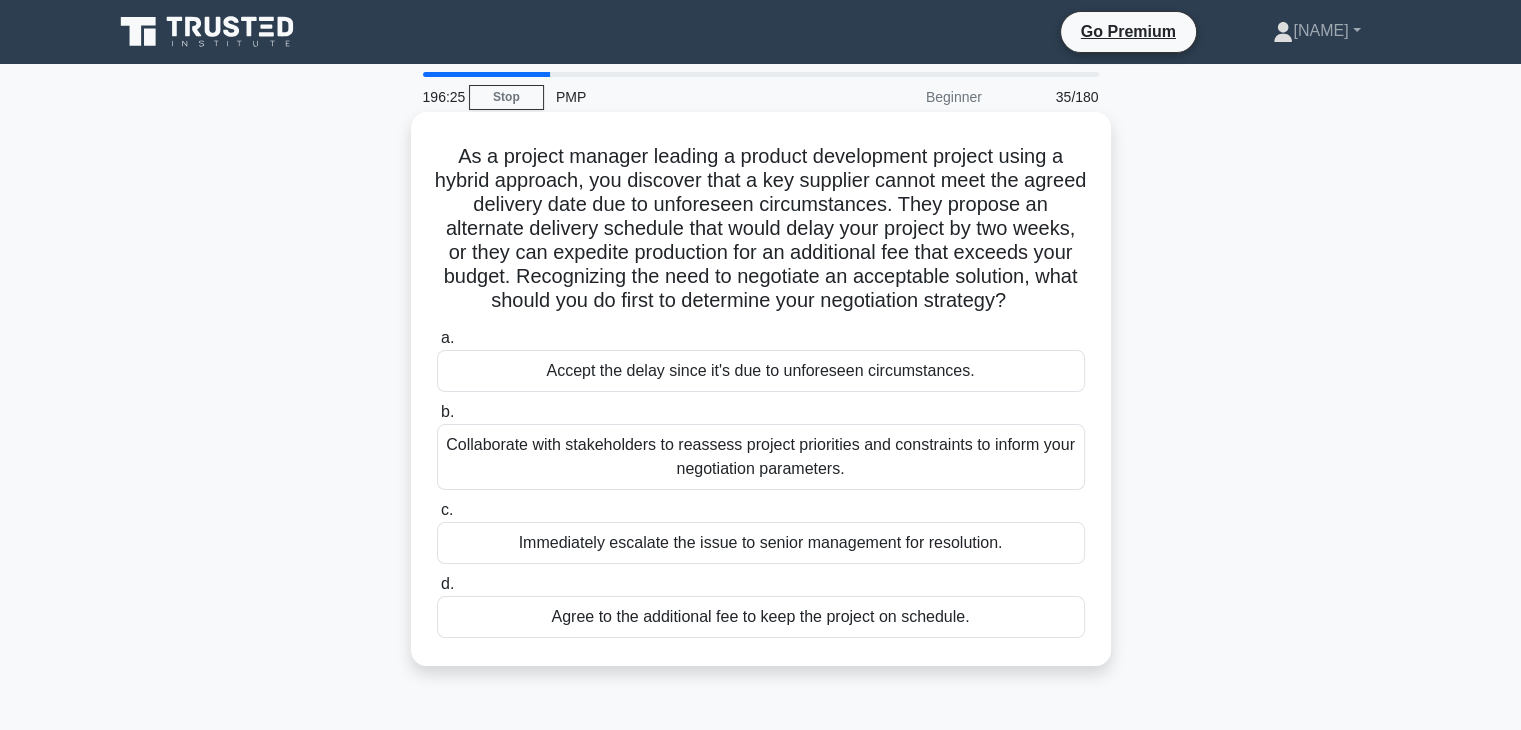 click on "Collaborate with stakeholders to reassess project priorities and constraints to inform your negotiation parameters." at bounding box center (761, 457) 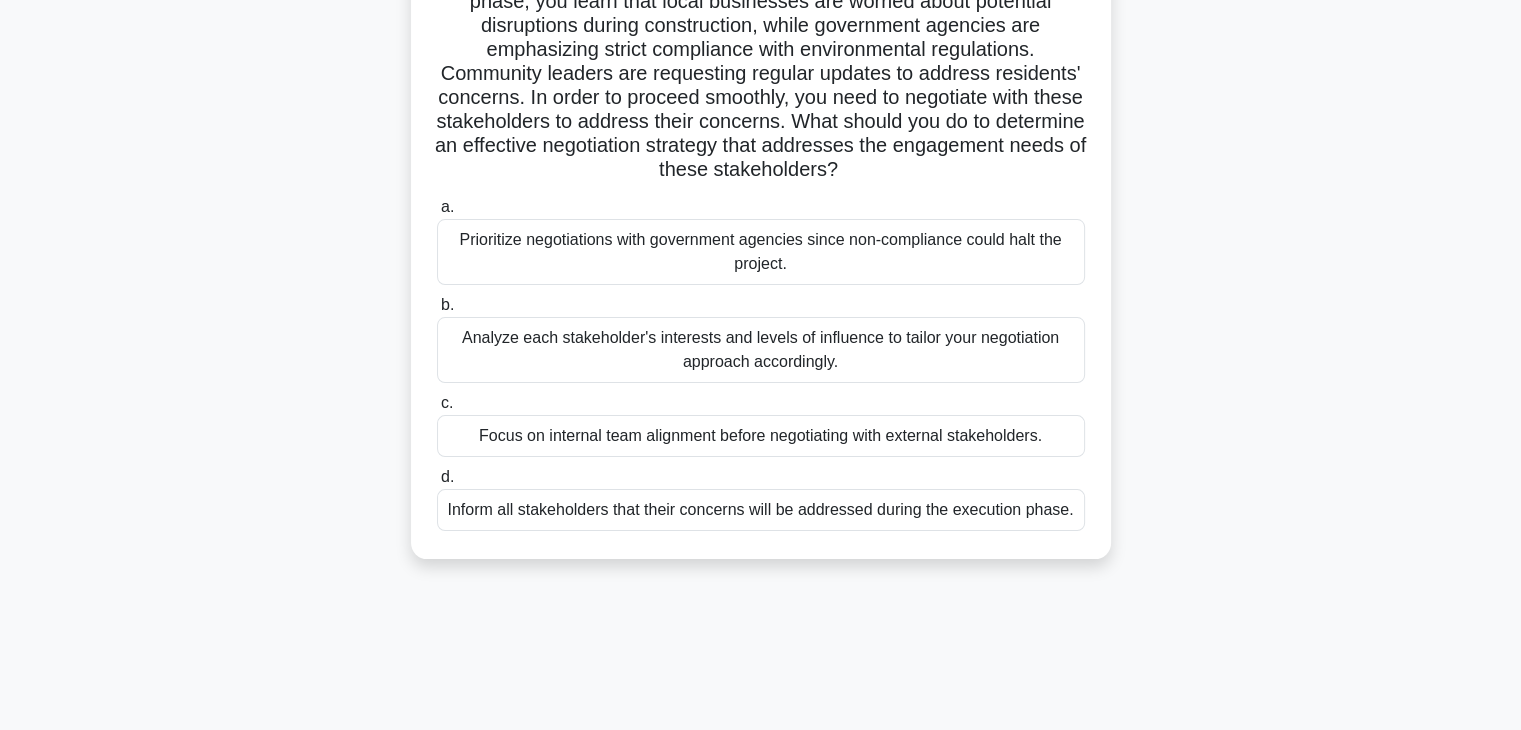 scroll, scrollTop: 240, scrollLeft: 0, axis: vertical 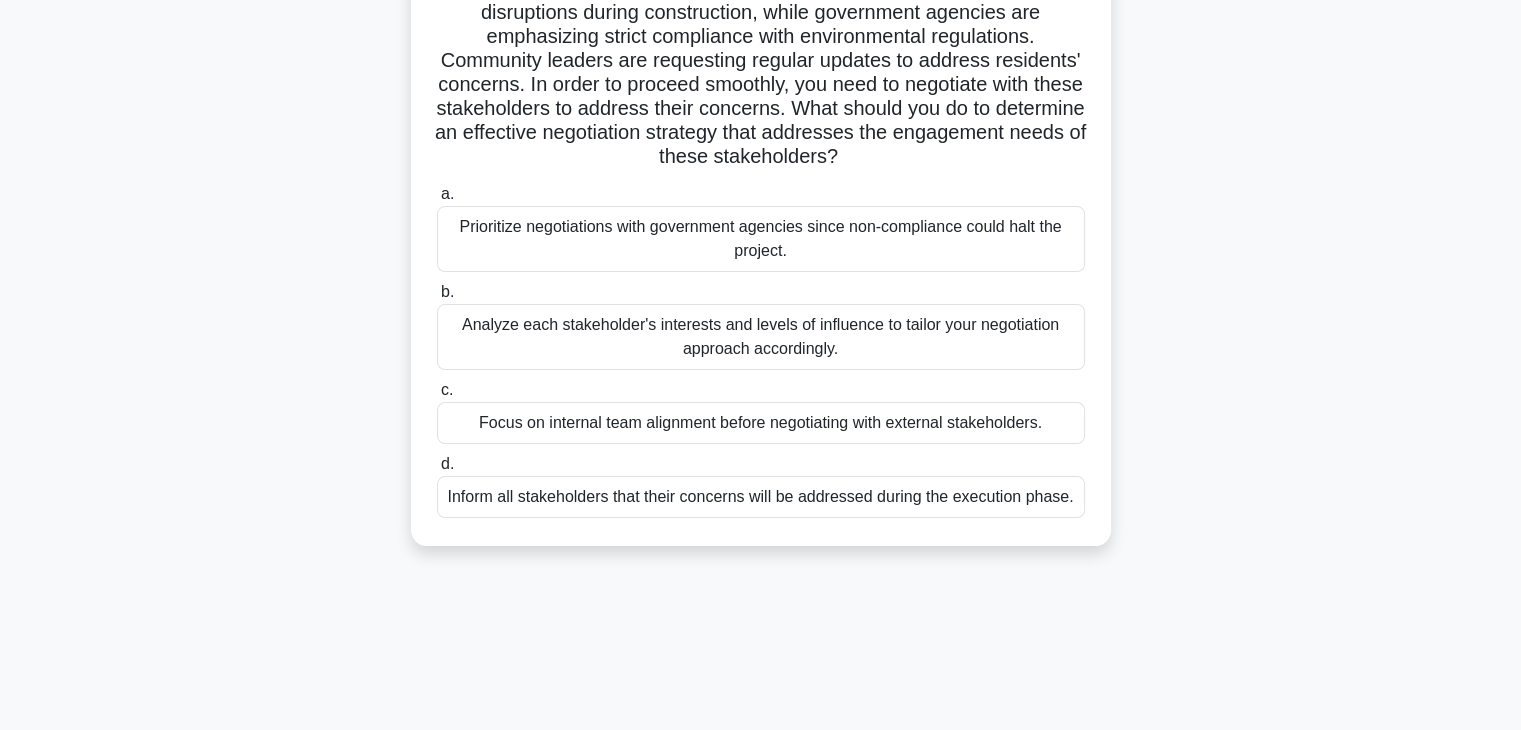 click on "Analyze each stakeholder's interests and levels of influence to tailor your negotiation approach accordingly." at bounding box center (761, 337) 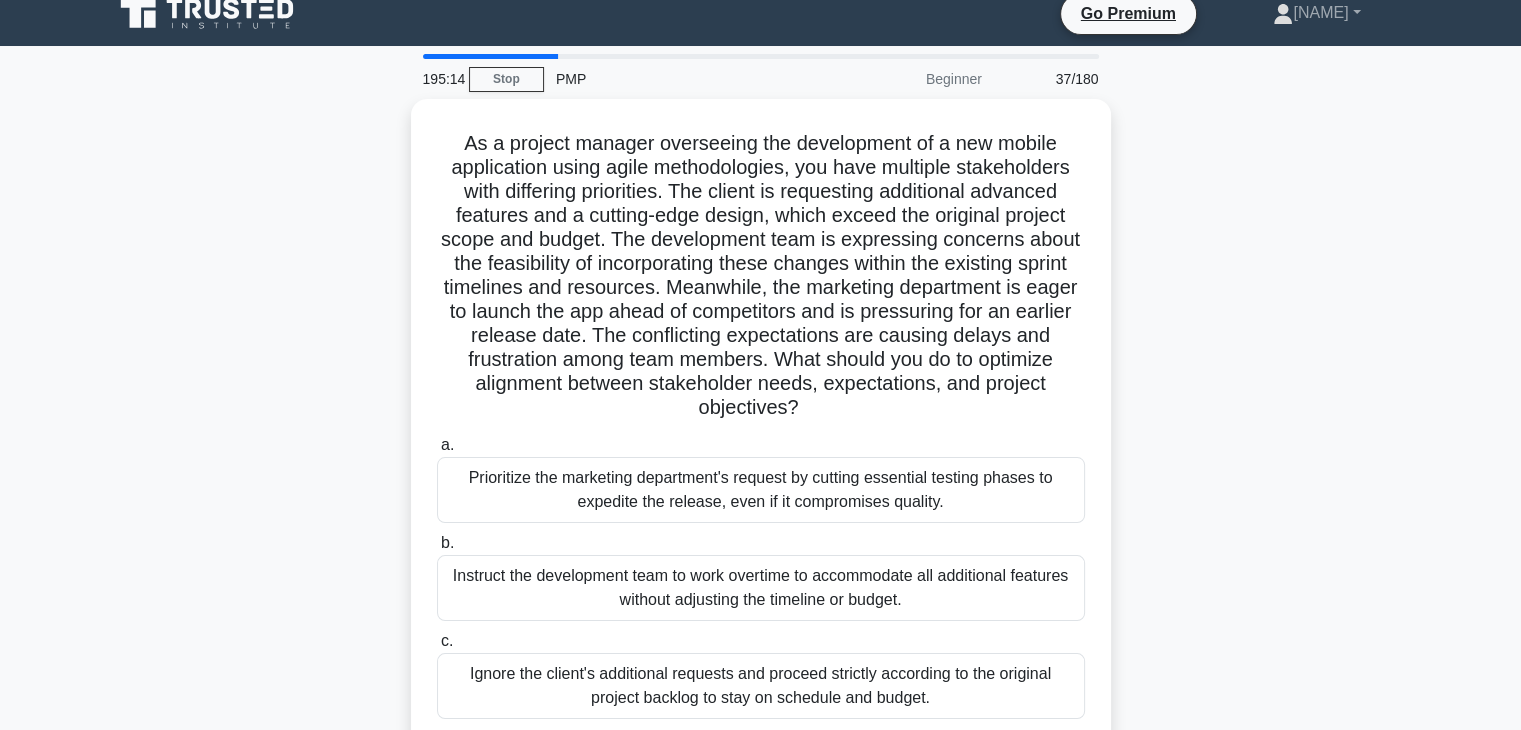 scroll, scrollTop: 0, scrollLeft: 0, axis: both 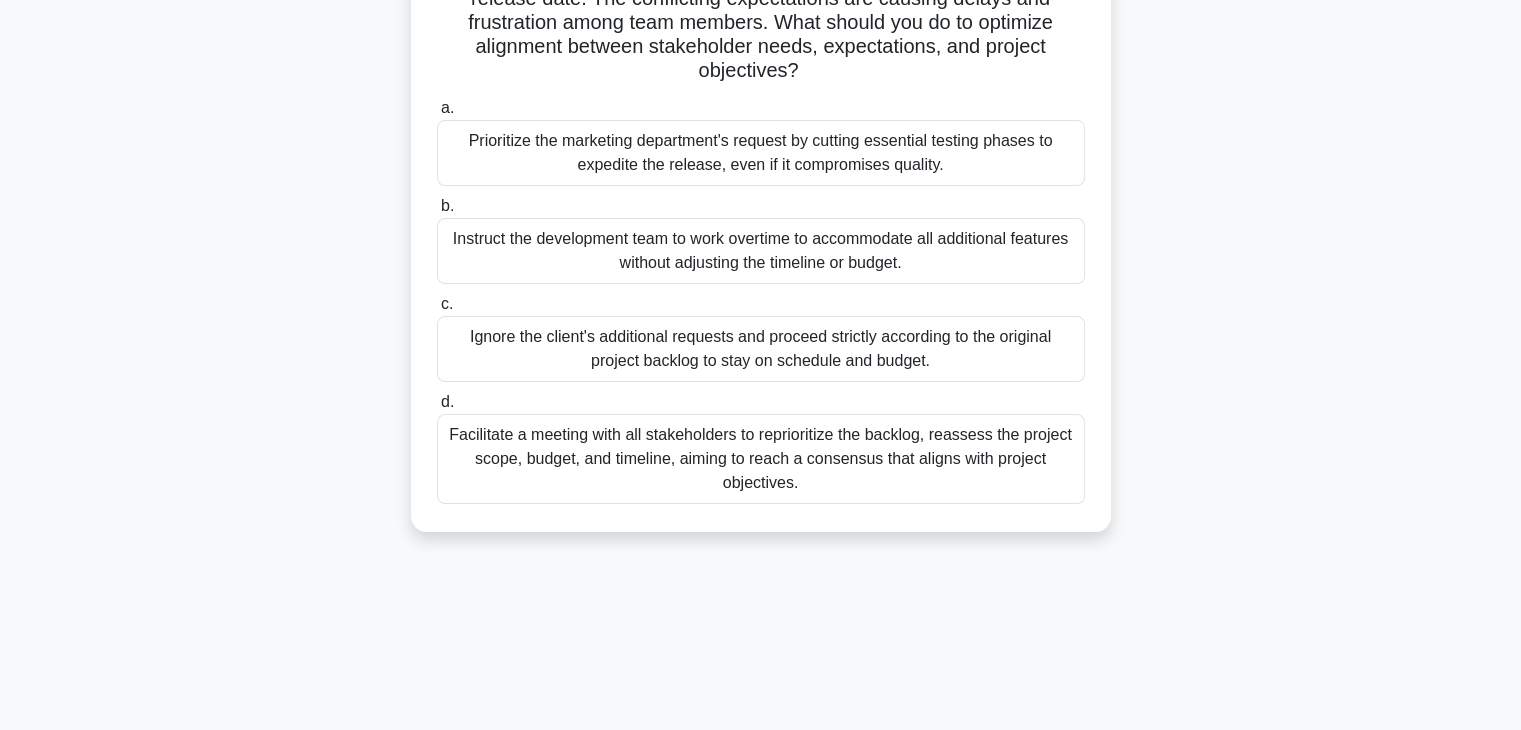 click on "Facilitate a meeting with all stakeholders to reprioritize the backlog, reassess the project scope, budget, and timeline, aiming to reach a consensus that aligns with project objectives." at bounding box center (761, 459) 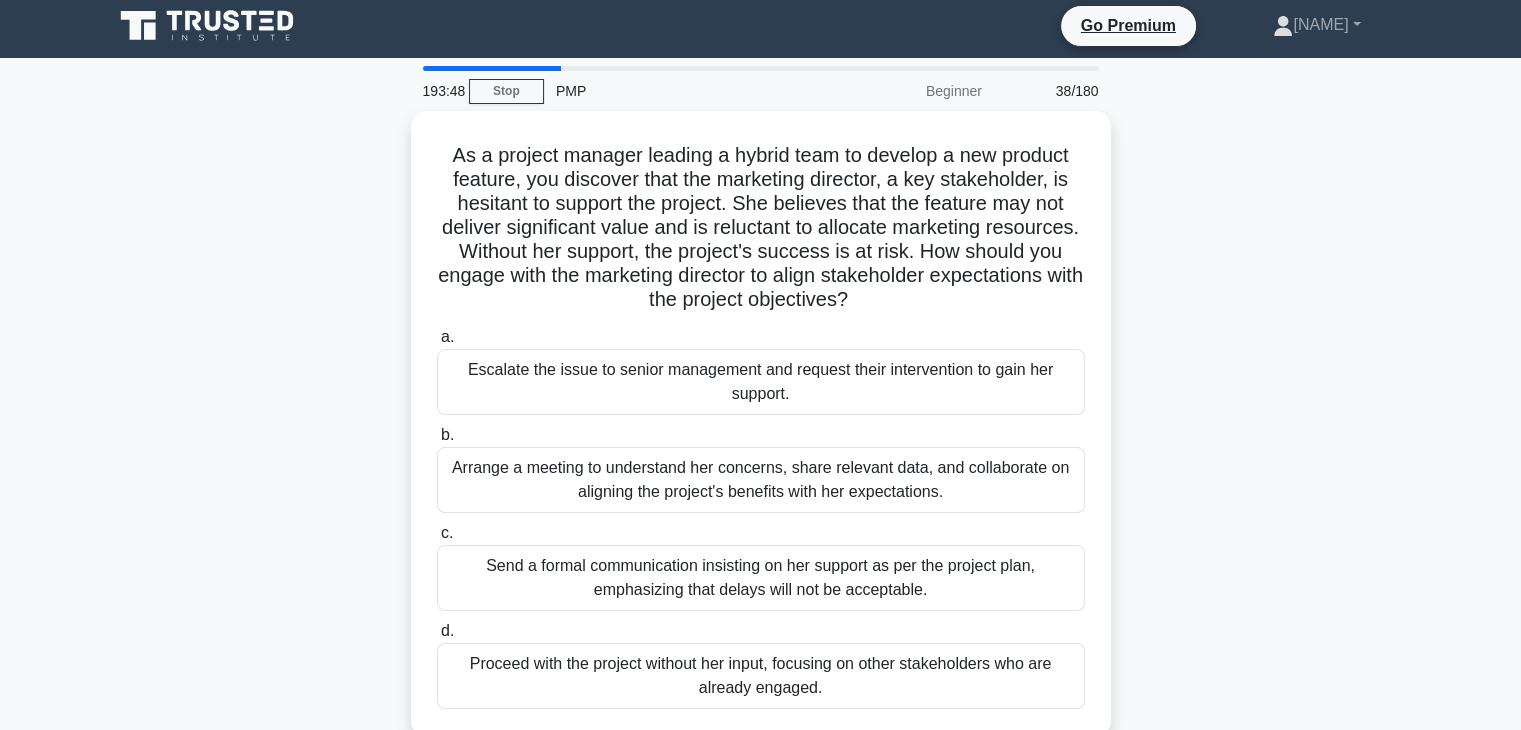 scroll, scrollTop: 0, scrollLeft: 0, axis: both 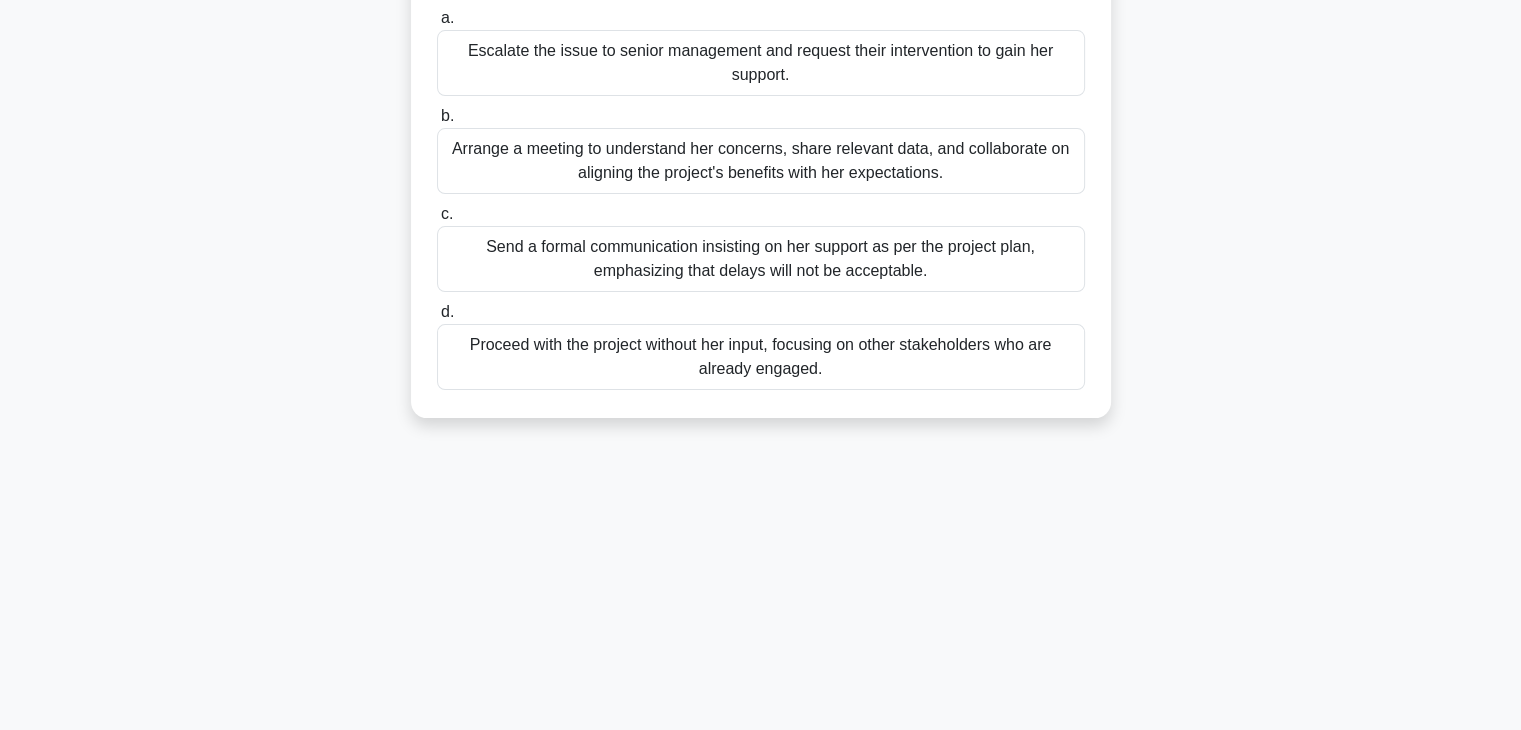 click on "Arrange a meeting to understand her concerns, share relevant data, and collaborate on aligning the project's benefits with her expectations." at bounding box center [761, 161] 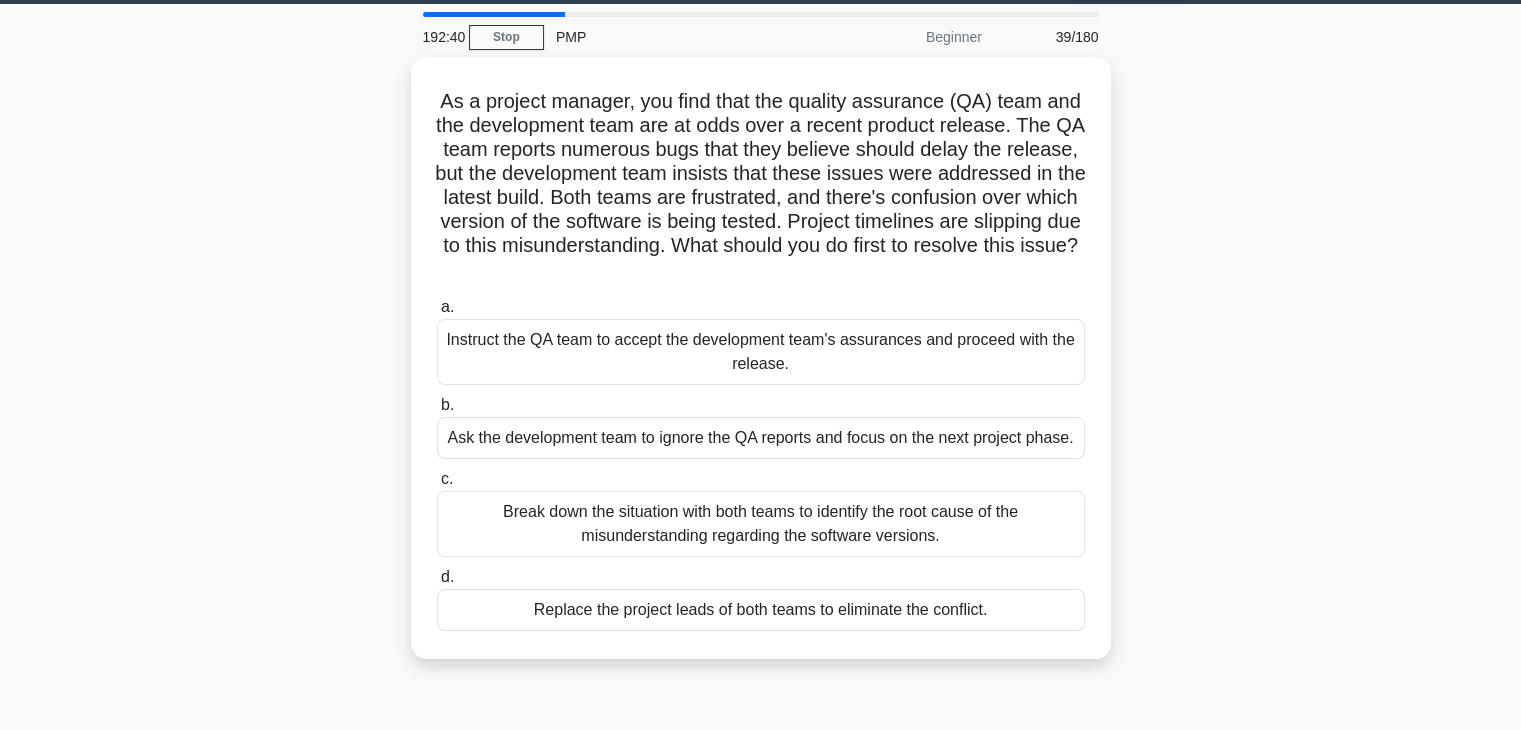 scroll, scrollTop: 0, scrollLeft: 0, axis: both 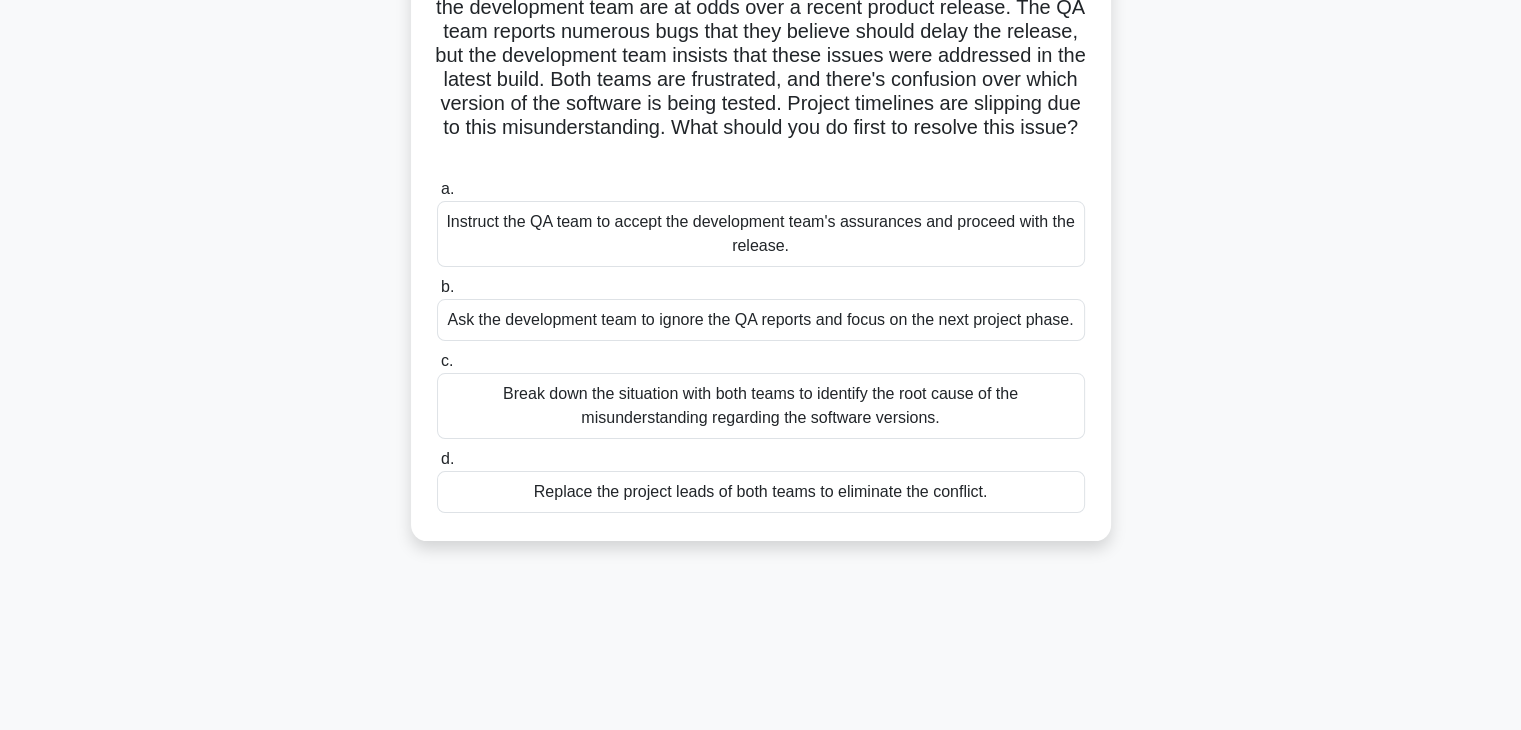 click on "Break down the situation with both teams to identify the root cause of the misunderstanding regarding the software versions." at bounding box center (761, 406) 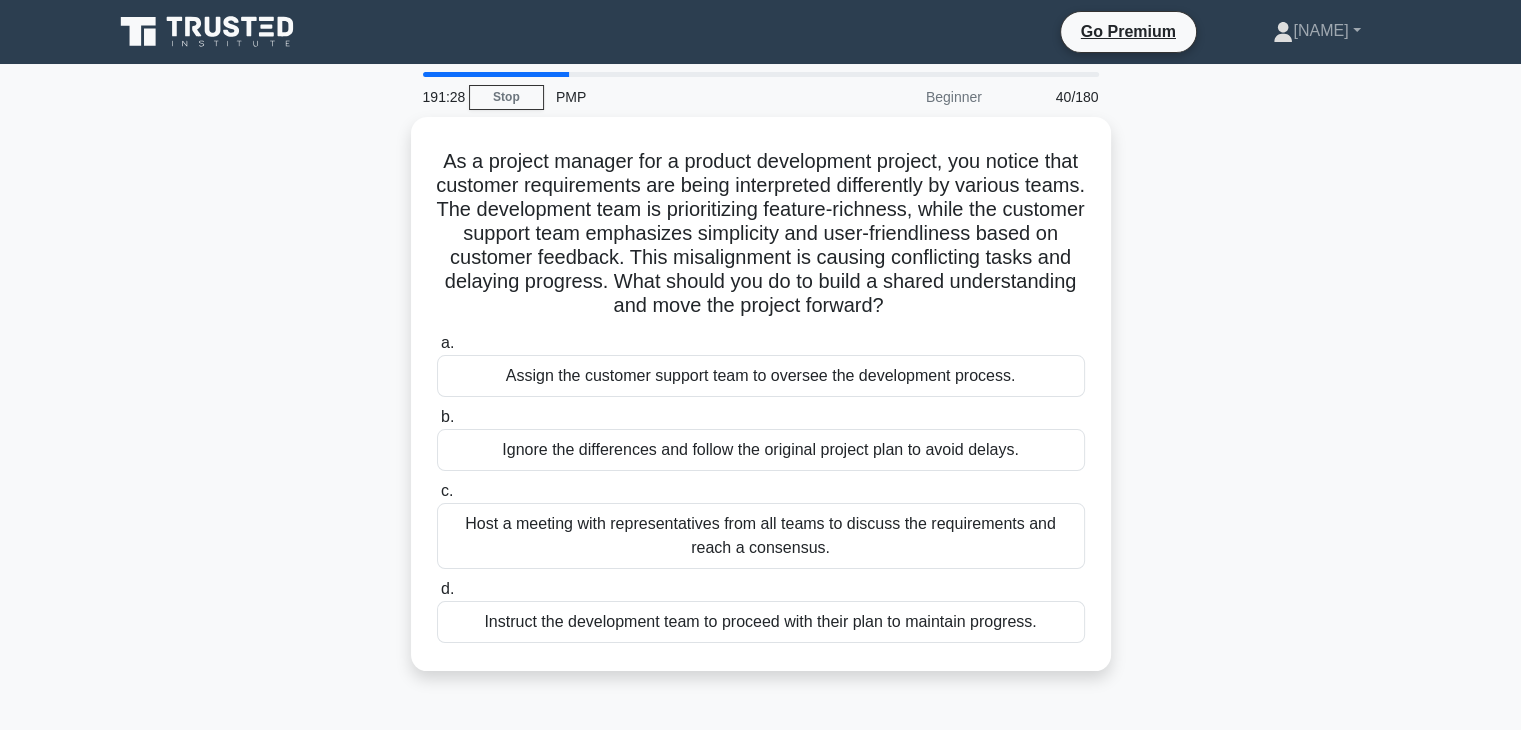 scroll, scrollTop: 0, scrollLeft: 0, axis: both 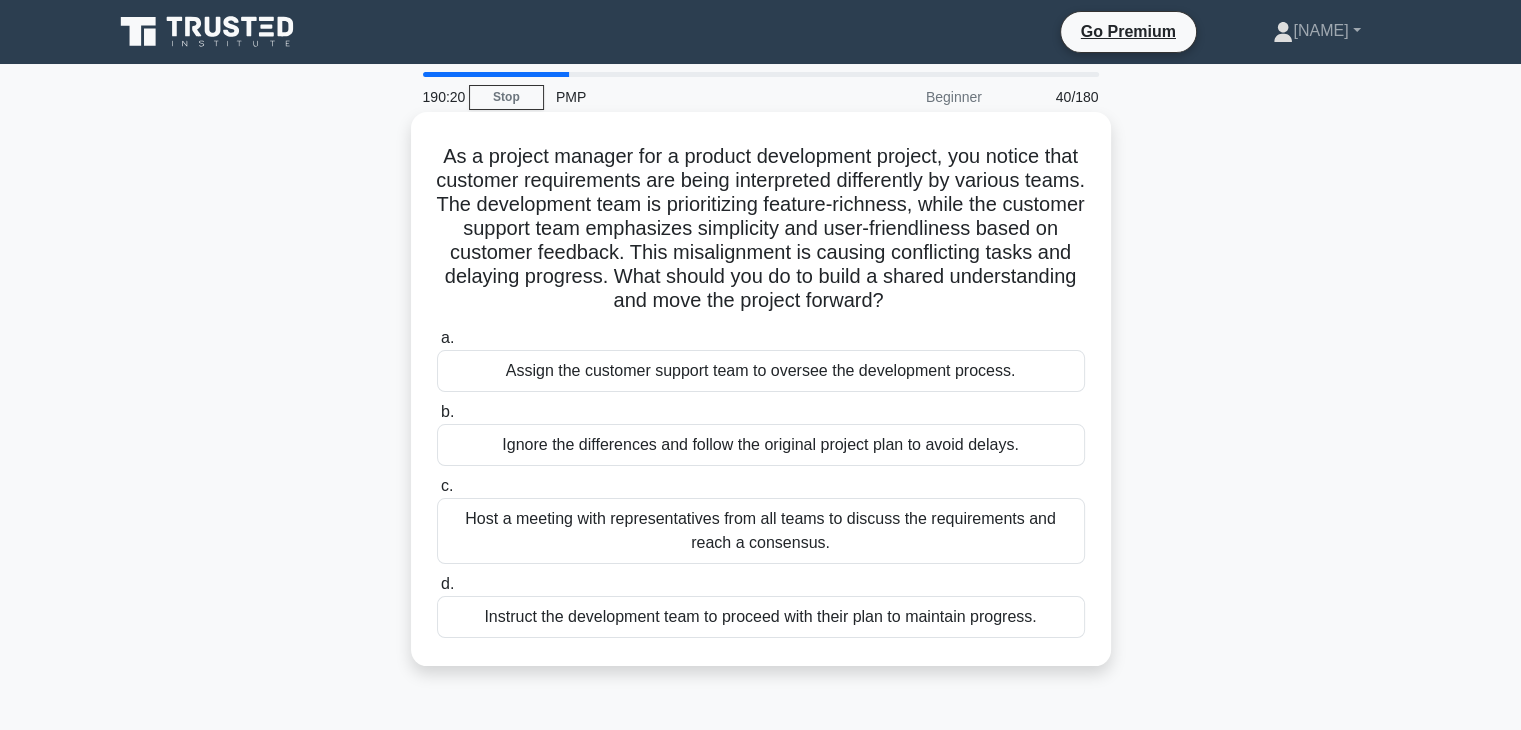 click on "Host a meeting with representatives from all teams to discuss the requirements and reach a consensus." at bounding box center [761, 531] 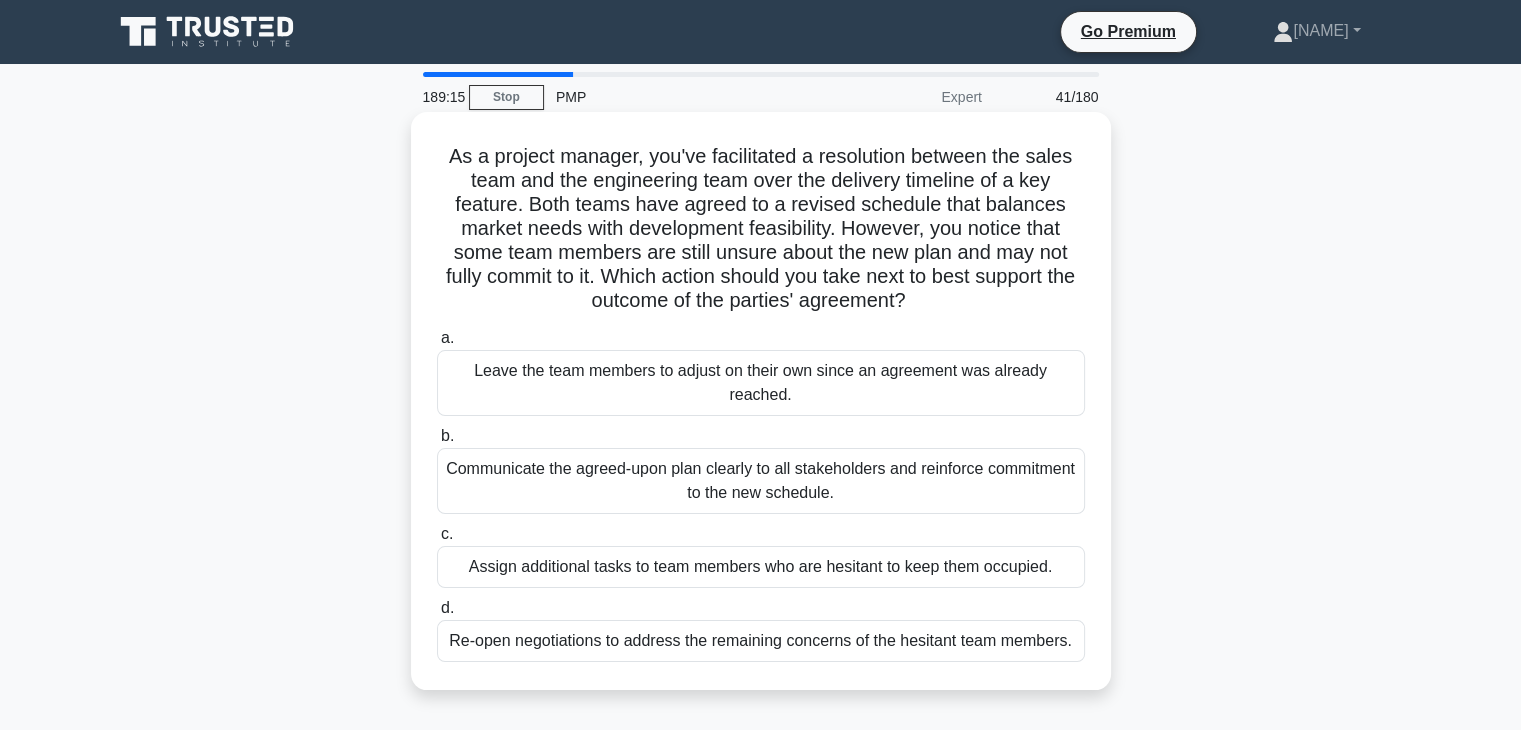 click on "Communicate the agreed-upon plan clearly to all stakeholders and reinforce commitment to the new schedule." at bounding box center [761, 481] 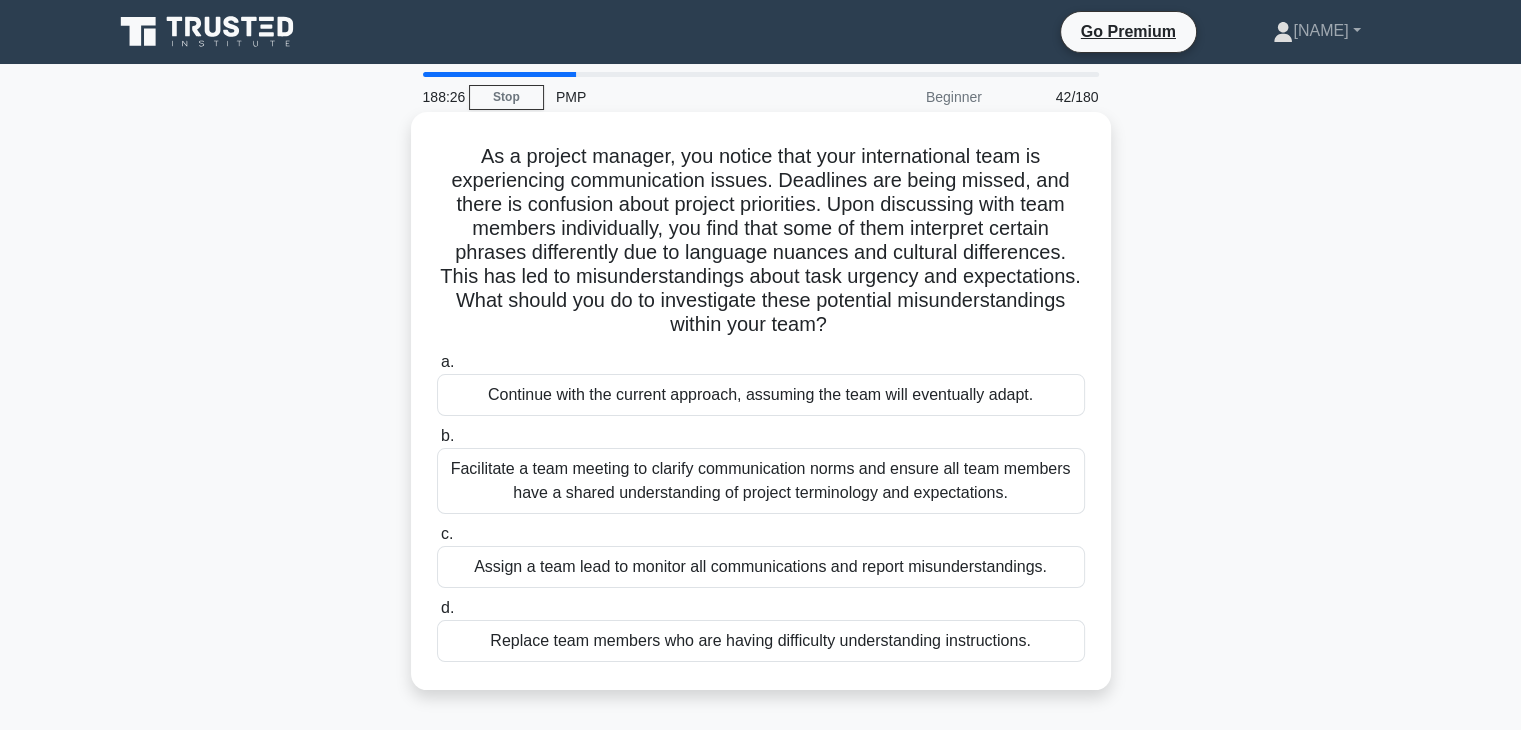 click on "Facilitate a team meeting to clarify communication norms and ensure all team members have a shared understanding of project terminology and expectations." at bounding box center (761, 481) 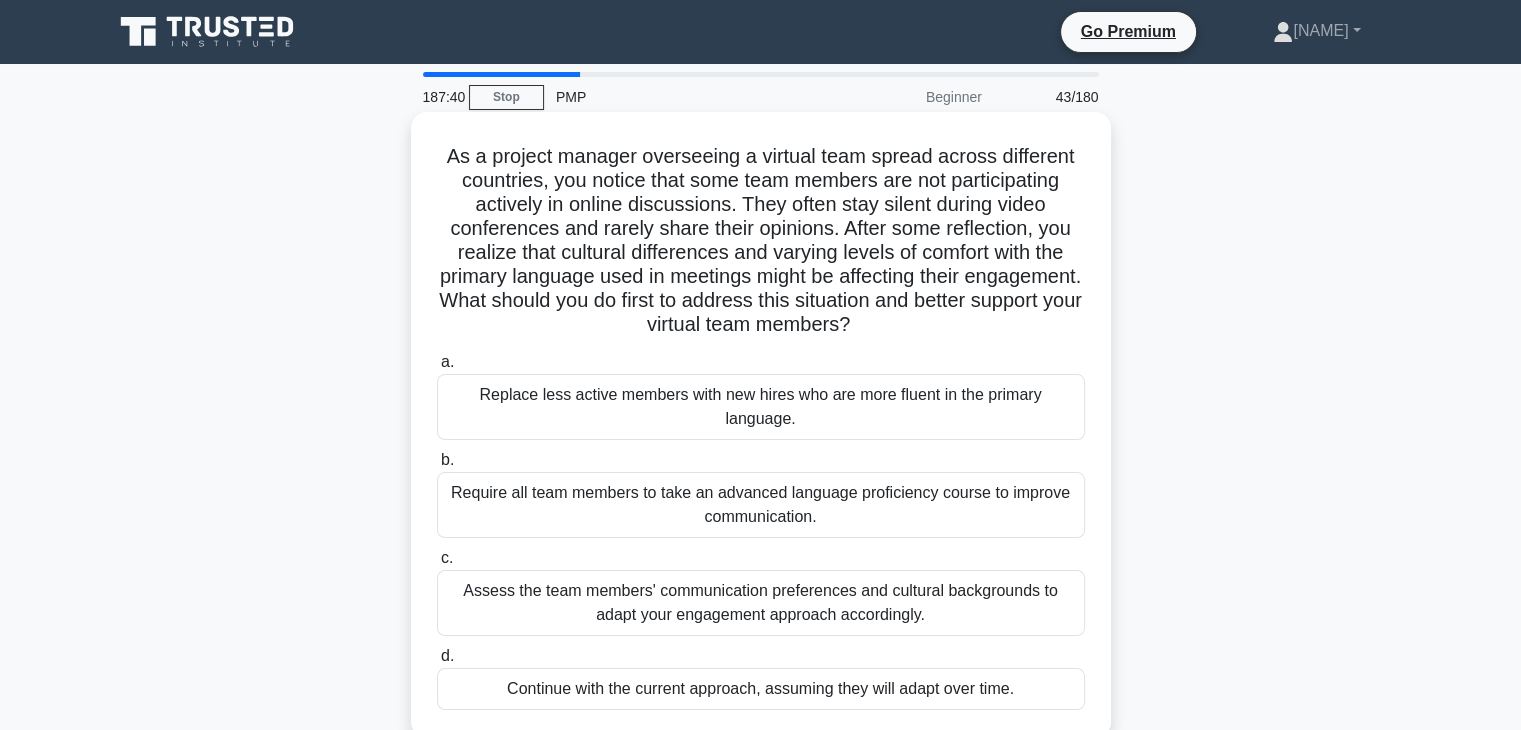 click on "Assess the team members' communication preferences and cultural backgrounds to adapt your engagement approach accordingly." at bounding box center (761, 603) 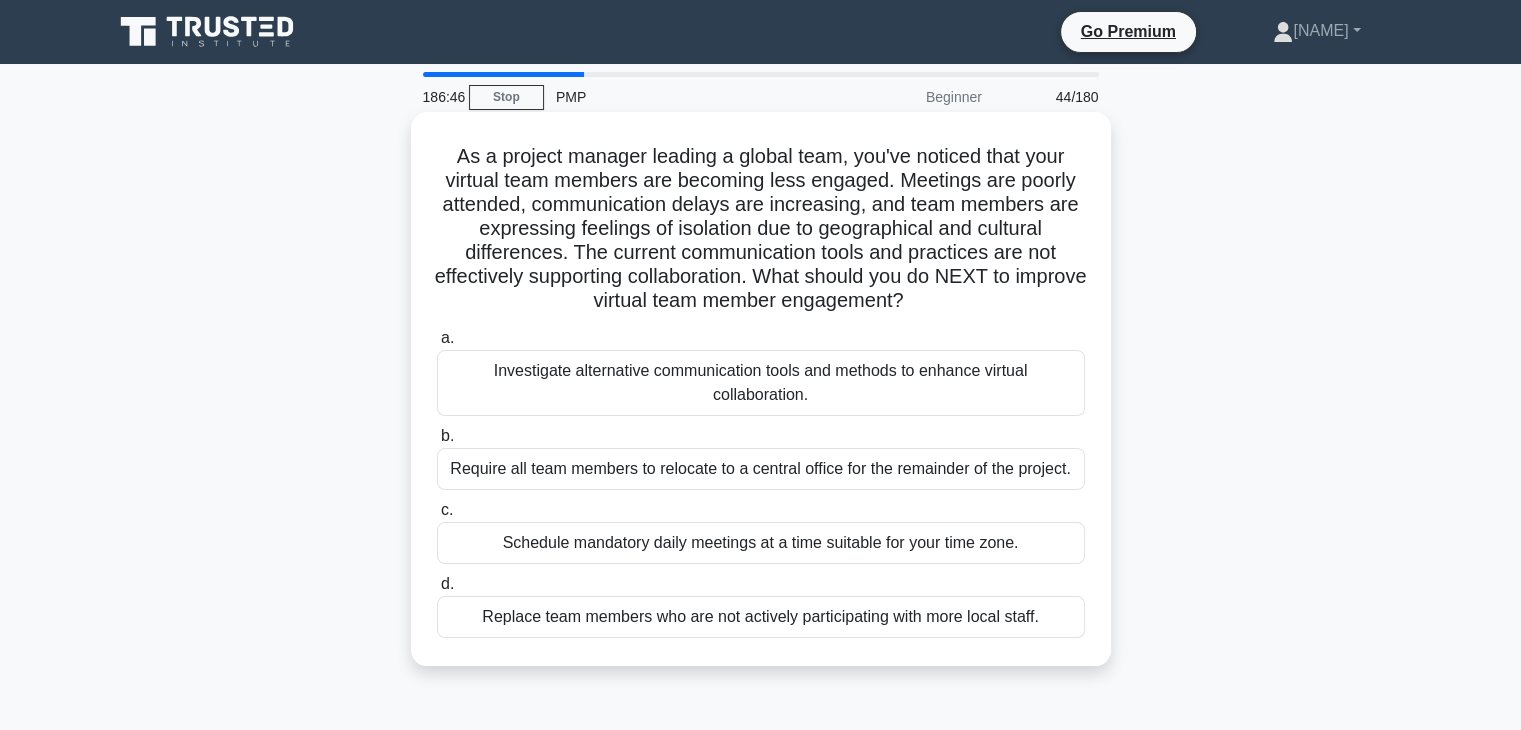 click on "Investigate alternative communication tools and methods to enhance virtual collaboration." at bounding box center (761, 383) 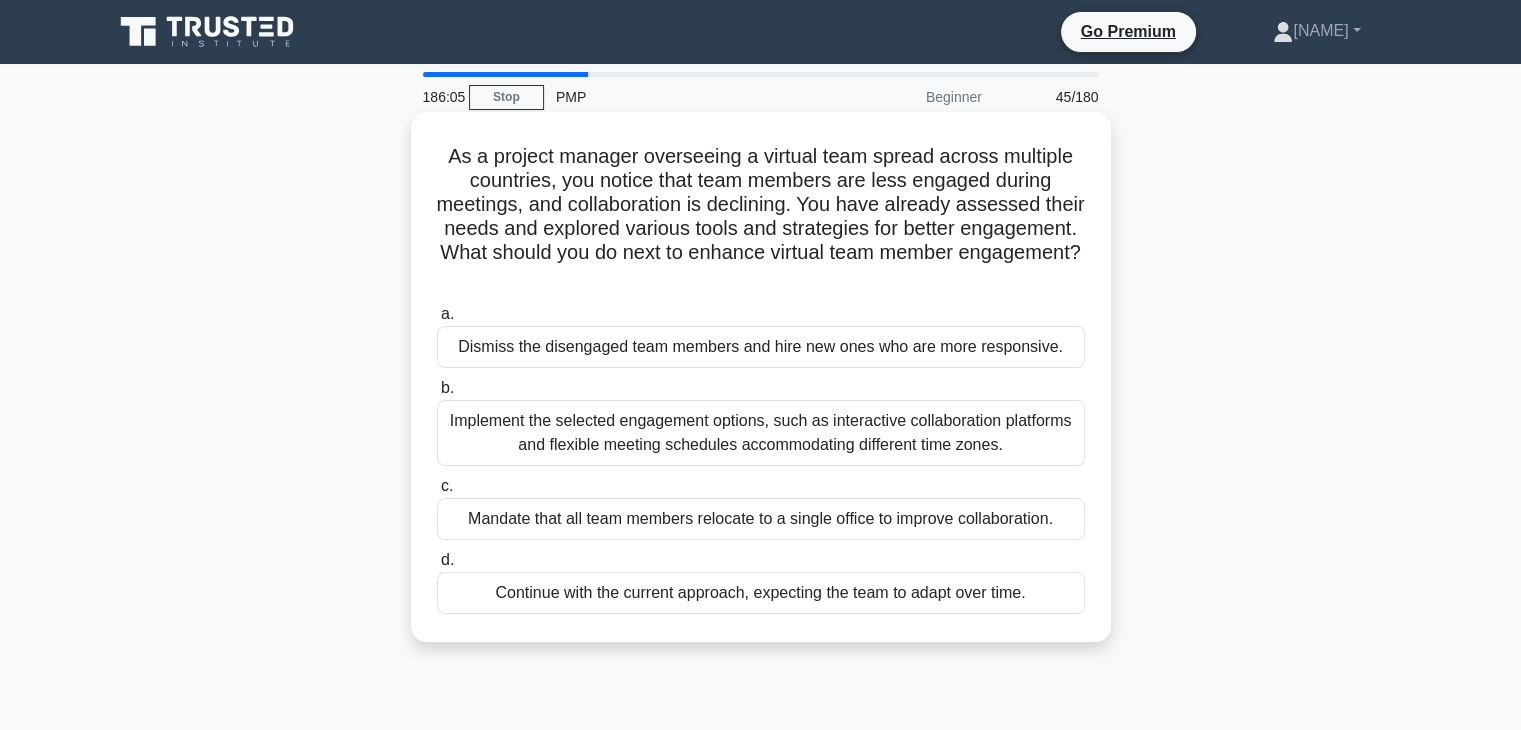 click on "Implement the selected engagement options, such as interactive collaboration platforms and flexible meeting schedules accommodating different time zones." at bounding box center (761, 433) 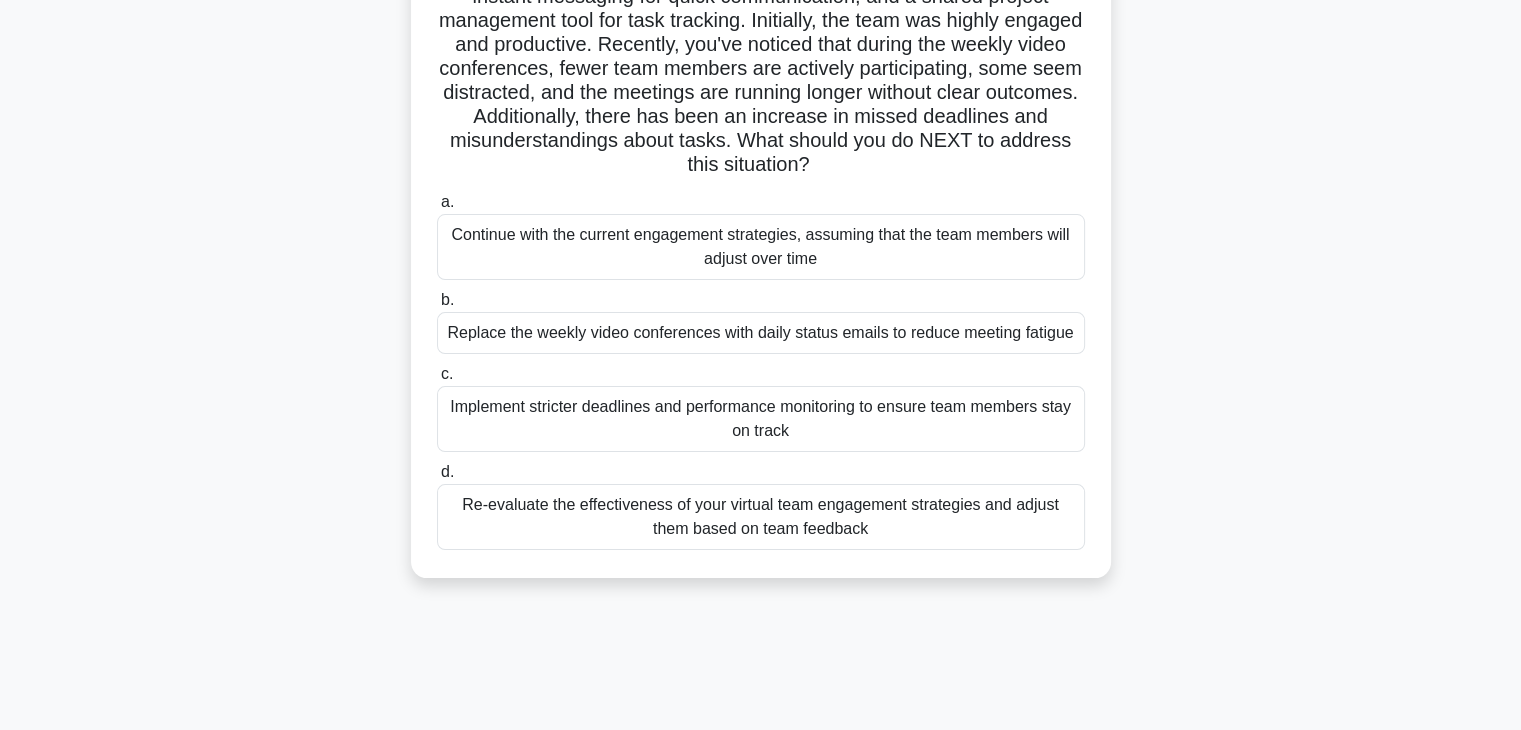 scroll, scrollTop: 280, scrollLeft: 0, axis: vertical 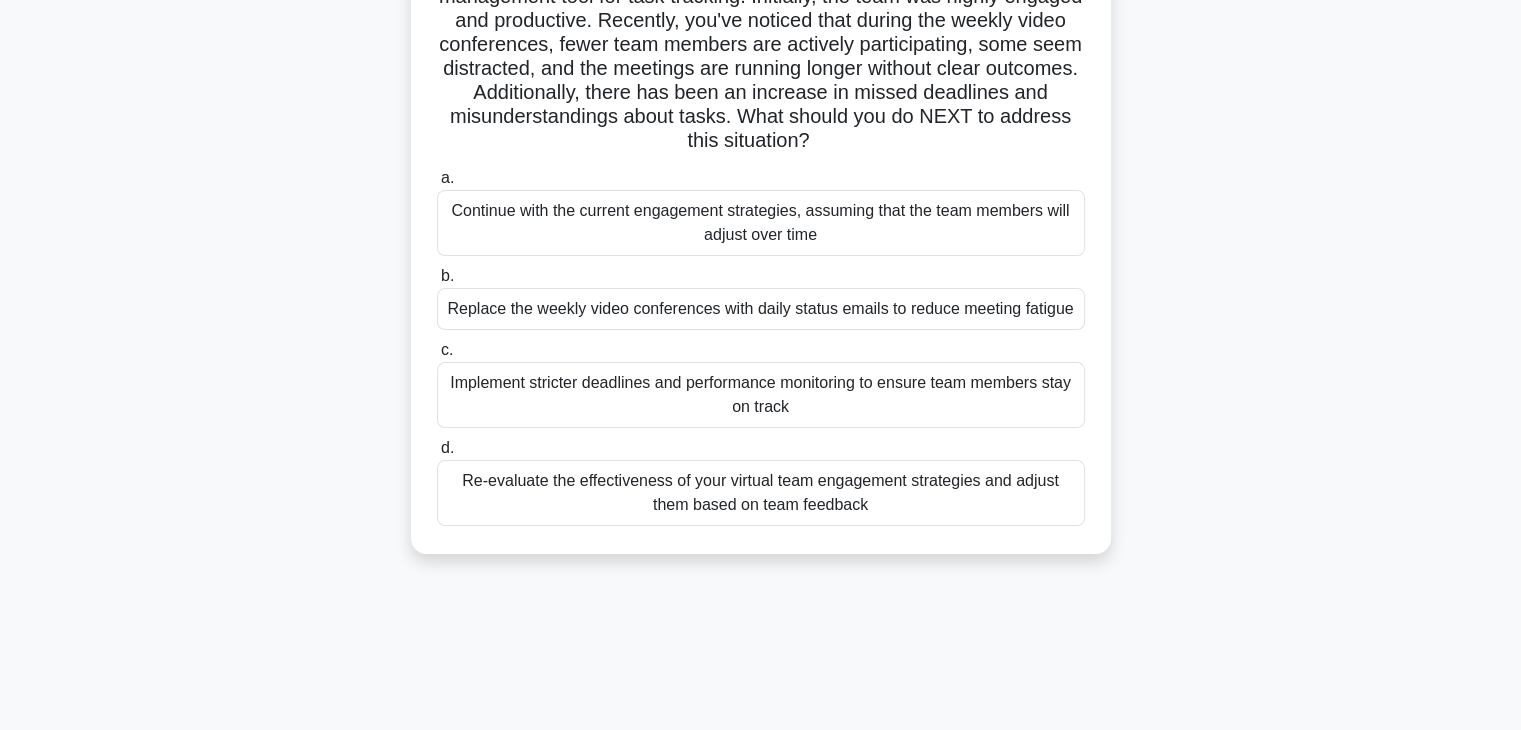 click on "Re-evaluate the effectiveness of your virtual team engagement strategies and adjust them based on team feedback" at bounding box center (761, 493) 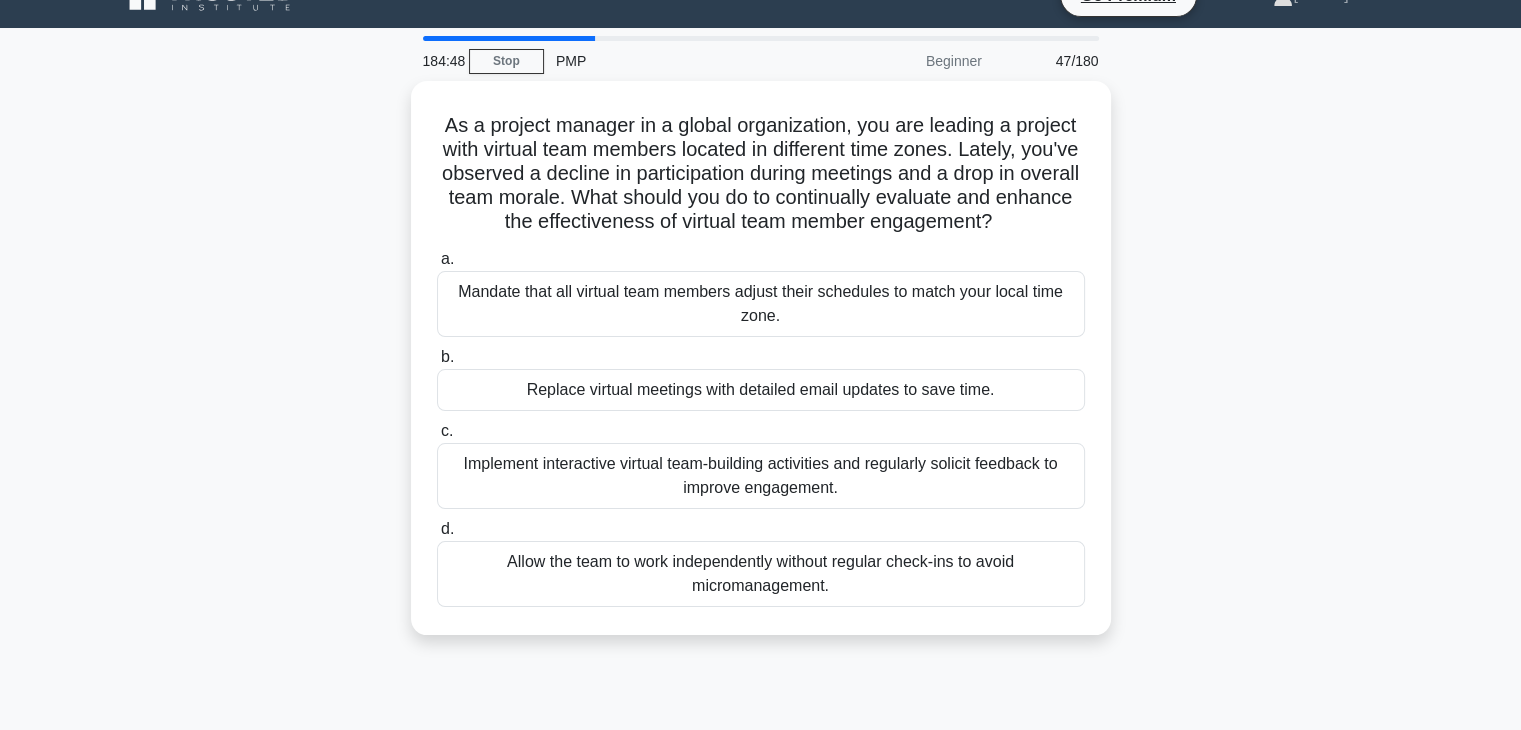 scroll, scrollTop: 0, scrollLeft: 0, axis: both 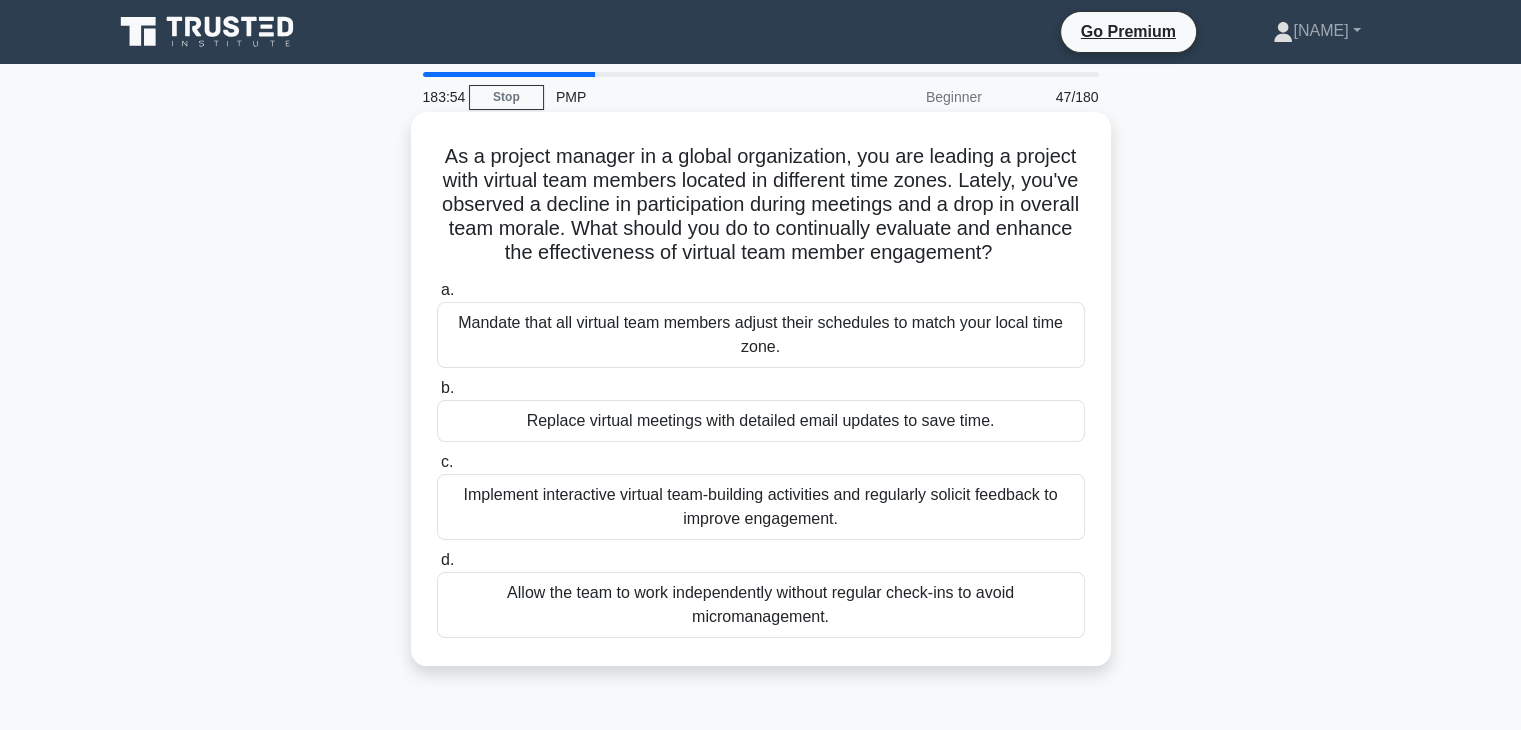 click on "Implement interactive virtual team-building activities and regularly solicit feedback to improve engagement." at bounding box center (761, 507) 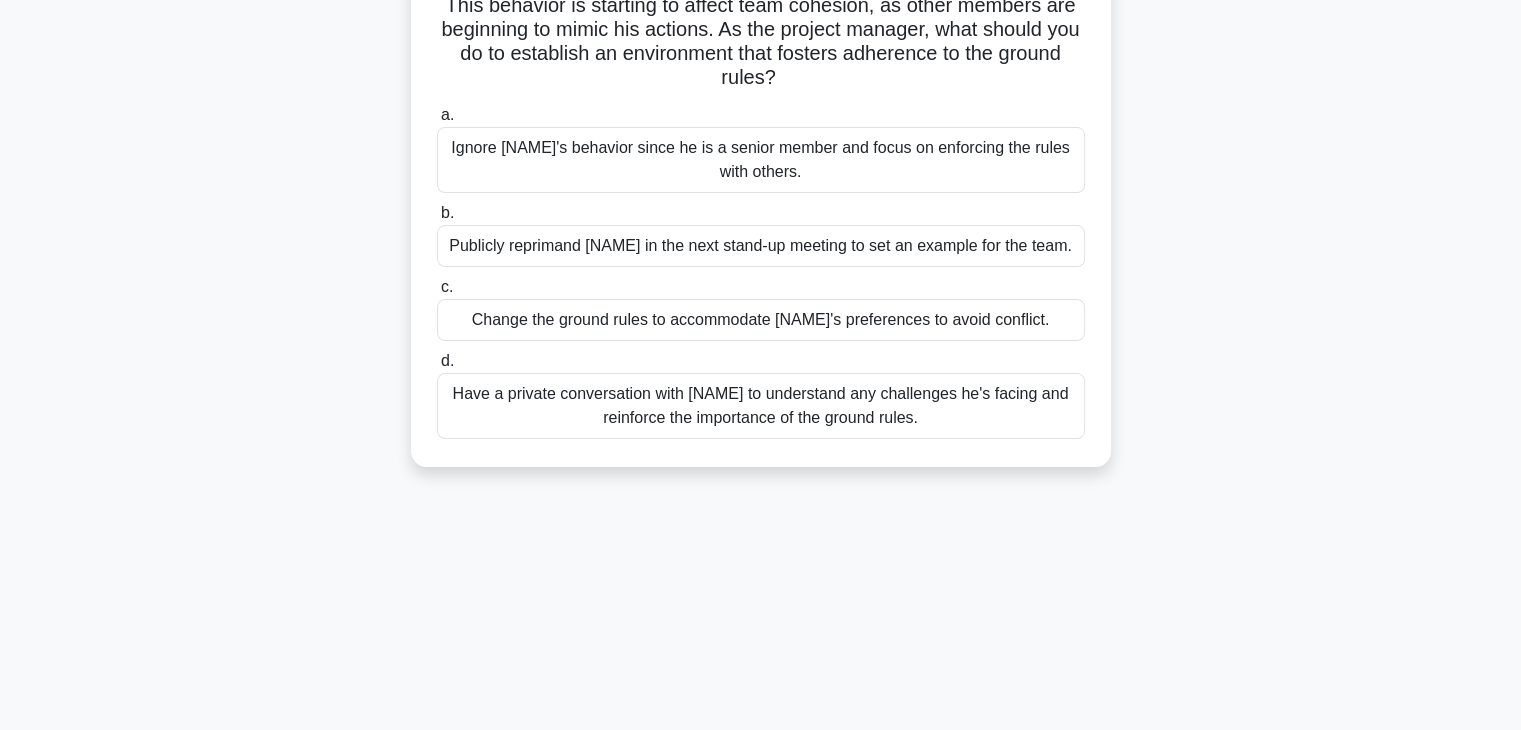 scroll, scrollTop: 333, scrollLeft: 0, axis: vertical 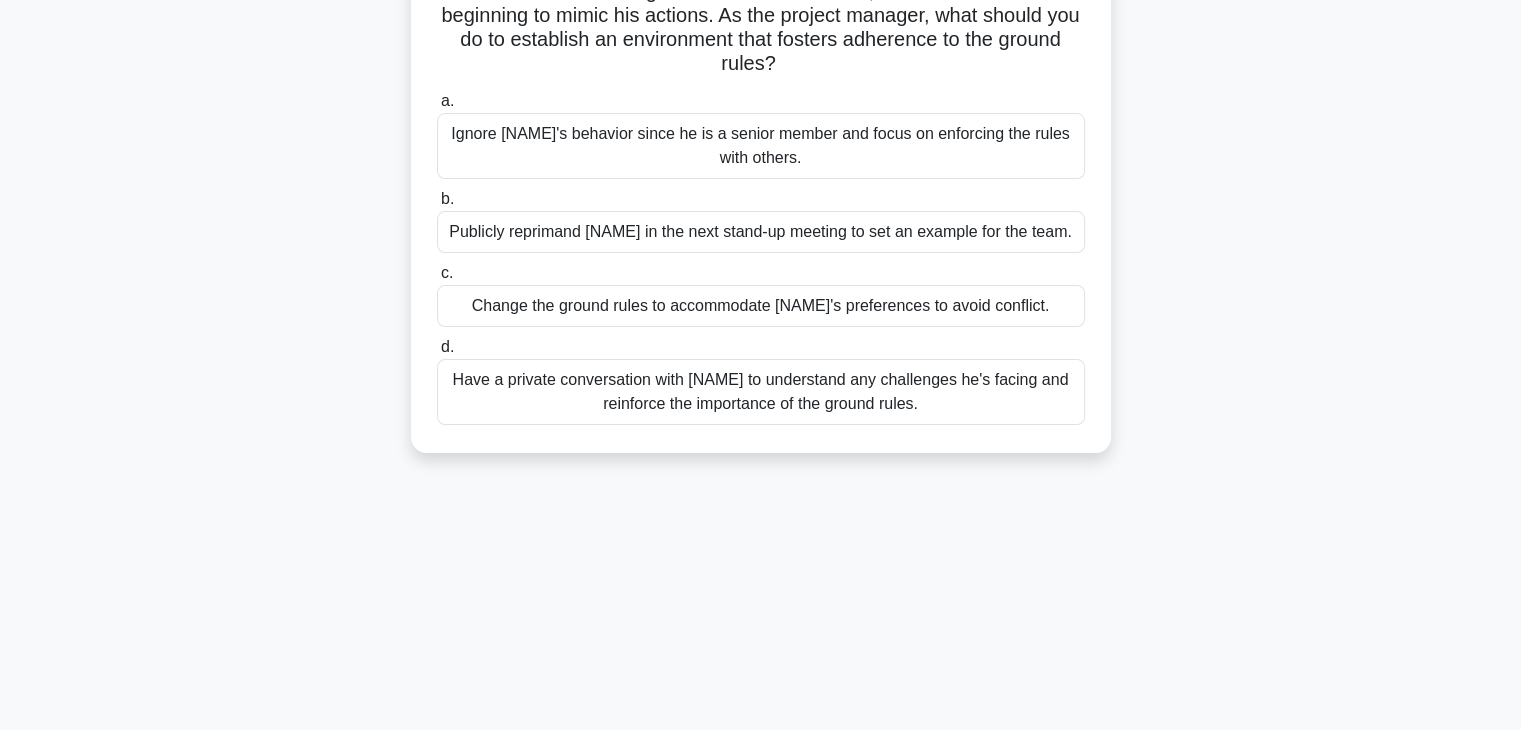 click on "Have a private conversation with [NAME] to understand any challenges he's facing and reinforce the importance of the ground rules." at bounding box center [761, 392] 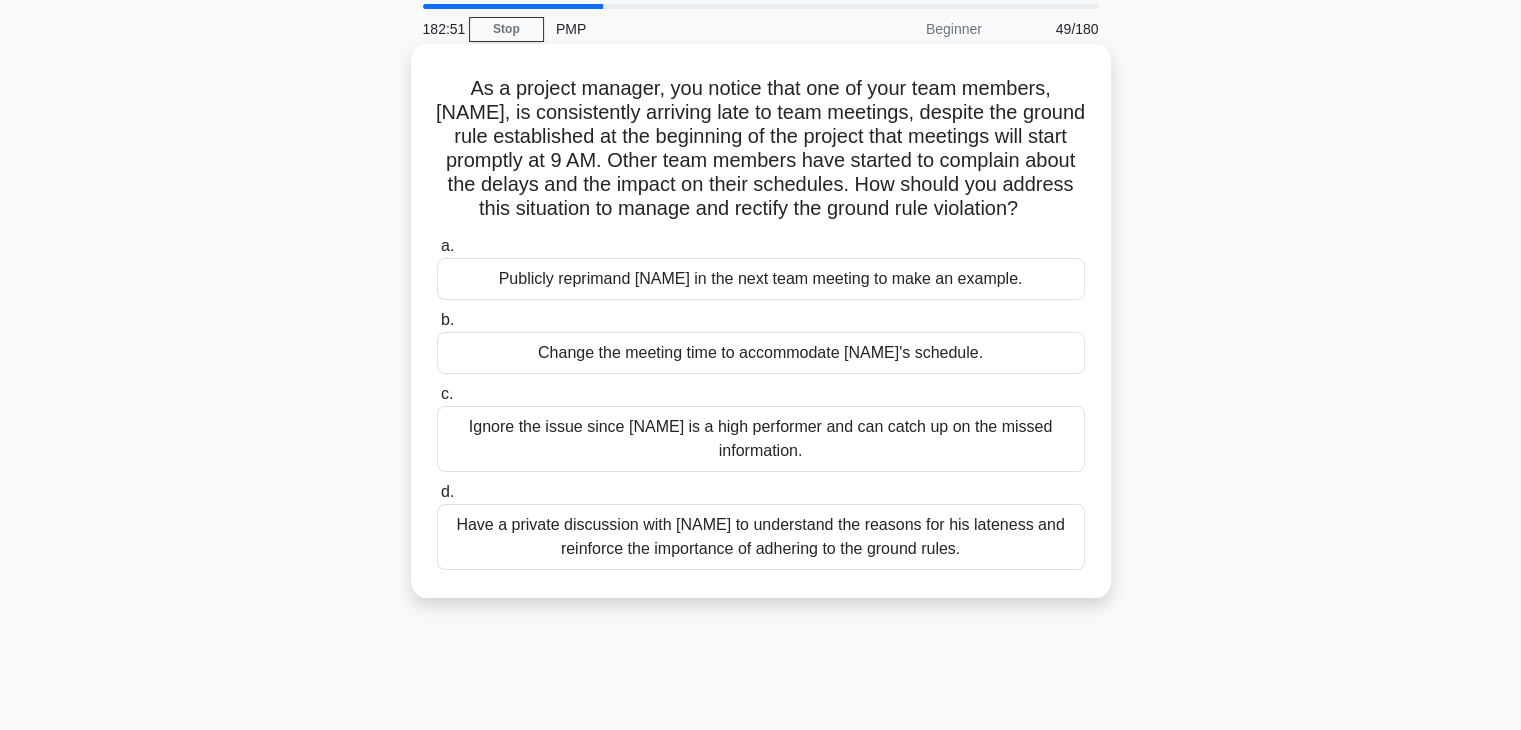 scroll, scrollTop: 0, scrollLeft: 0, axis: both 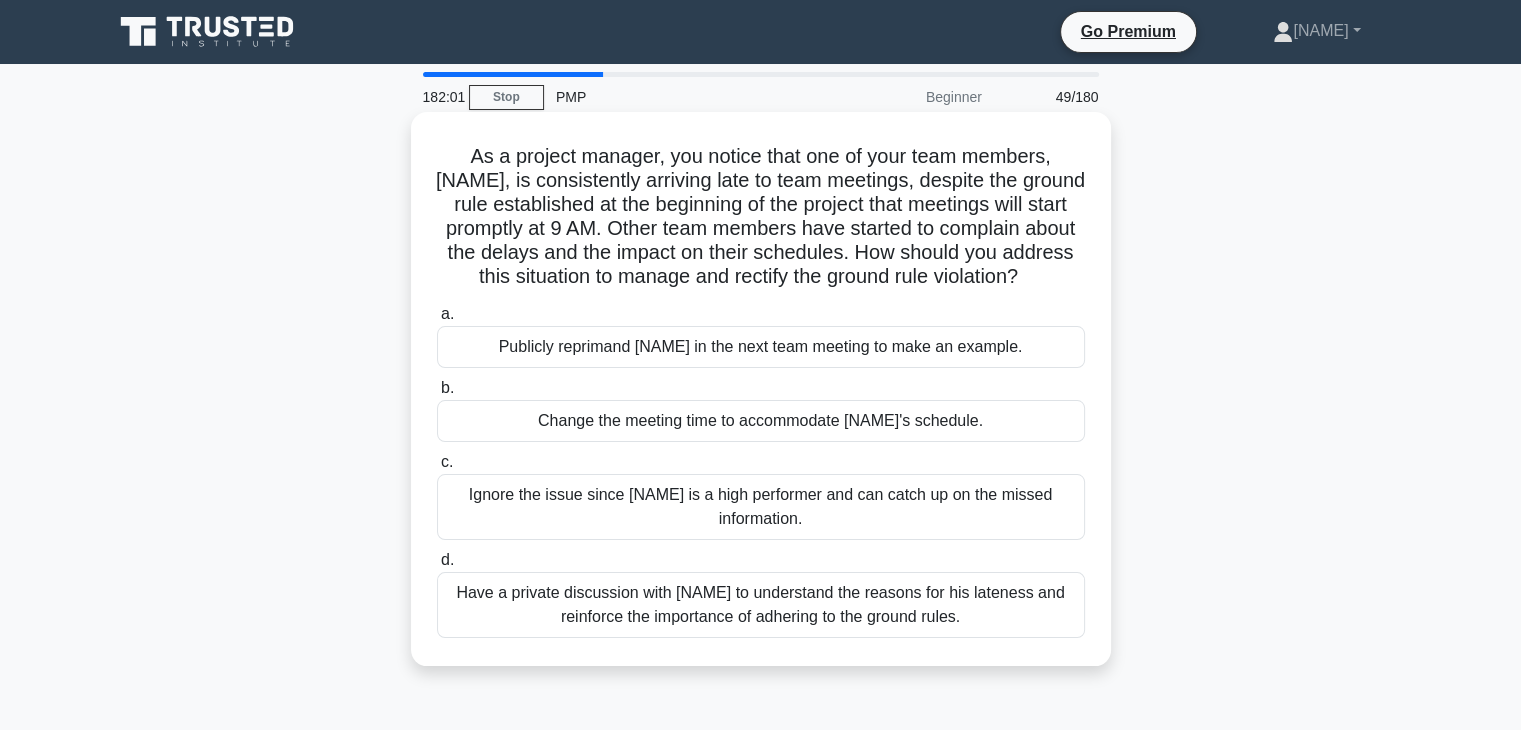 click on "Have a private discussion with [NAME] to understand the reasons for his lateness and reinforce the importance of adhering to the ground rules." at bounding box center [761, 605] 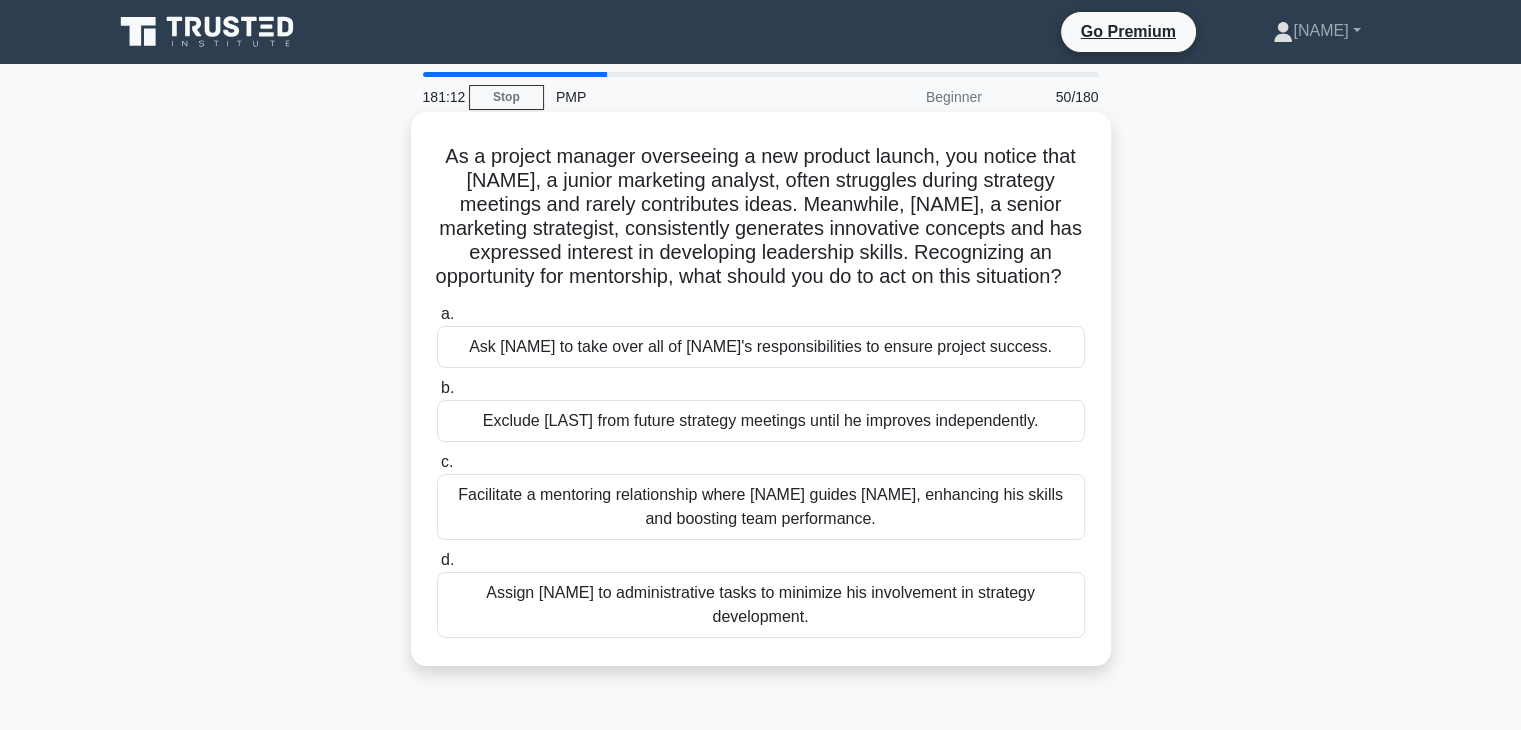 click on "Facilitate a mentoring relationship where [NAME] guides [NAME], enhancing his skills and boosting team performance." at bounding box center [761, 507] 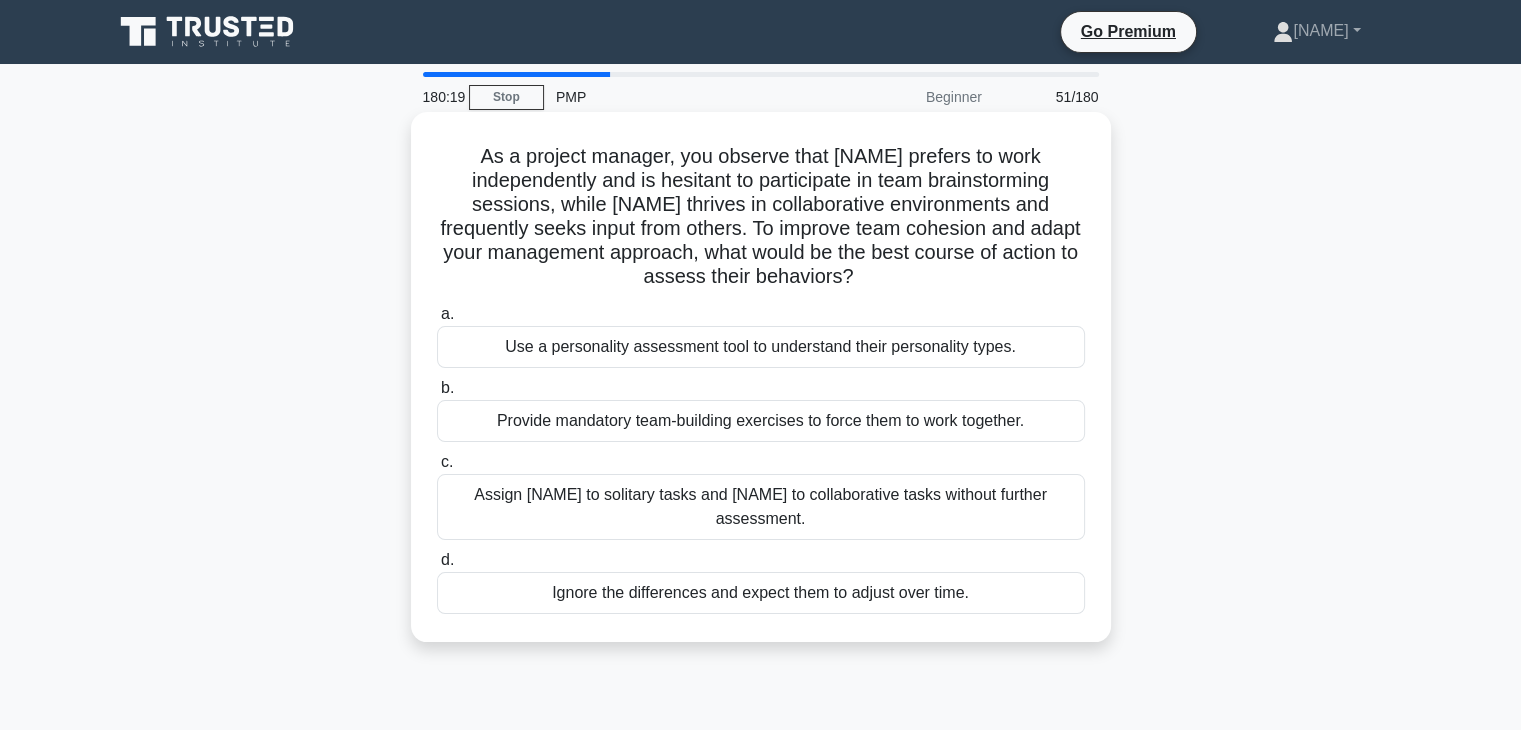 click on "Use a personality assessment tool to understand their personality types." at bounding box center [761, 347] 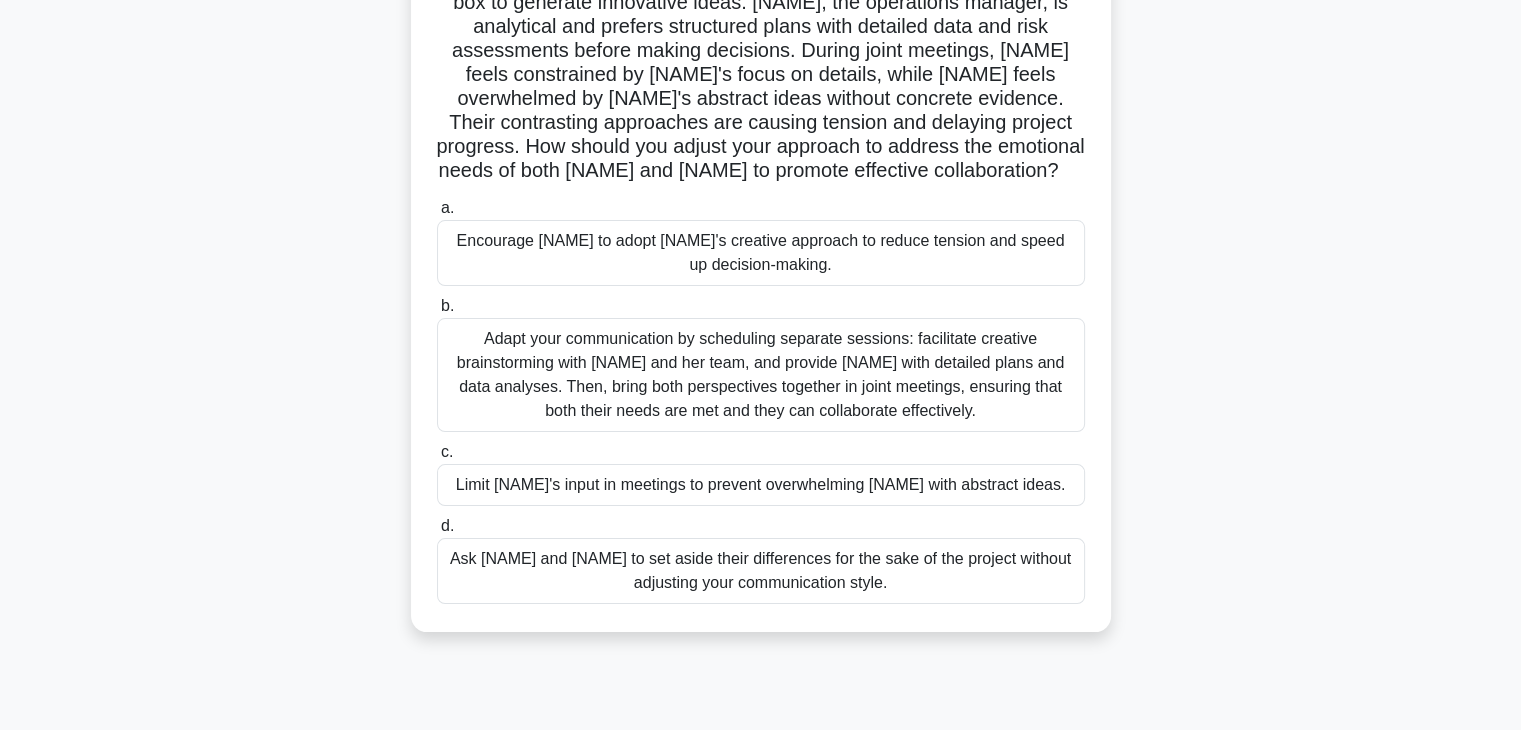 scroll, scrollTop: 240, scrollLeft: 0, axis: vertical 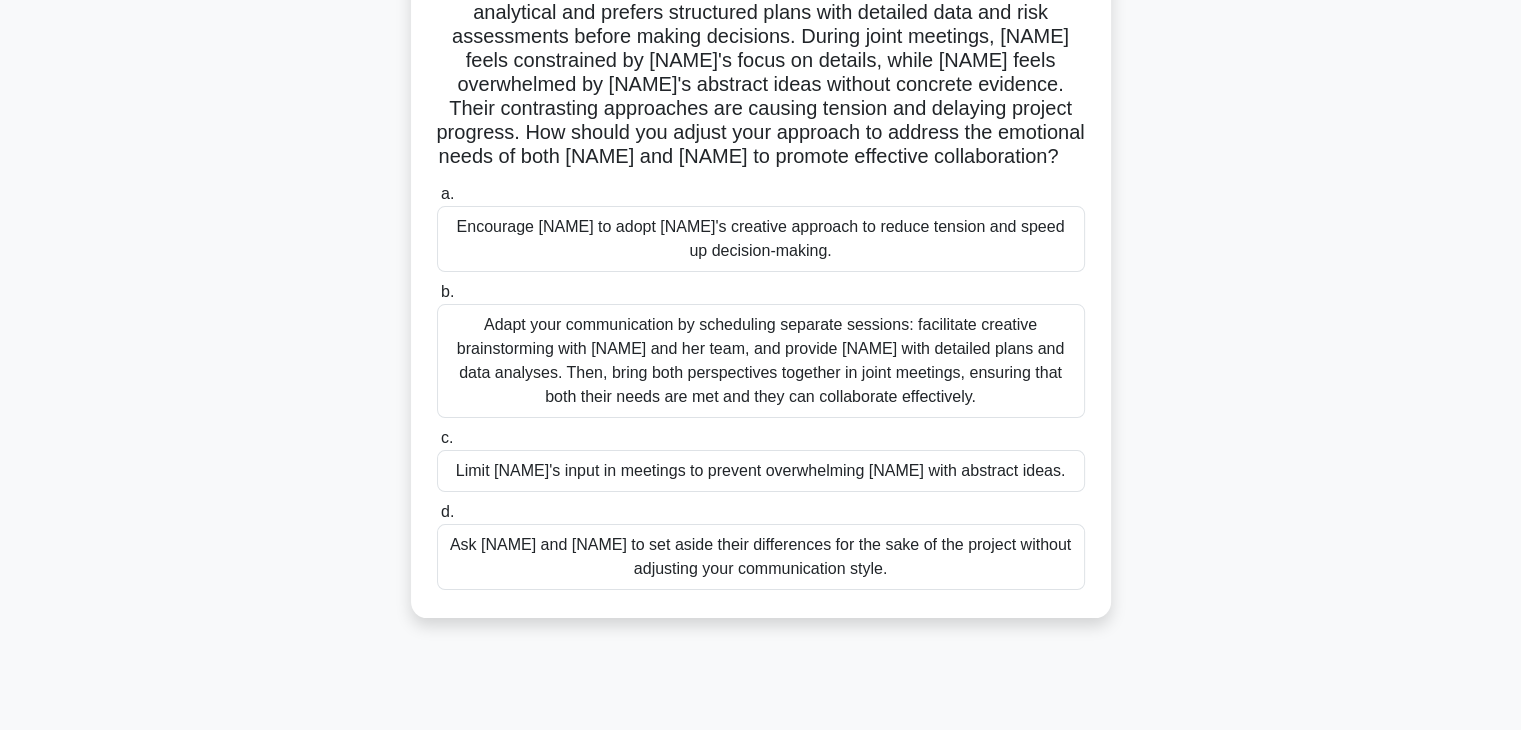 click on "Adapt your communication by scheduling separate sessions: facilitate creative brainstorming with [NAME] and her team, and provide [NAME] with detailed plans and data analyses. Then, bring both perspectives together in joint meetings, ensuring that both their needs are met and they can collaborate effectively." at bounding box center (761, 361) 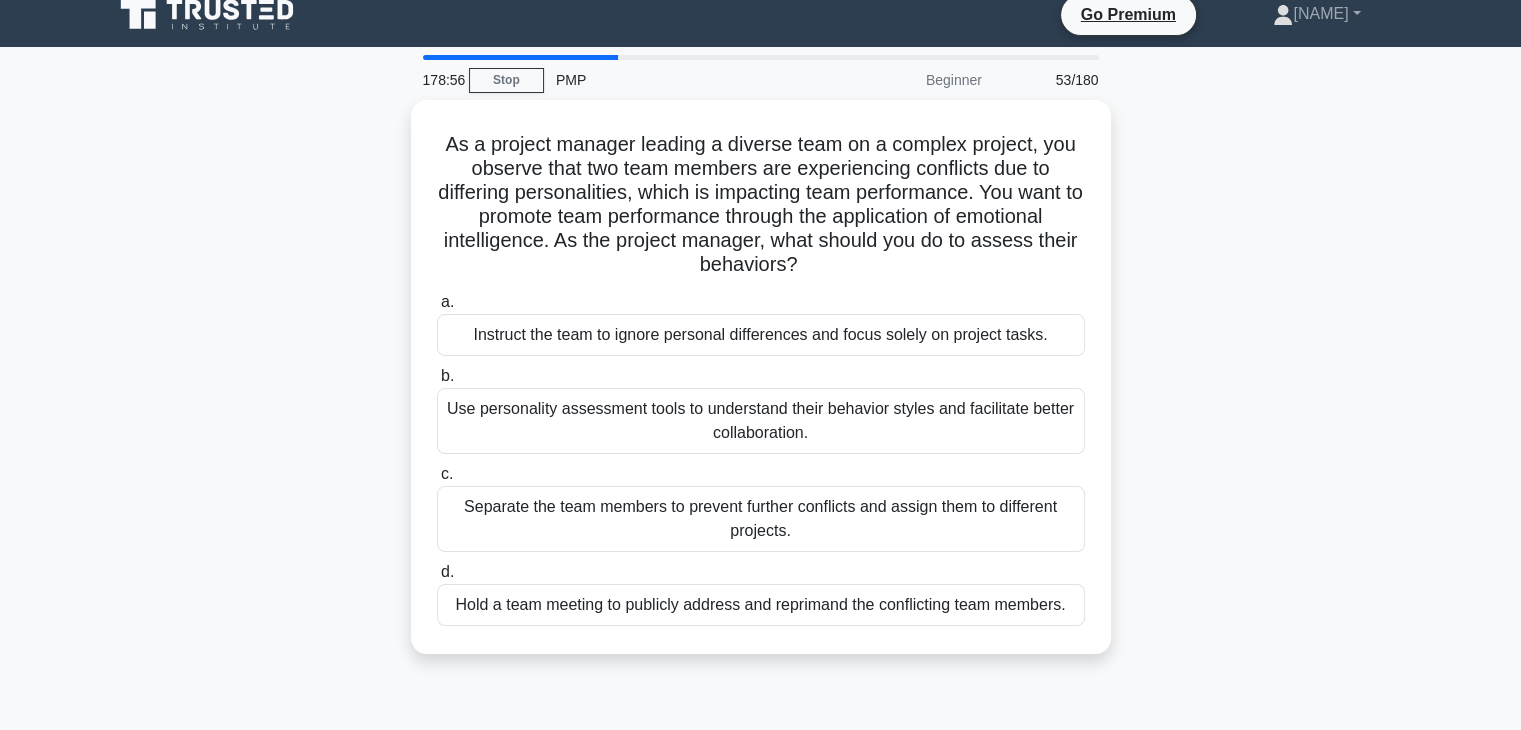 scroll, scrollTop: 0, scrollLeft: 0, axis: both 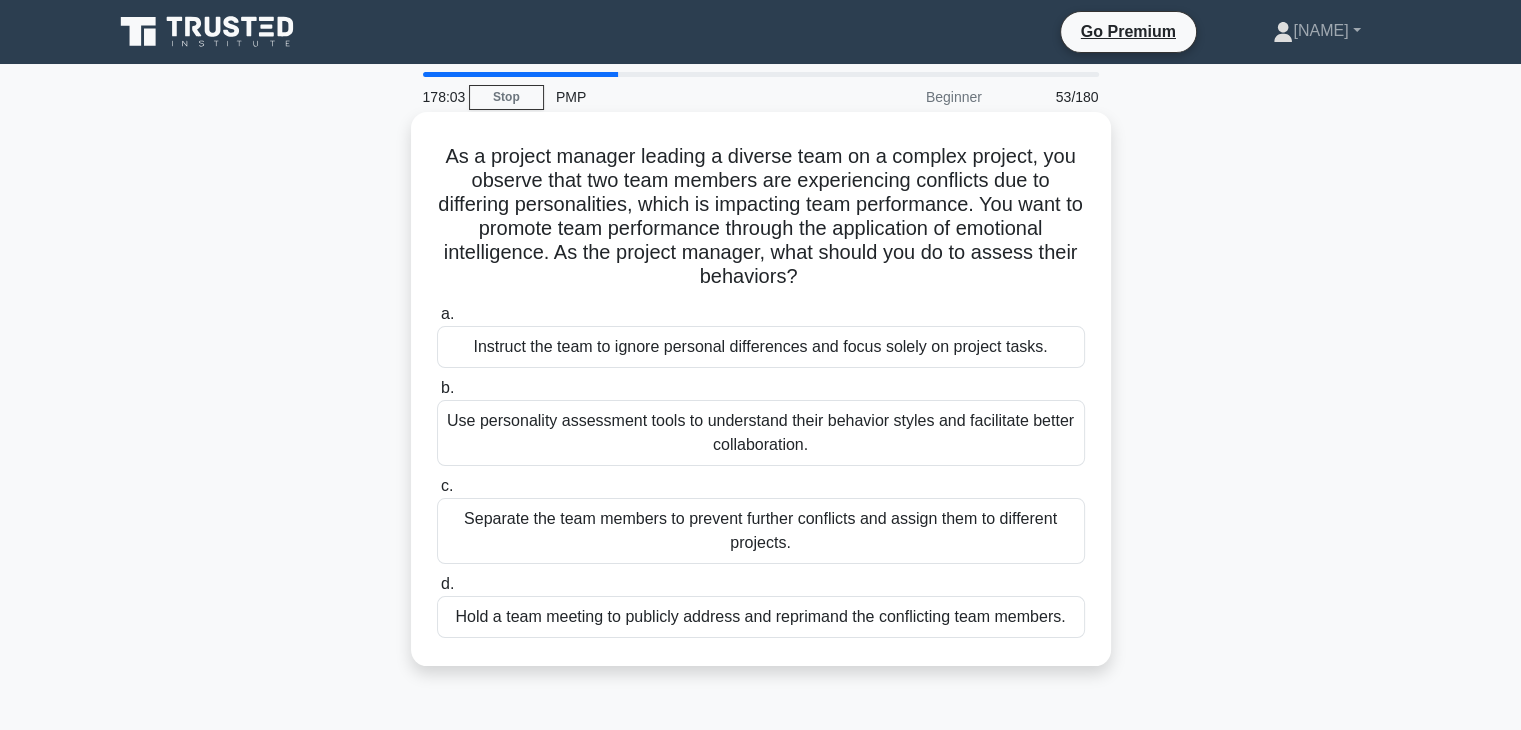 click on "Use personality assessment tools to understand their behavior styles and facilitate better collaboration." at bounding box center (761, 433) 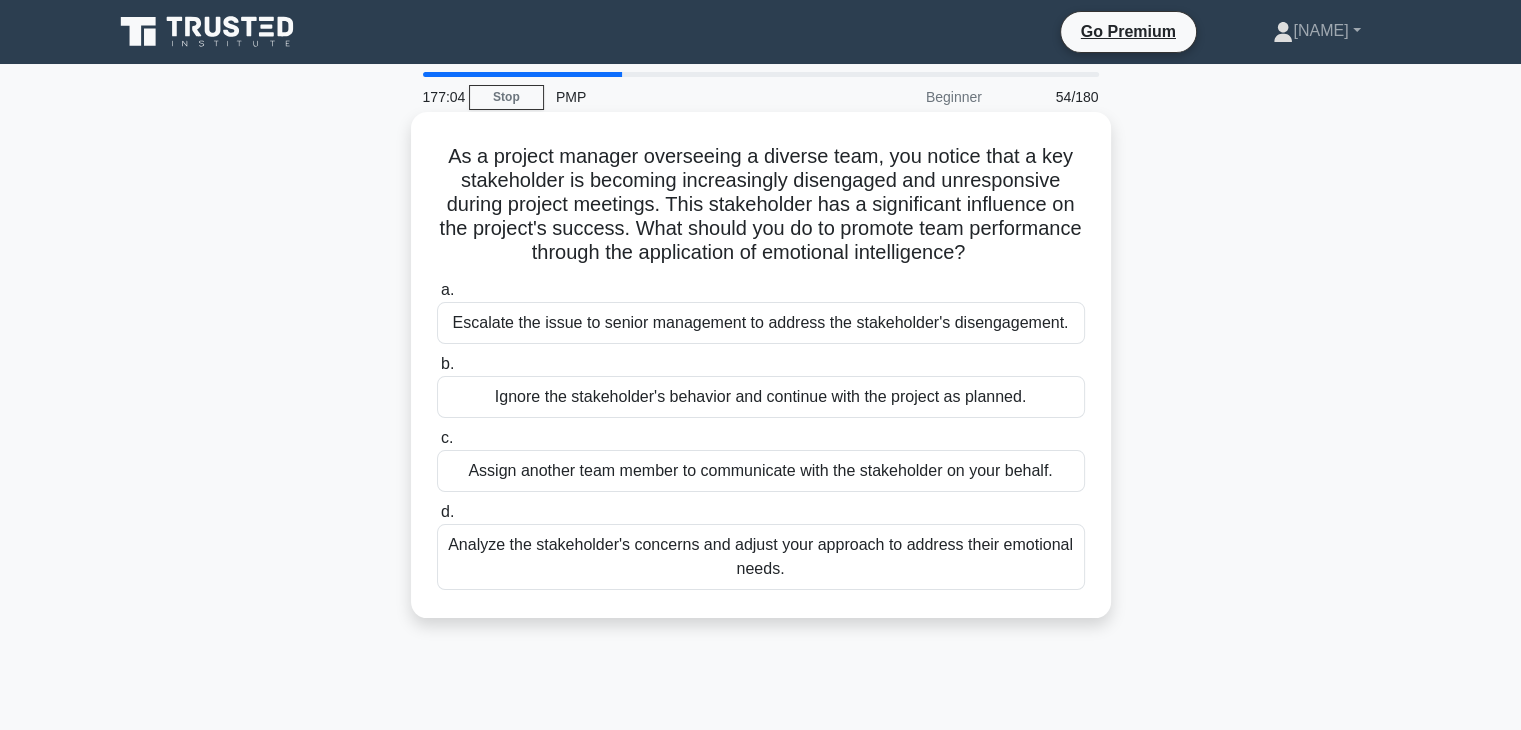 click on "Analyze the stakeholder's concerns and adjust your approach to address their emotional needs." at bounding box center (761, 557) 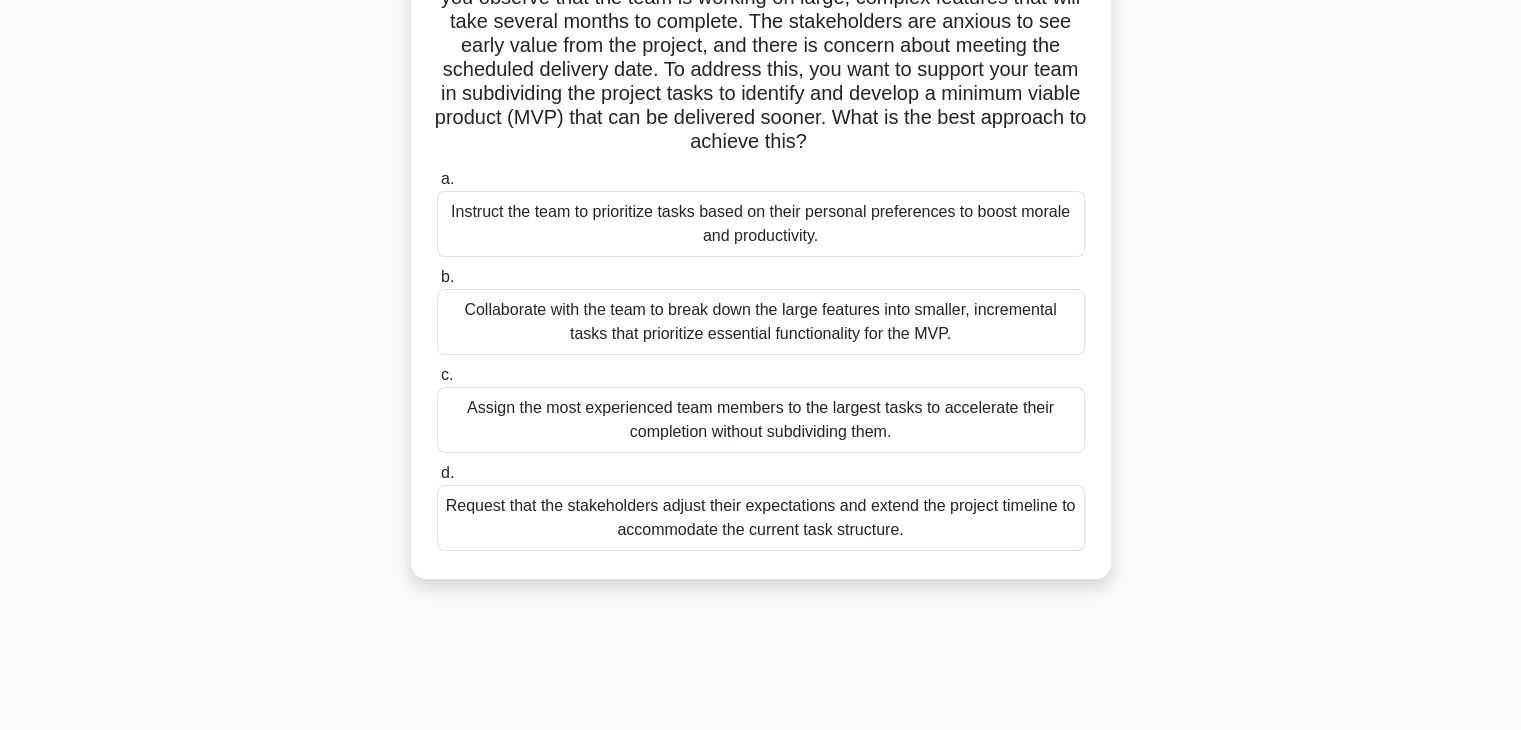 scroll, scrollTop: 200, scrollLeft: 0, axis: vertical 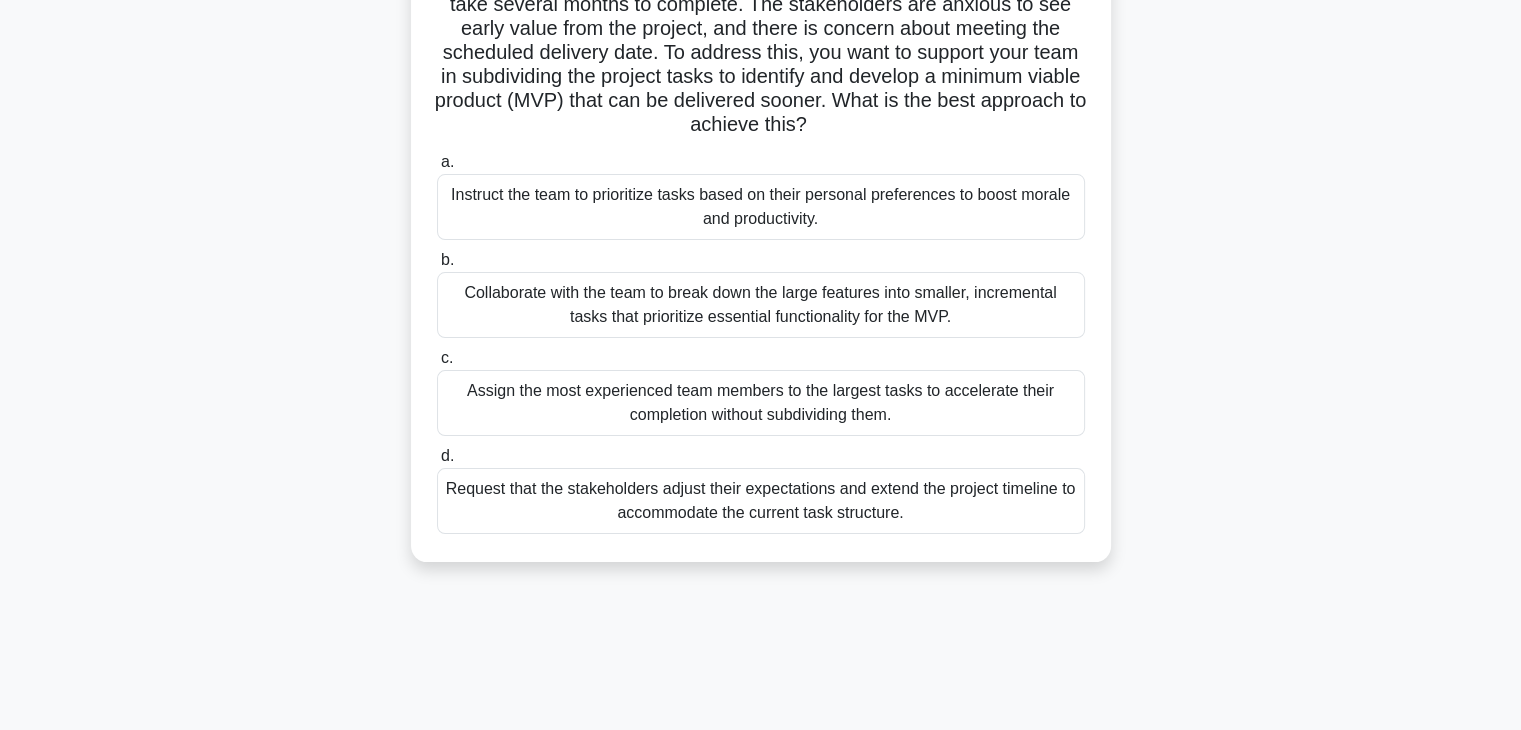 click on "Collaborate with the team to break down the large features into smaller, incremental tasks that prioritize essential functionality for the MVP." at bounding box center (761, 305) 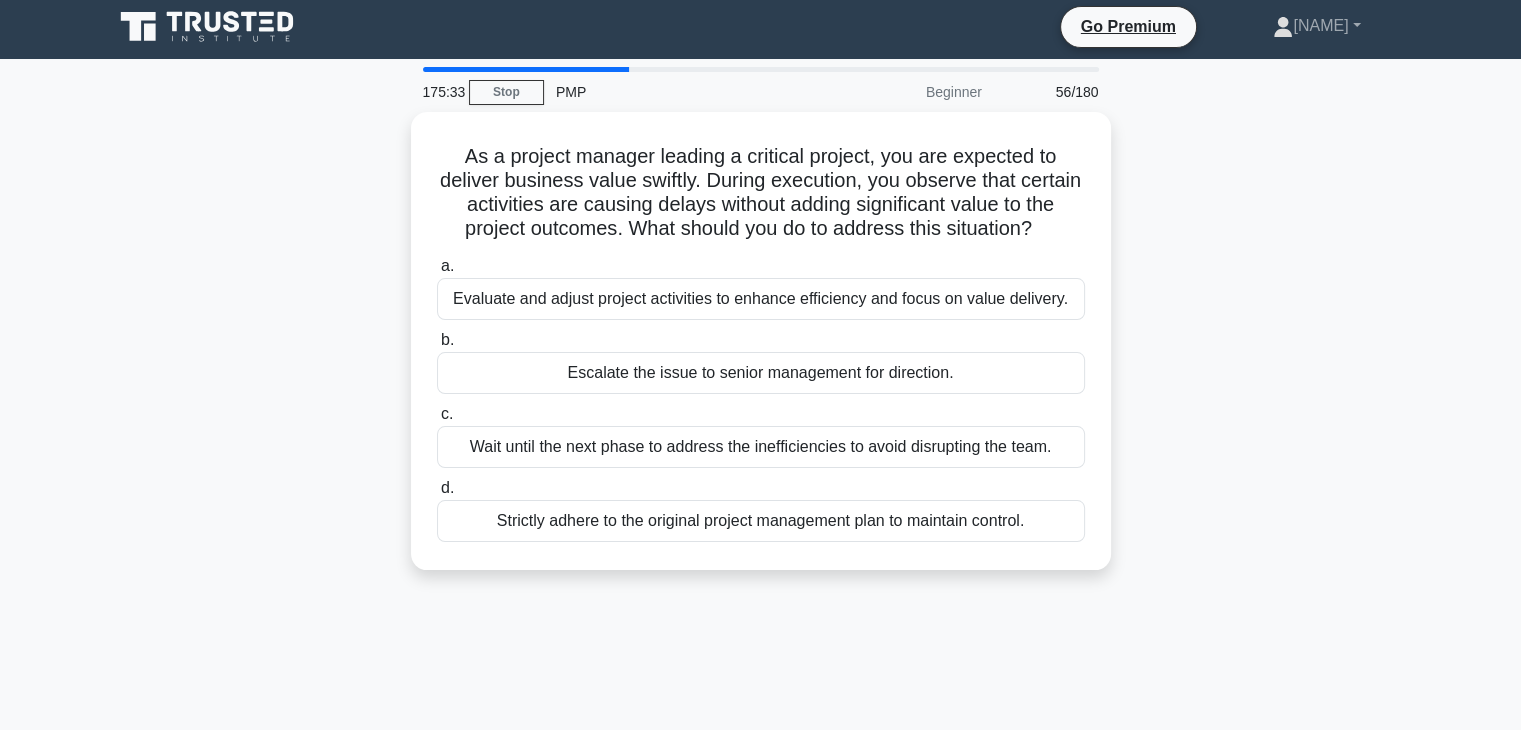 scroll, scrollTop: 0, scrollLeft: 0, axis: both 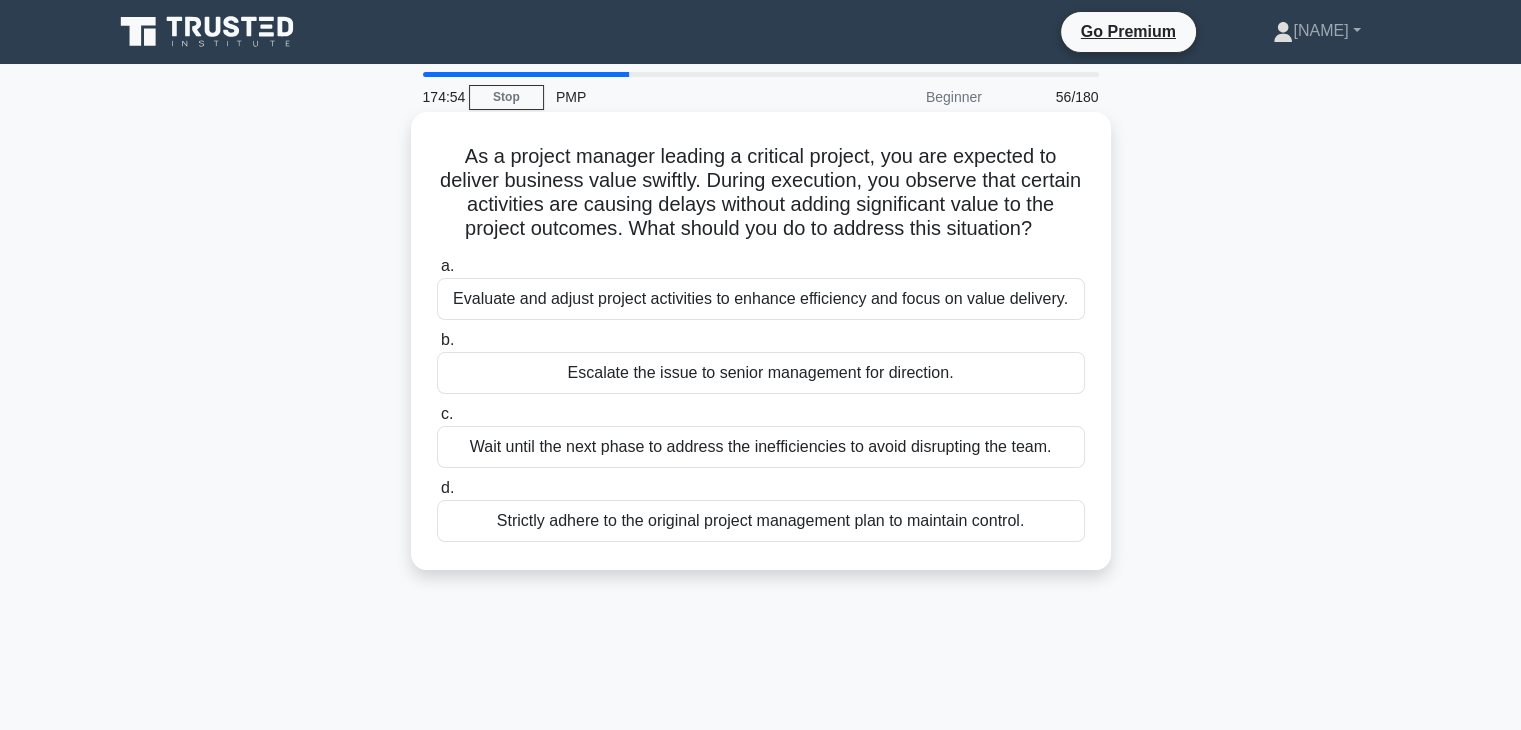 click on "Evaluate and adjust project activities to enhance efficiency and focus on value delivery." at bounding box center (761, 299) 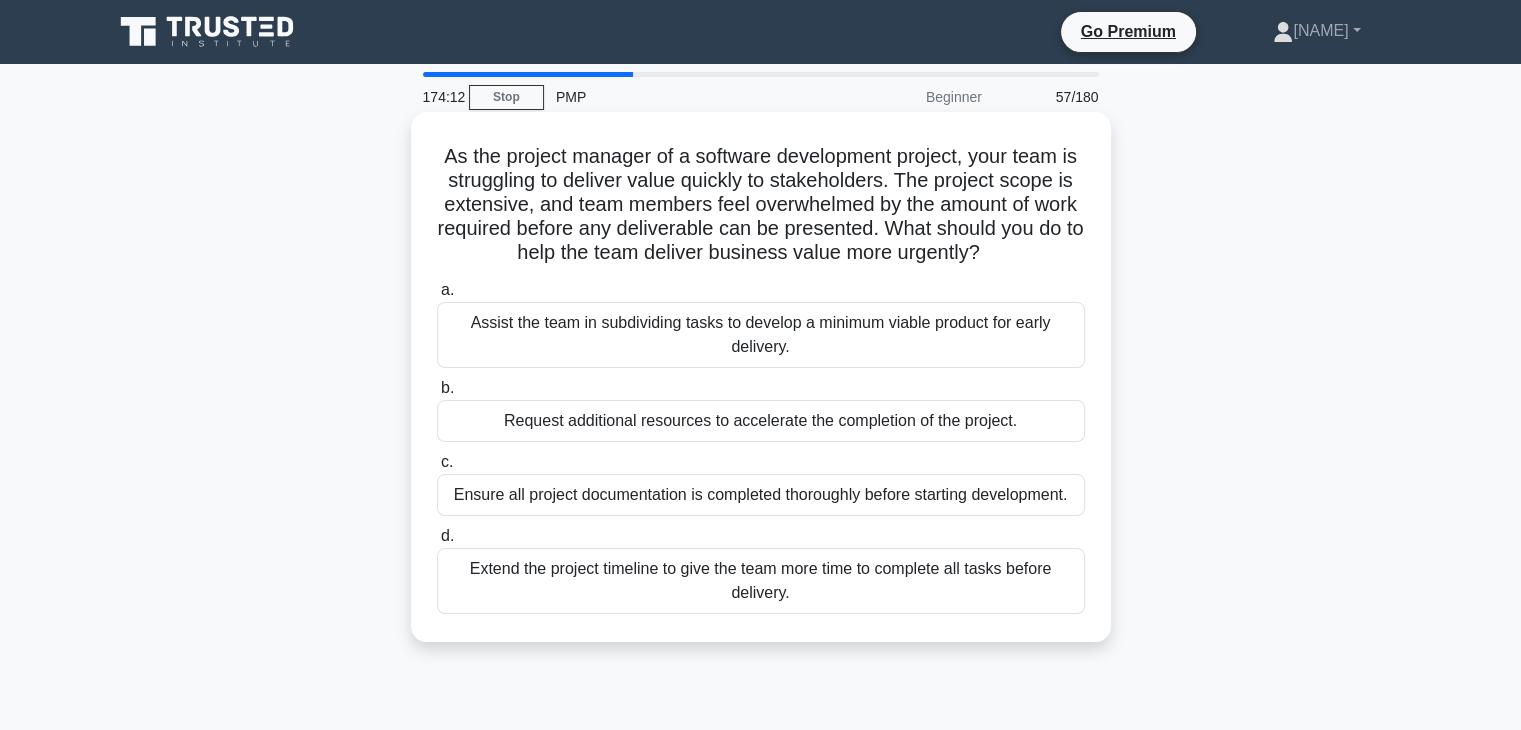 click on "Assist the team in subdividing tasks to develop a minimum viable product for early delivery." at bounding box center (761, 335) 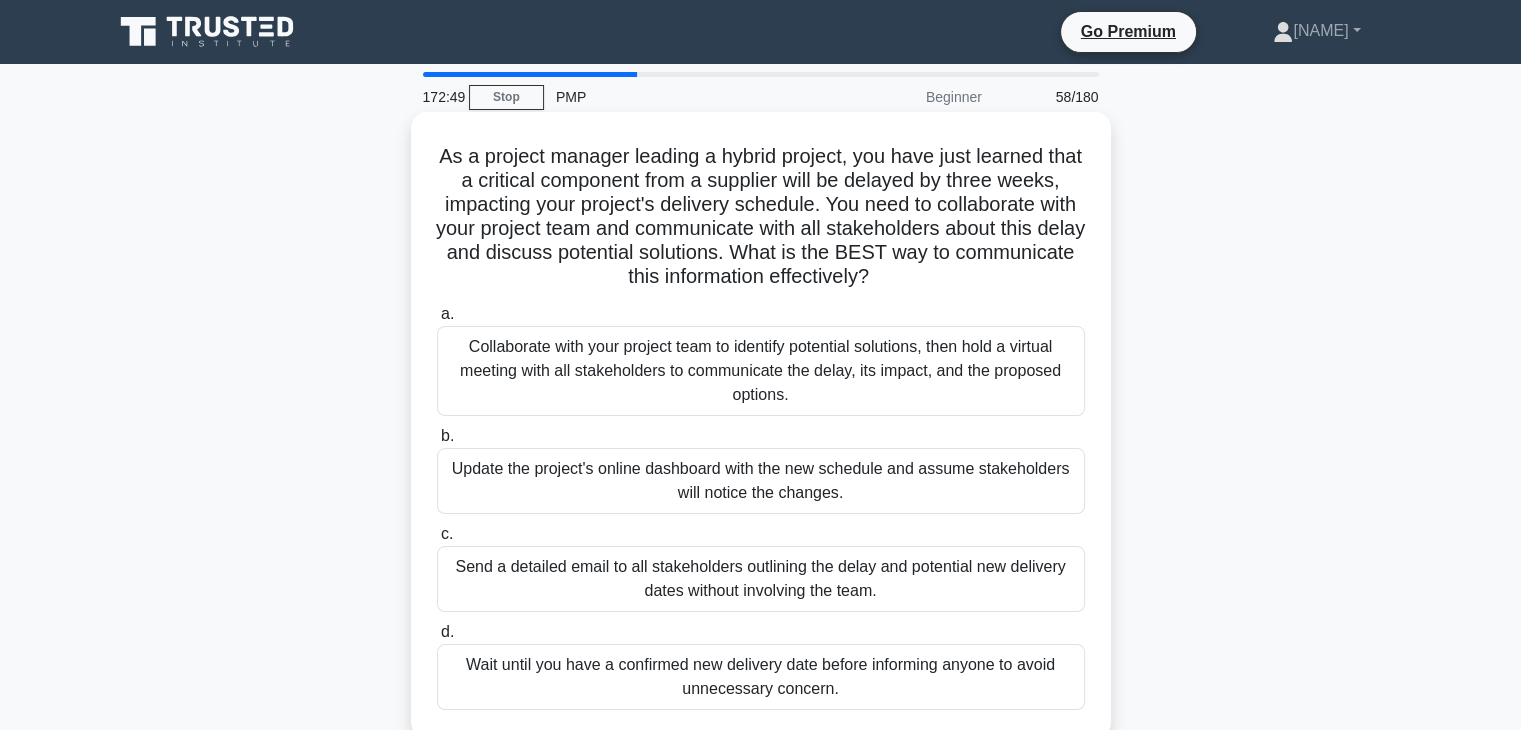 click on "Collaborate with your project team to identify potential solutions, then hold a virtual meeting with all stakeholders to communicate the delay, its impact, and the proposed options." at bounding box center [761, 371] 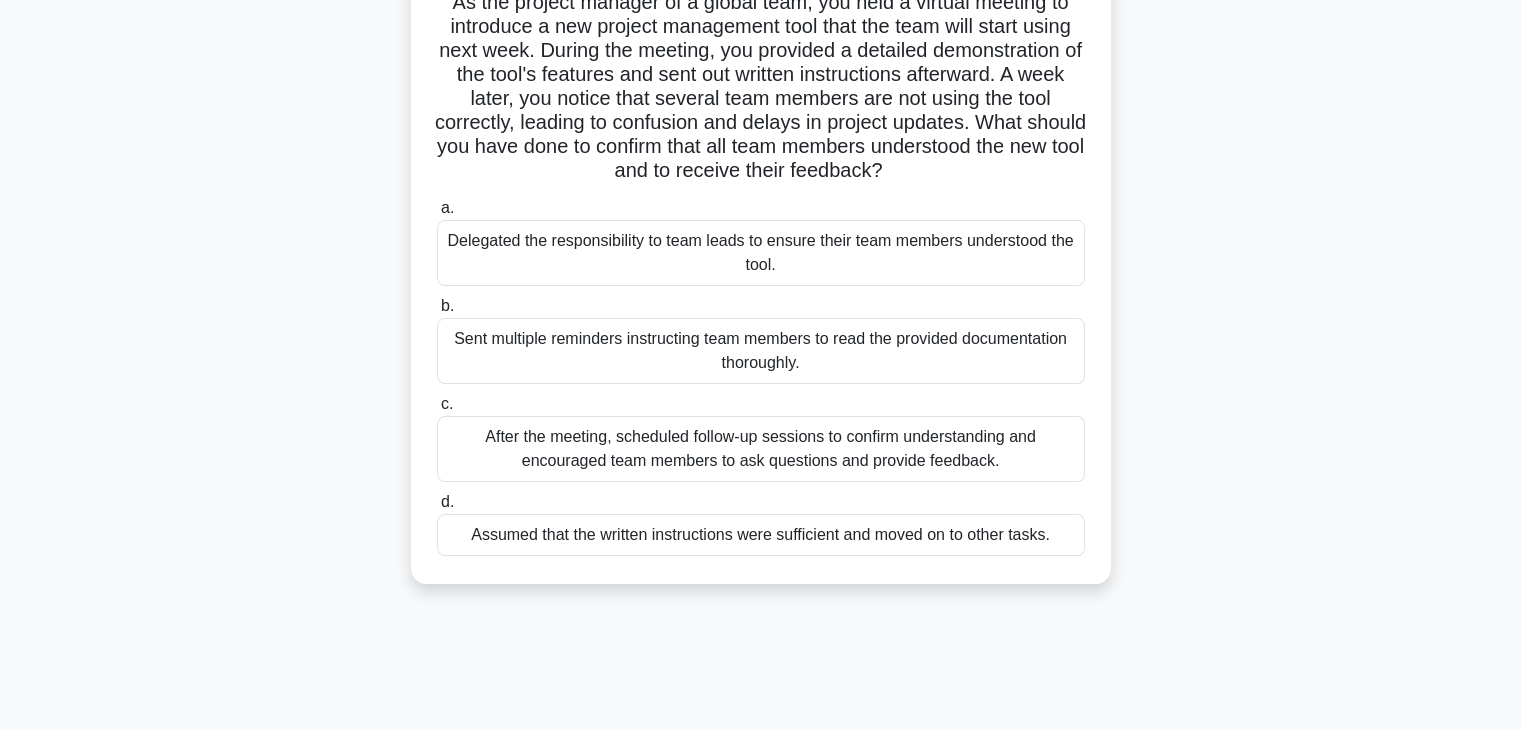 scroll, scrollTop: 160, scrollLeft: 0, axis: vertical 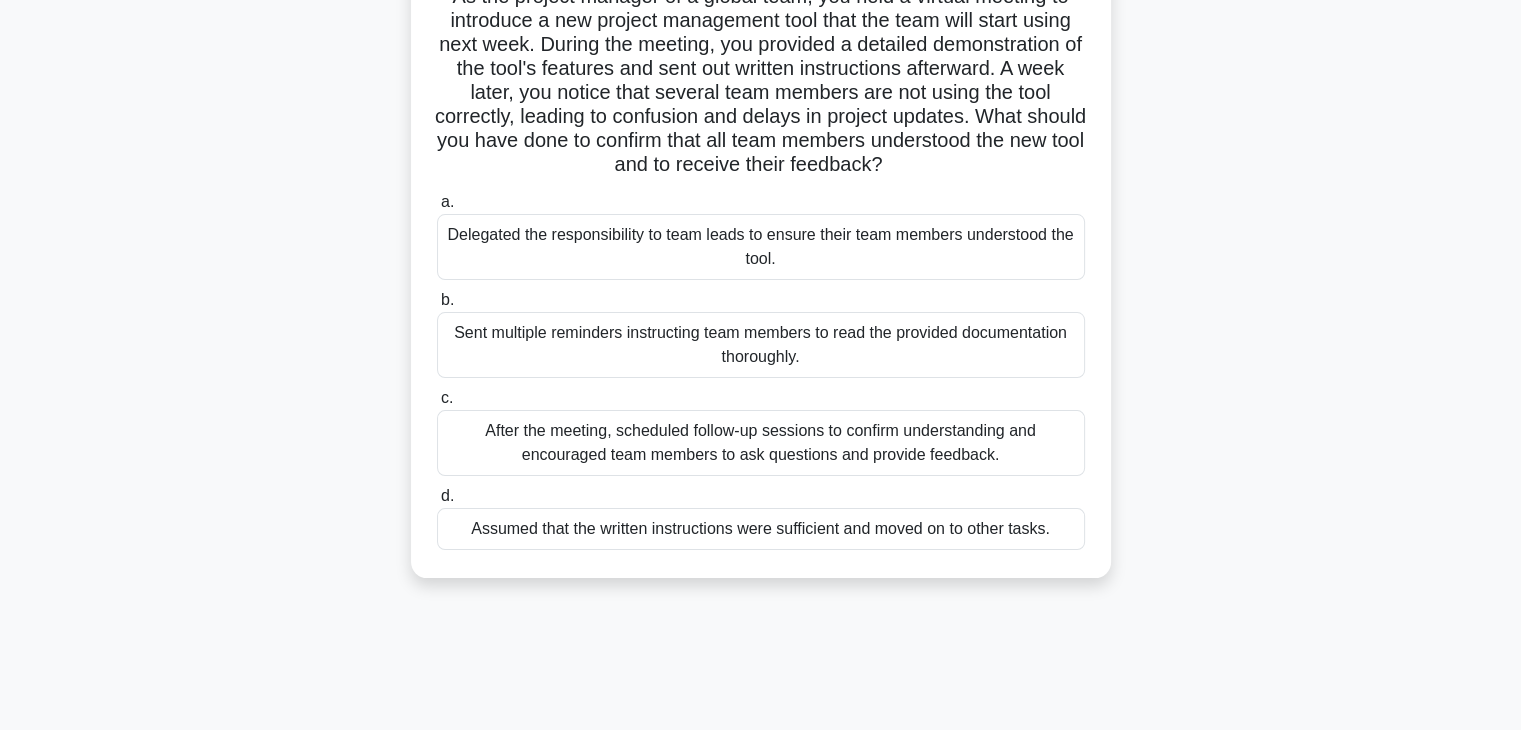 click on "After the meeting, scheduled follow-up sessions to confirm understanding and encouraged team members to ask questions and provide feedback." at bounding box center (761, 443) 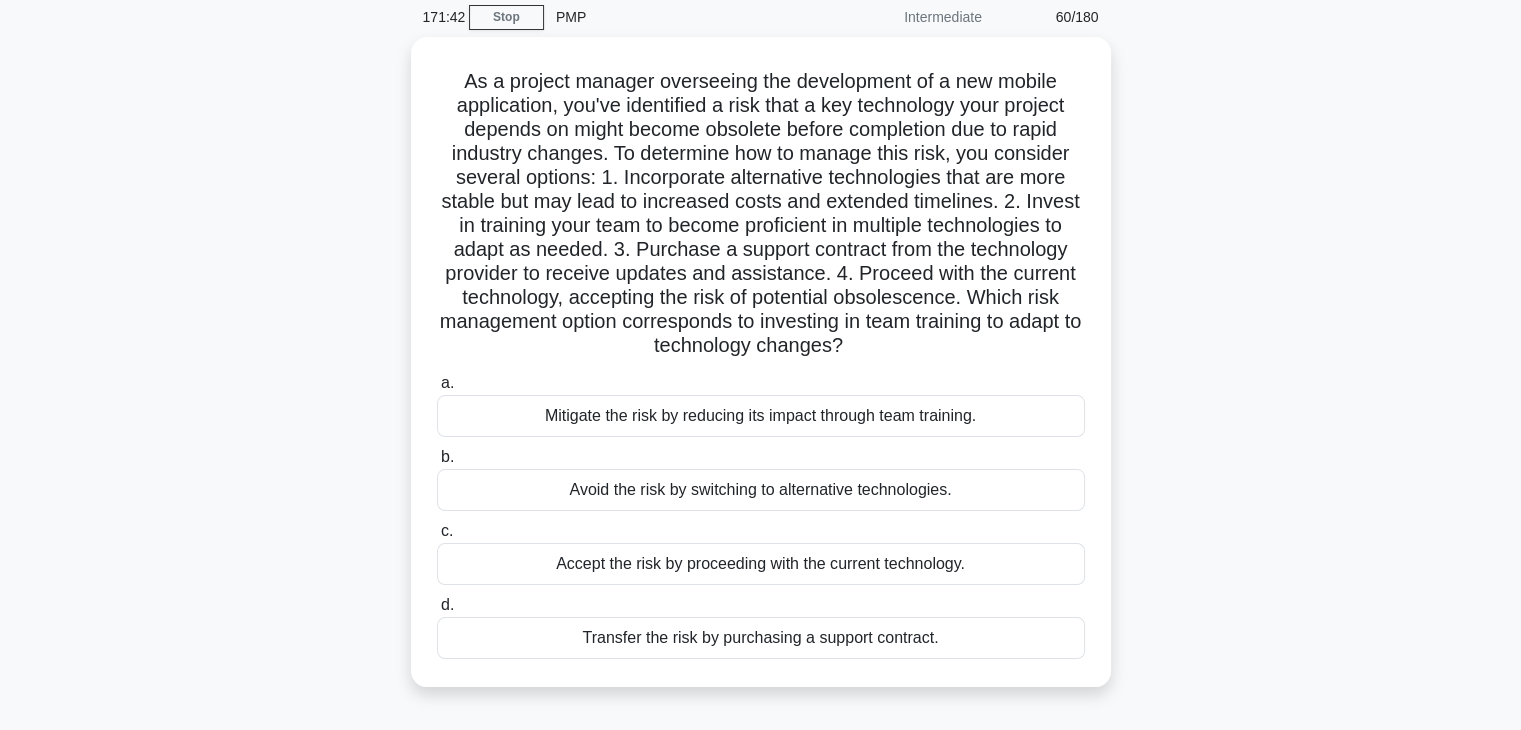 scroll, scrollTop: 0, scrollLeft: 0, axis: both 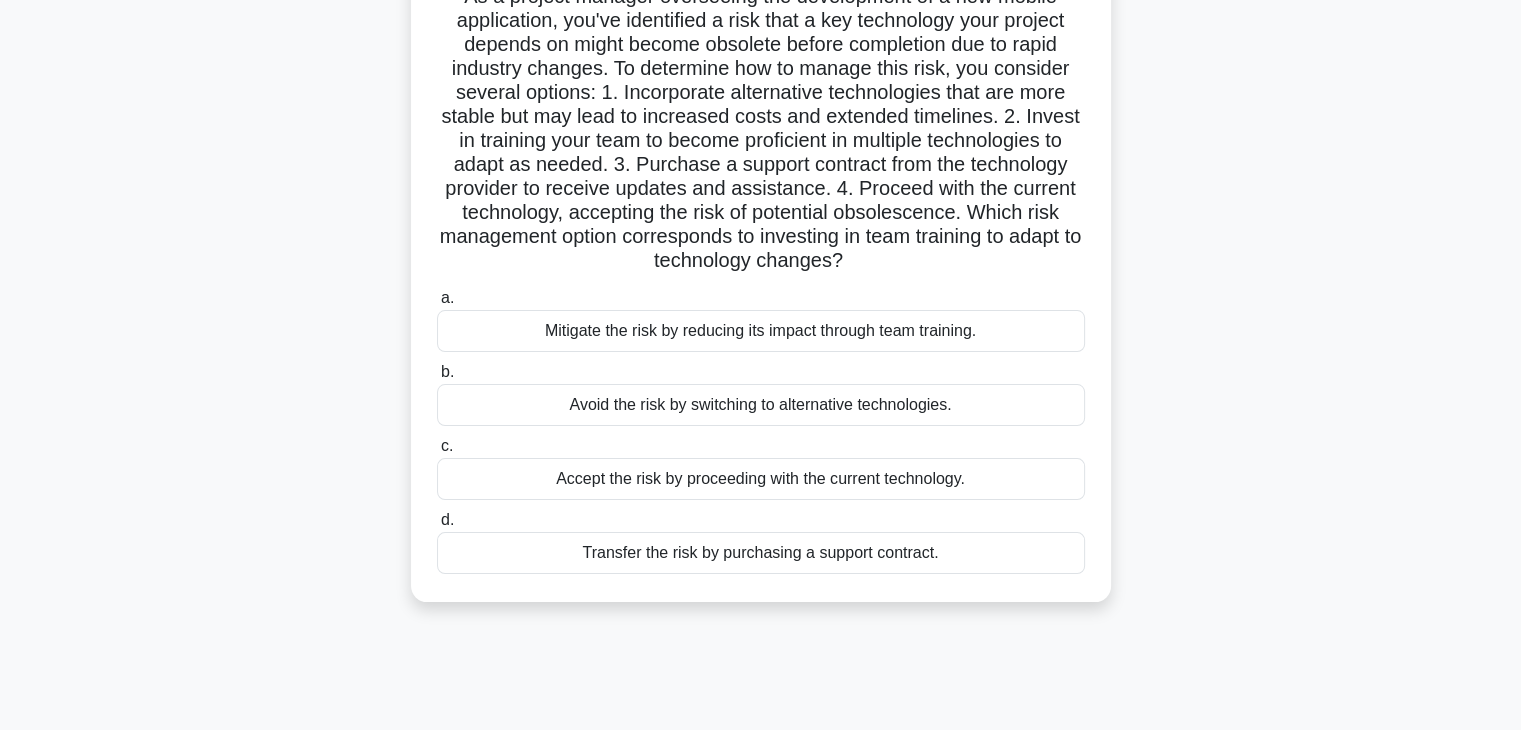 click on "Mitigate the risk by reducing its impact through team training." at bounding box center (761, 331) 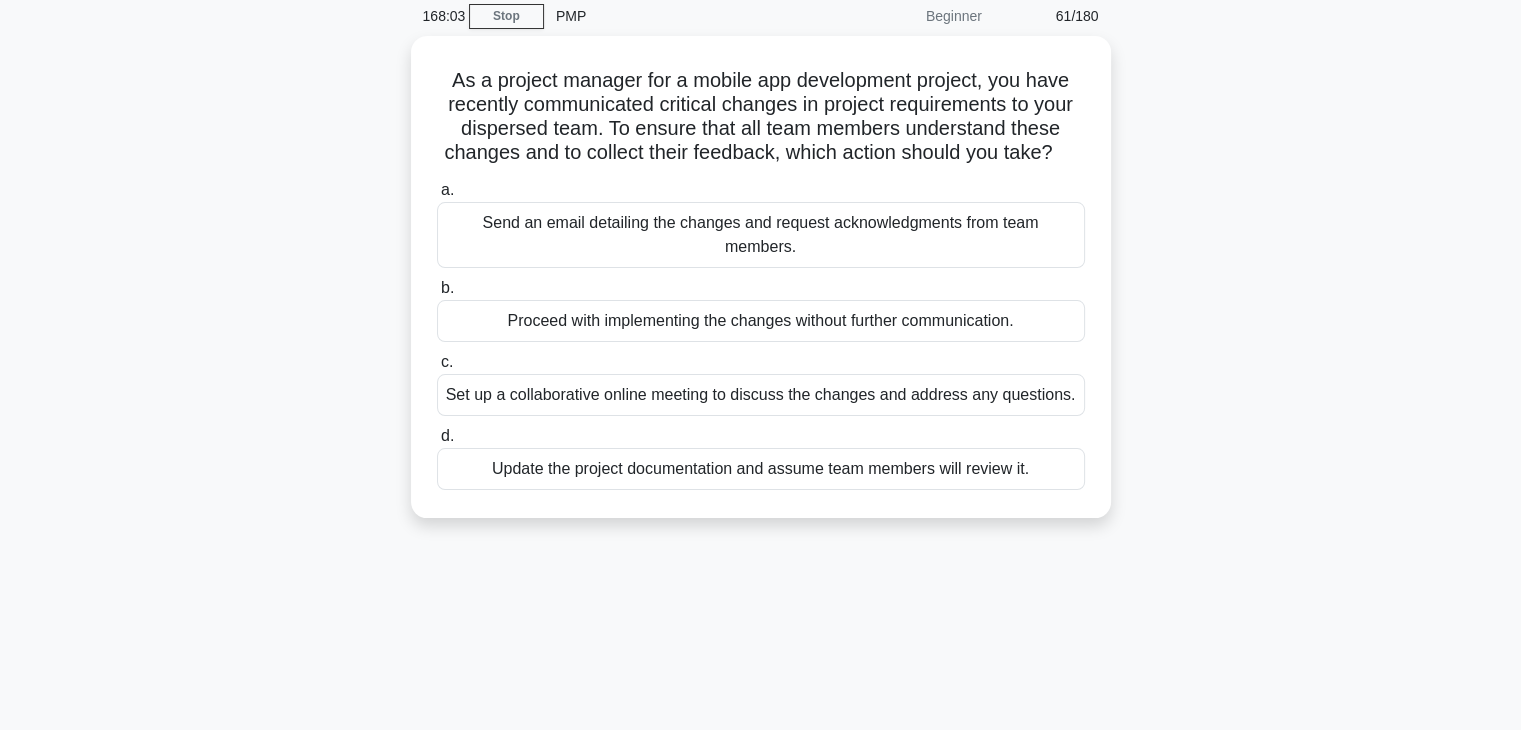 scroll, scrollTop: 0, scrollLeft: 0, axis: both 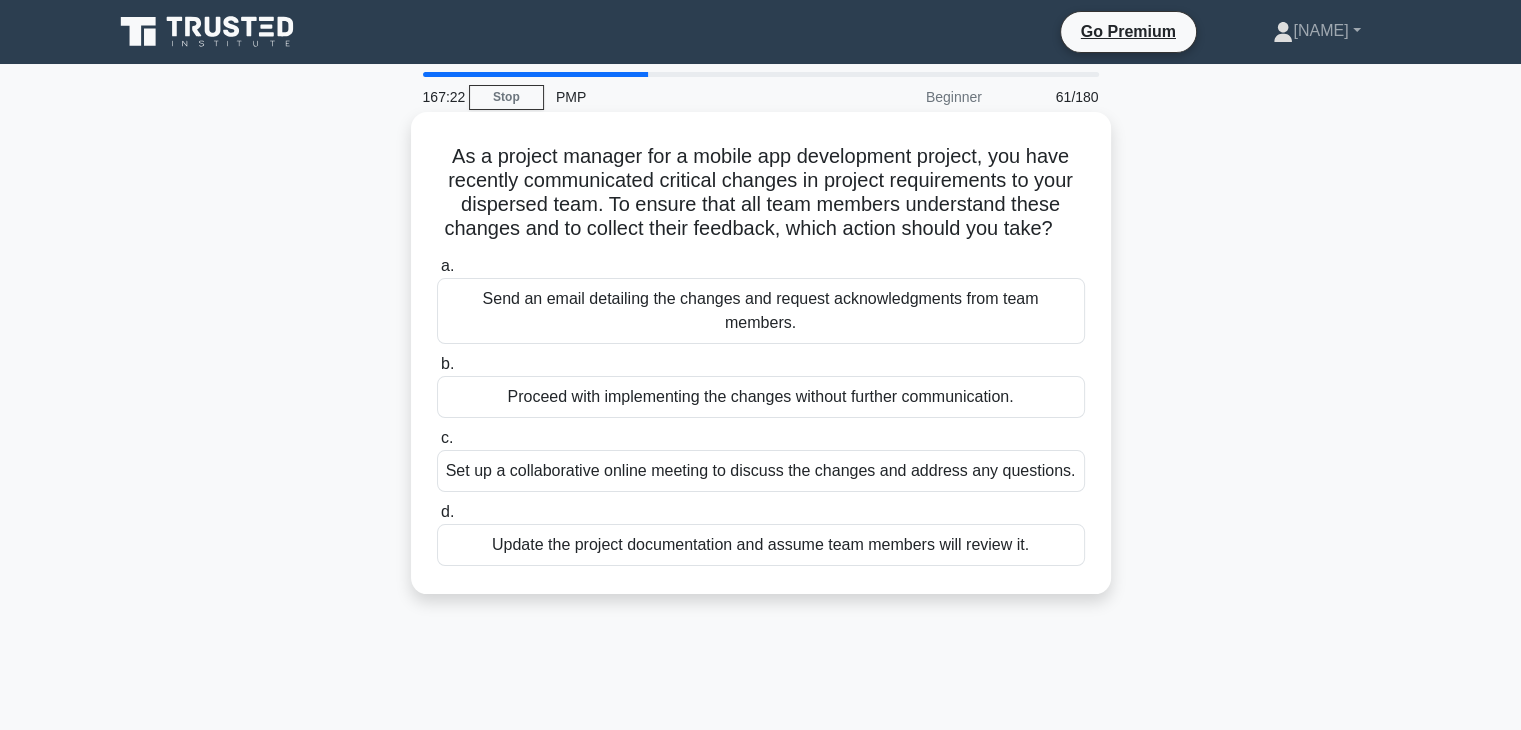 click on "Set up a collaborative online meeting to discuss the changes and address any questions." at bounding box center [761, 471] 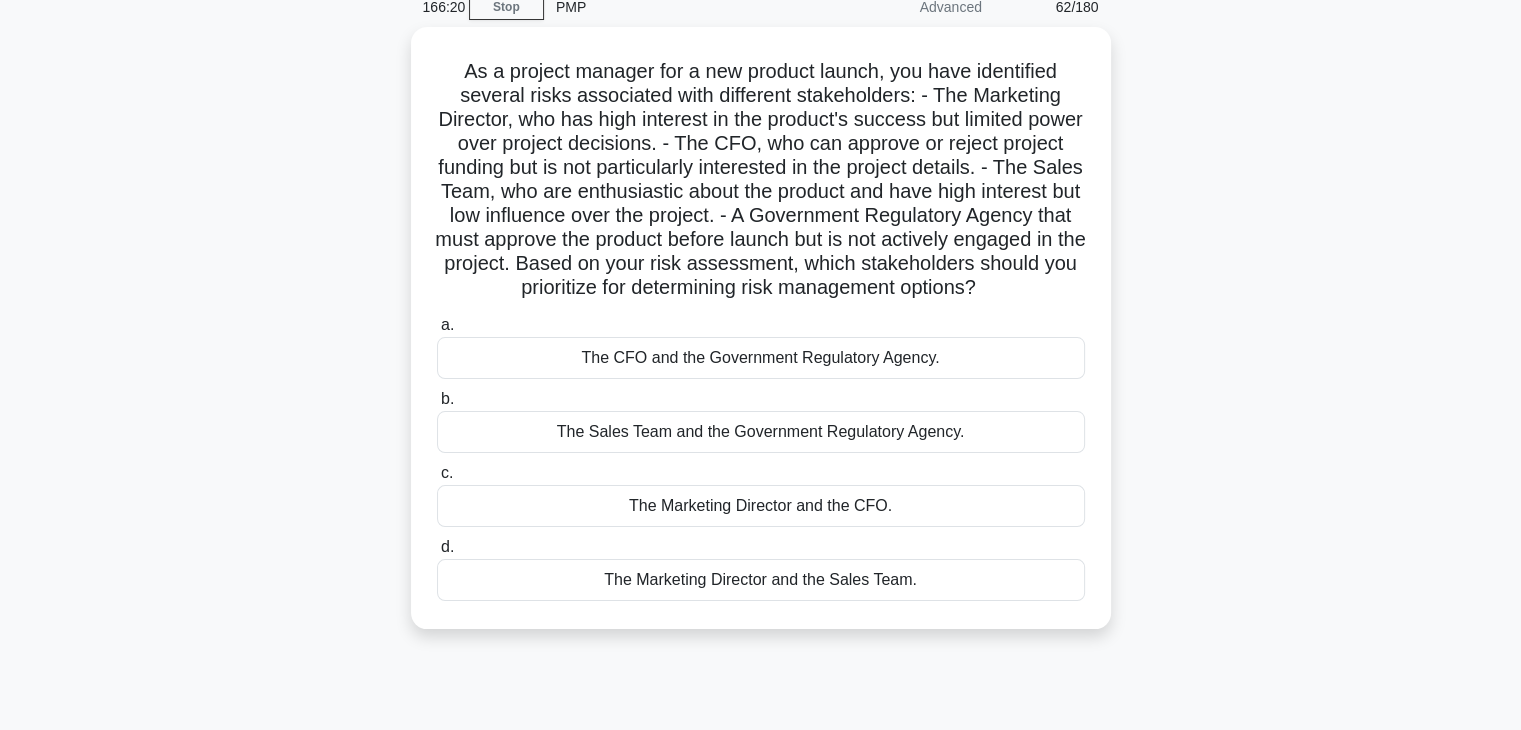 scroll, scrollTop: 120, scrollLeft: 0, axis: vertical 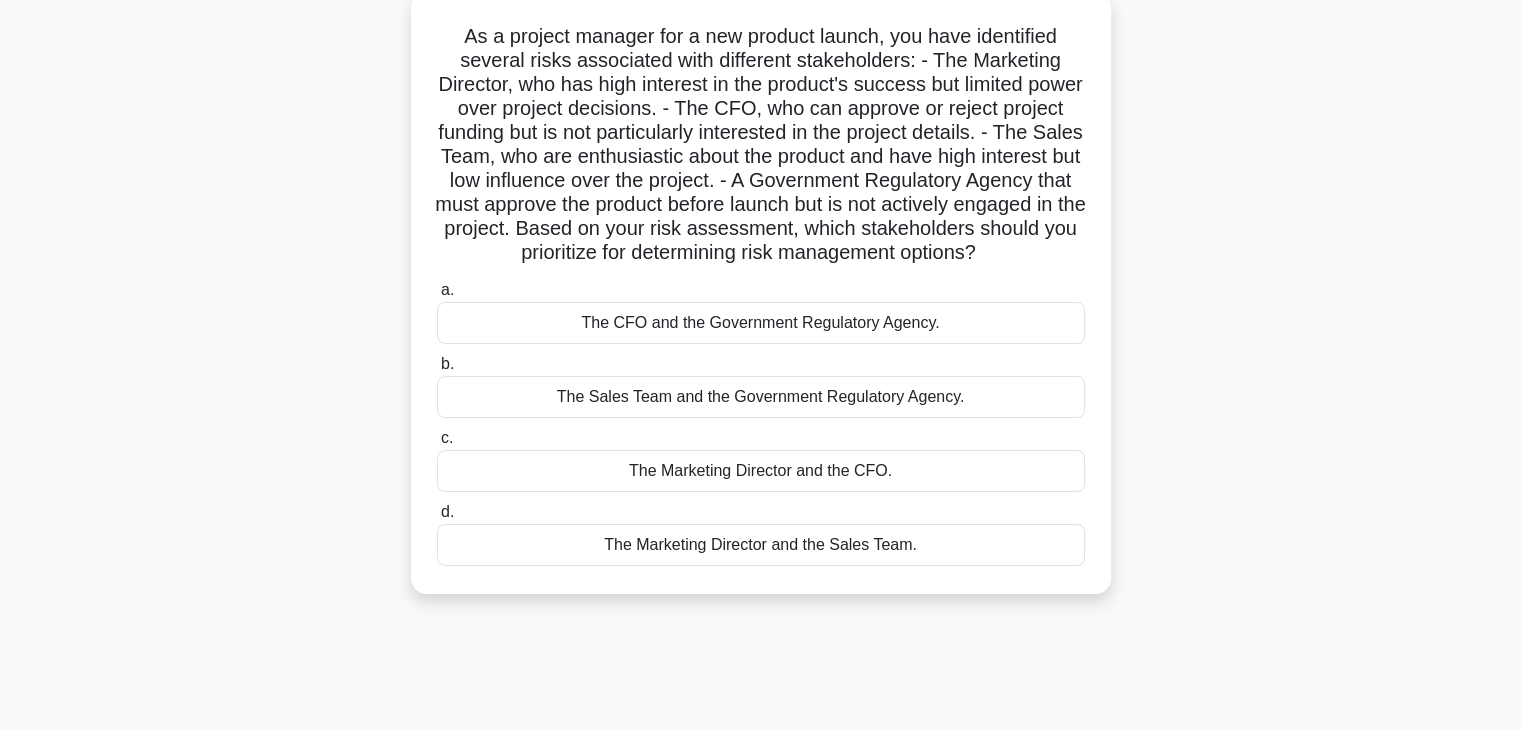 click on "The CFO and the Government Regulatory Agency." at bounding box center (761, 323) 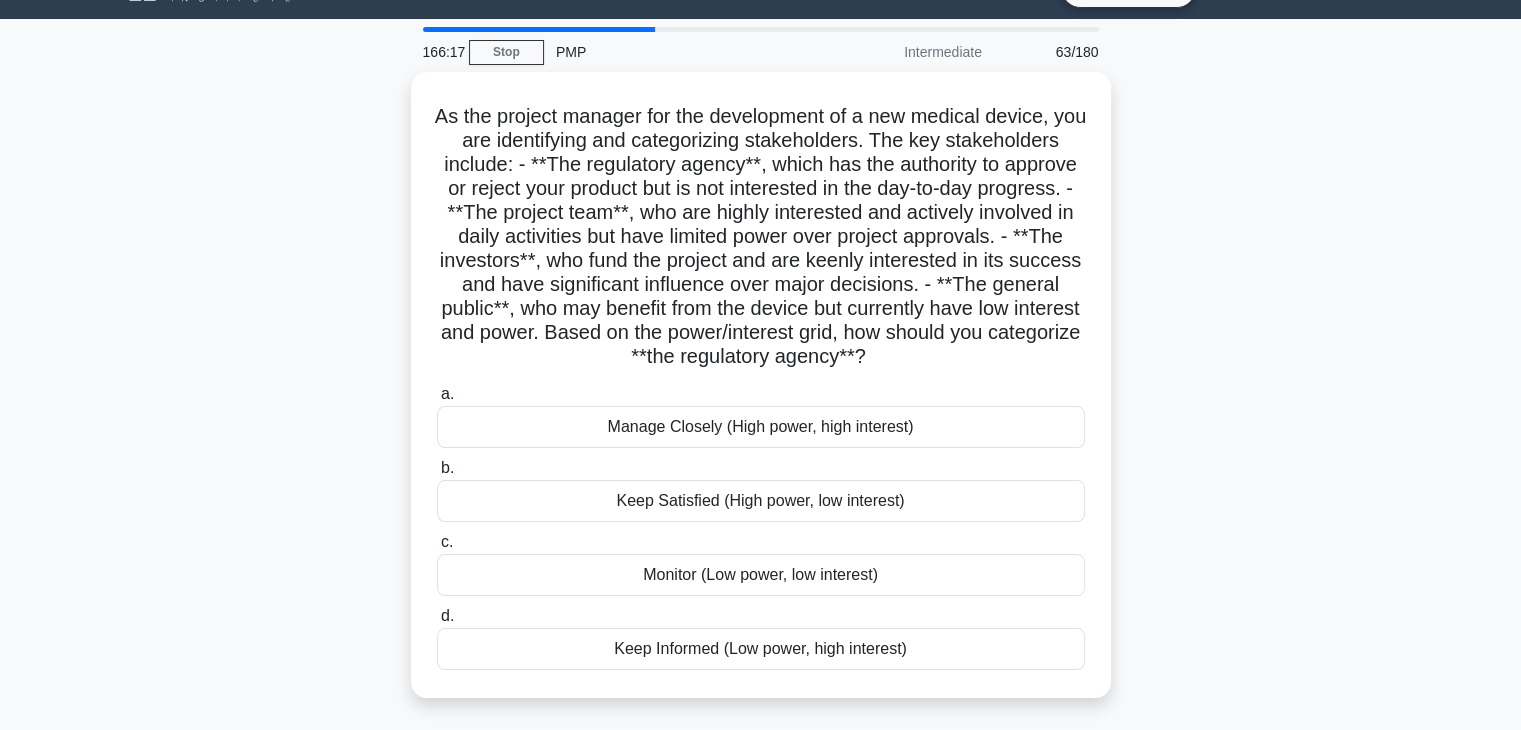 scroll, scrollTop: 0, scrollLeft: 0, axis: both 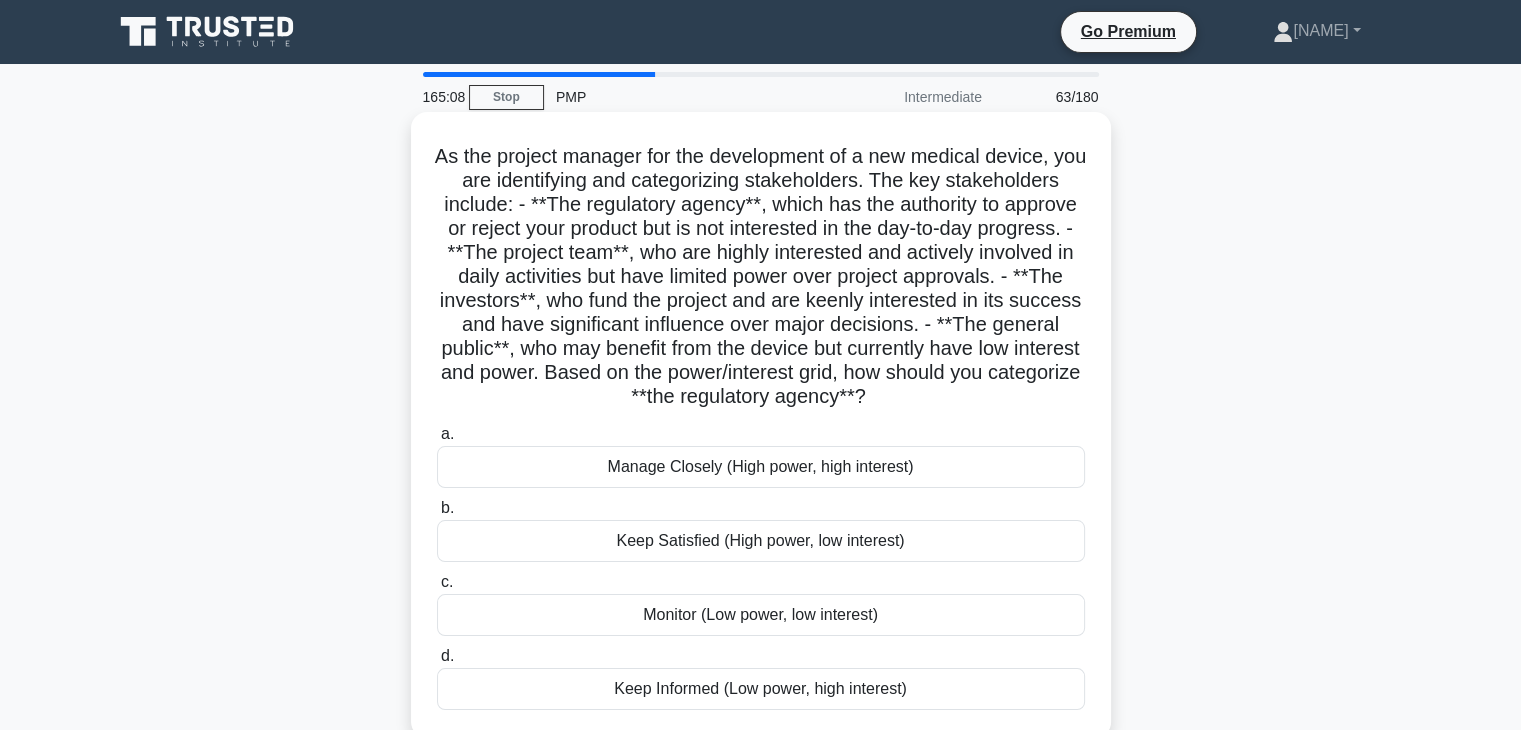 click on "Keep Satisfied (High power, low interest)" at bounding box center [761, 541] 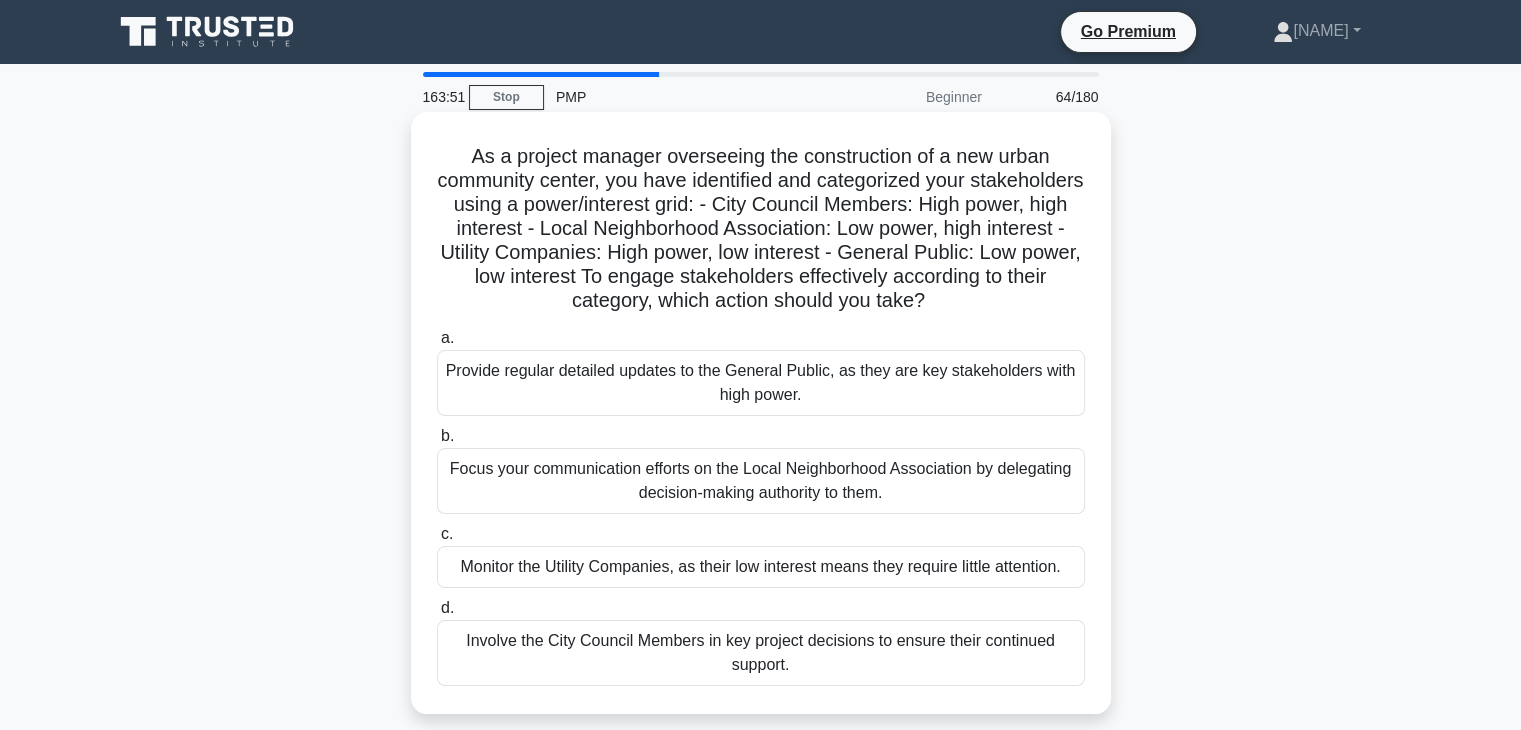 click on "Involve the City Council Members in key project decisions to ensure their continued support." at bounding box center (761, 653) 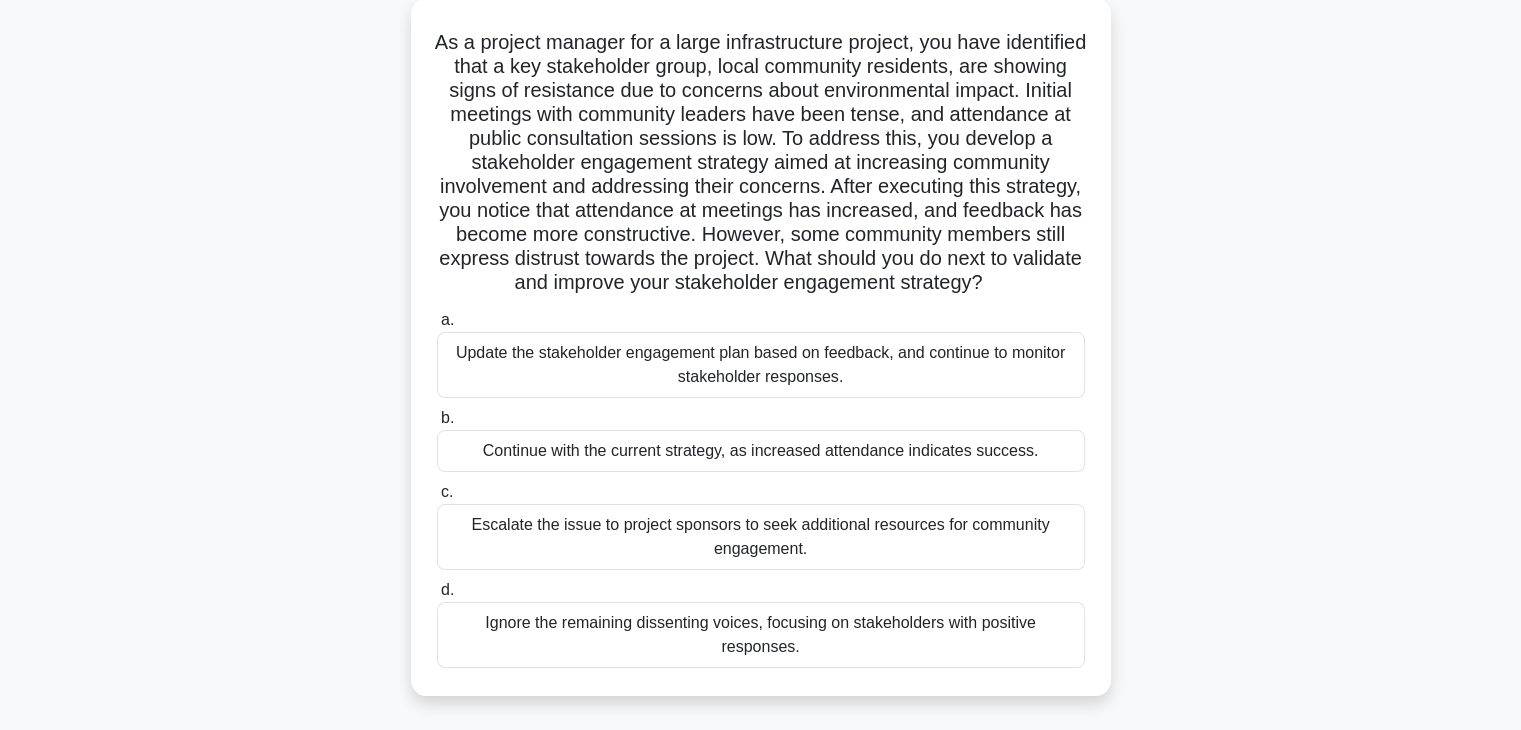 scroll, scrollTop: 120, scrollLeft: 0, axis: vertical 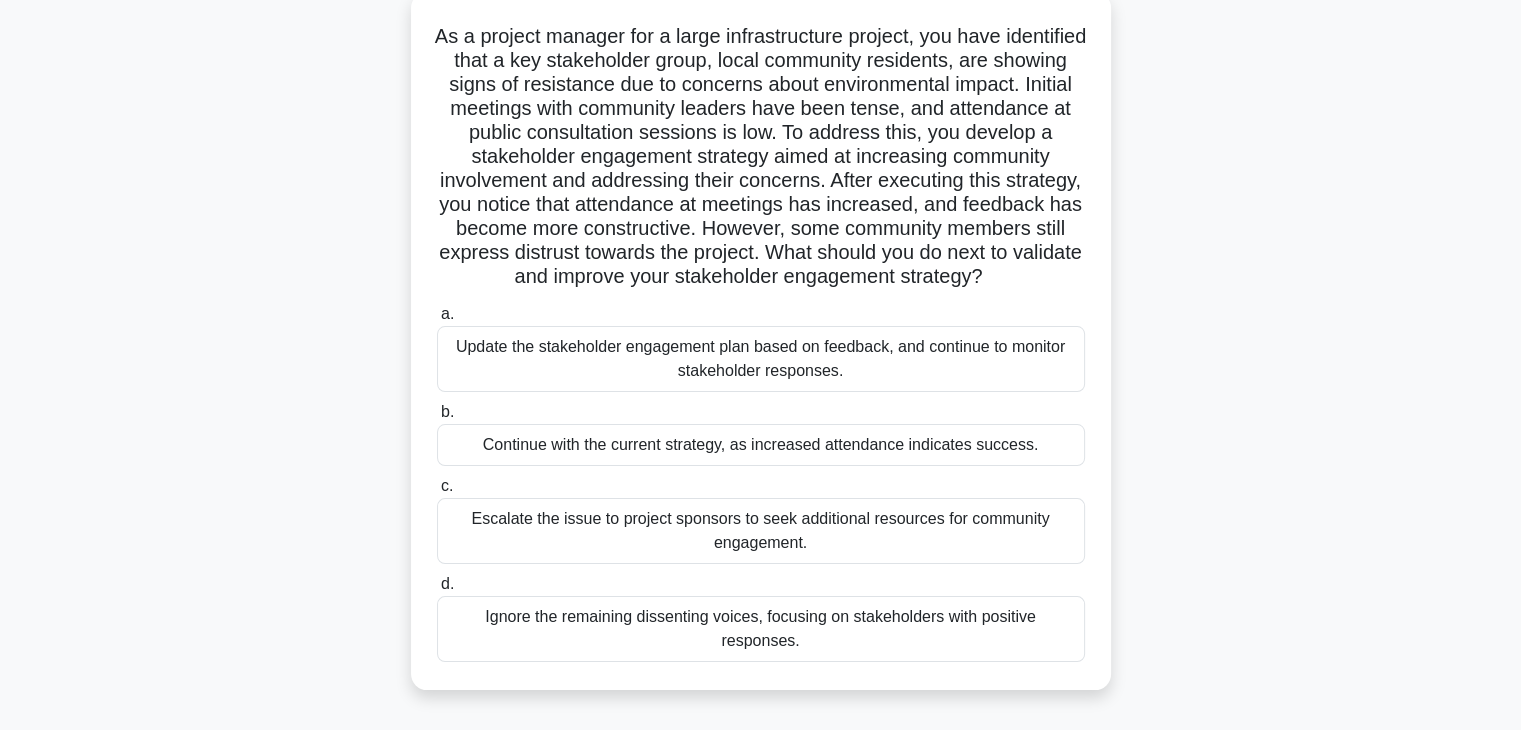 click on "Update the stakeholder engagement plan based on feedback, and continue to monitor stakeholder responses." at bounding box center [761, 359] 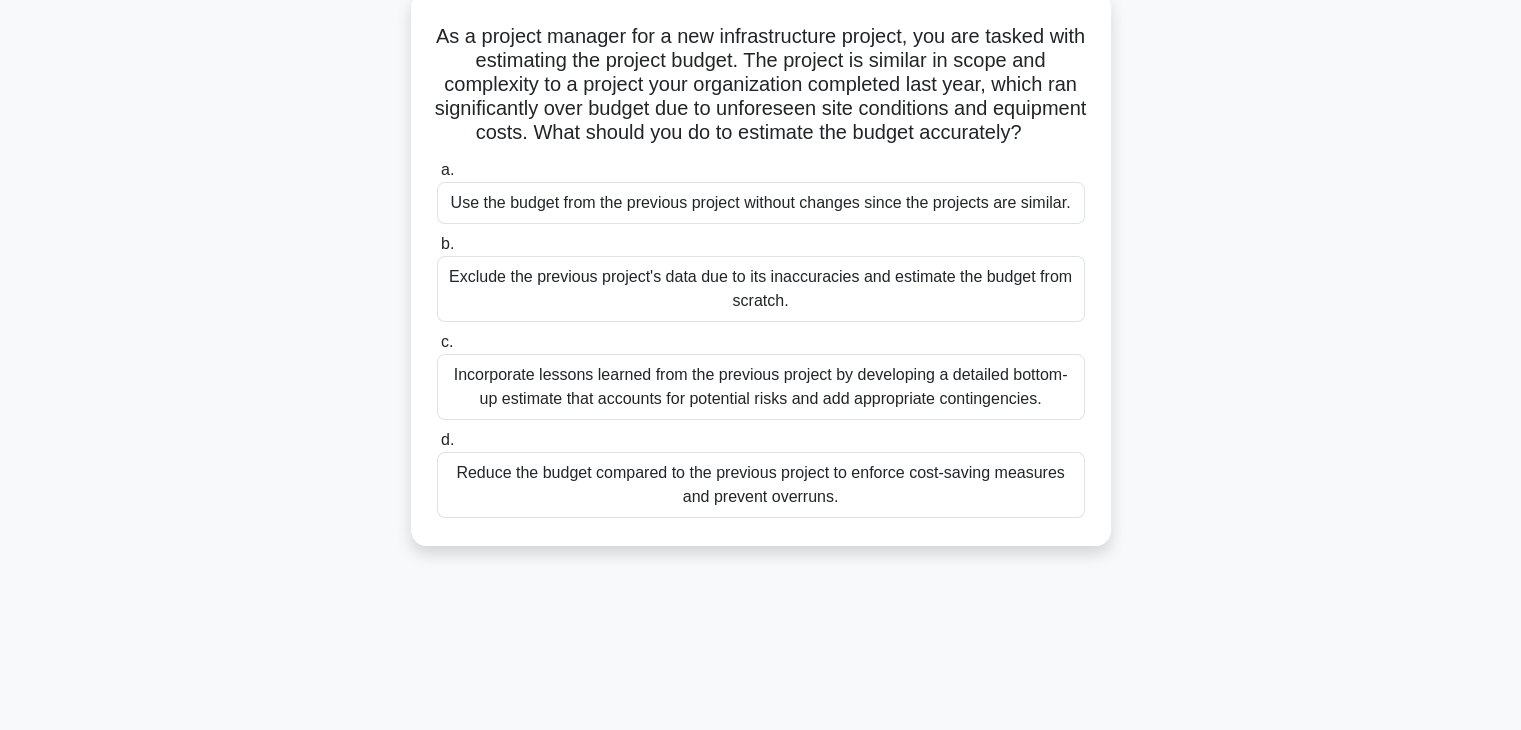 scroll, scrollTop: 0, scrollLeft: 0, axis: both 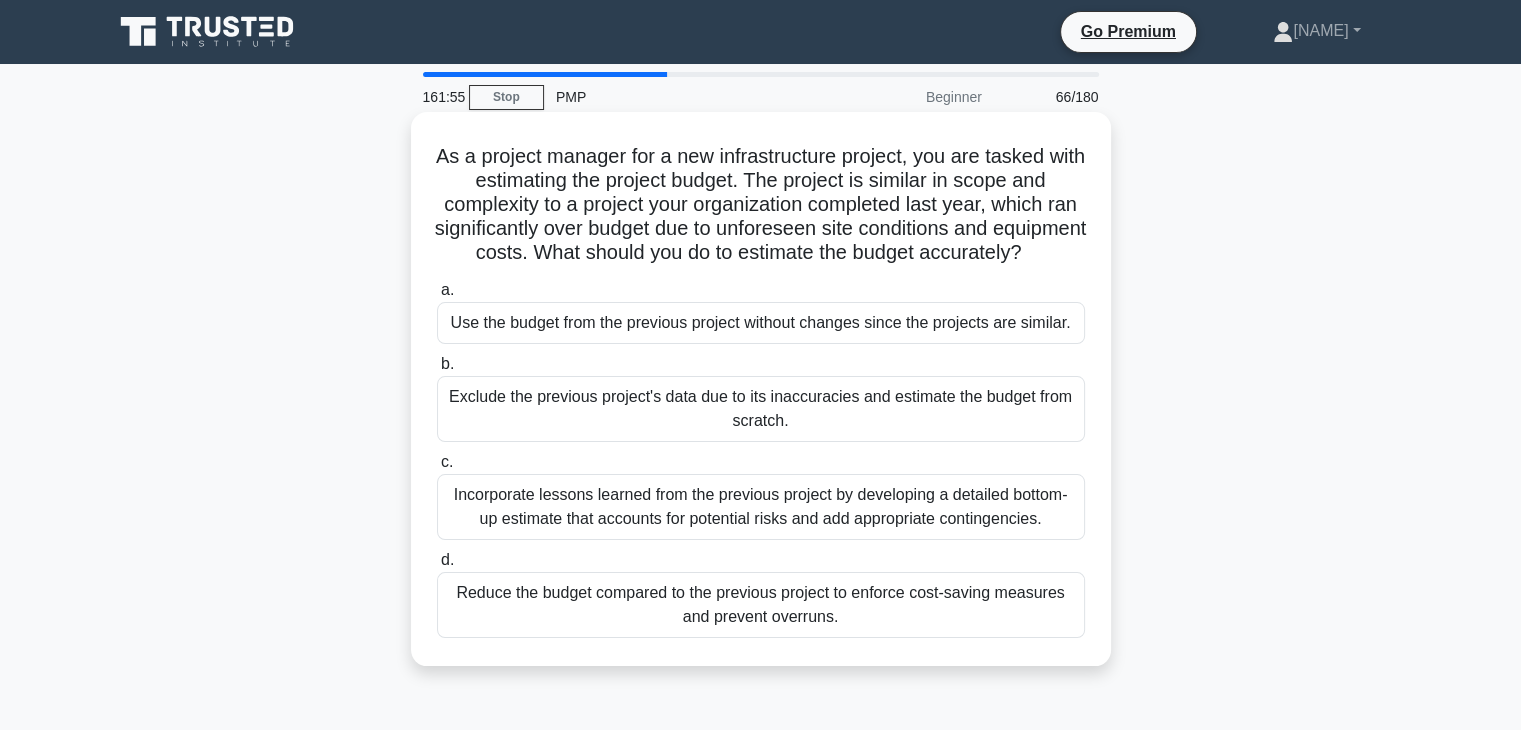 click on "Incorporate lessons learned from the previous project by developing a detailed bottom-up estimate that accounts for potential risks and add appropriate contingencies." at bounding box center [761, 507] 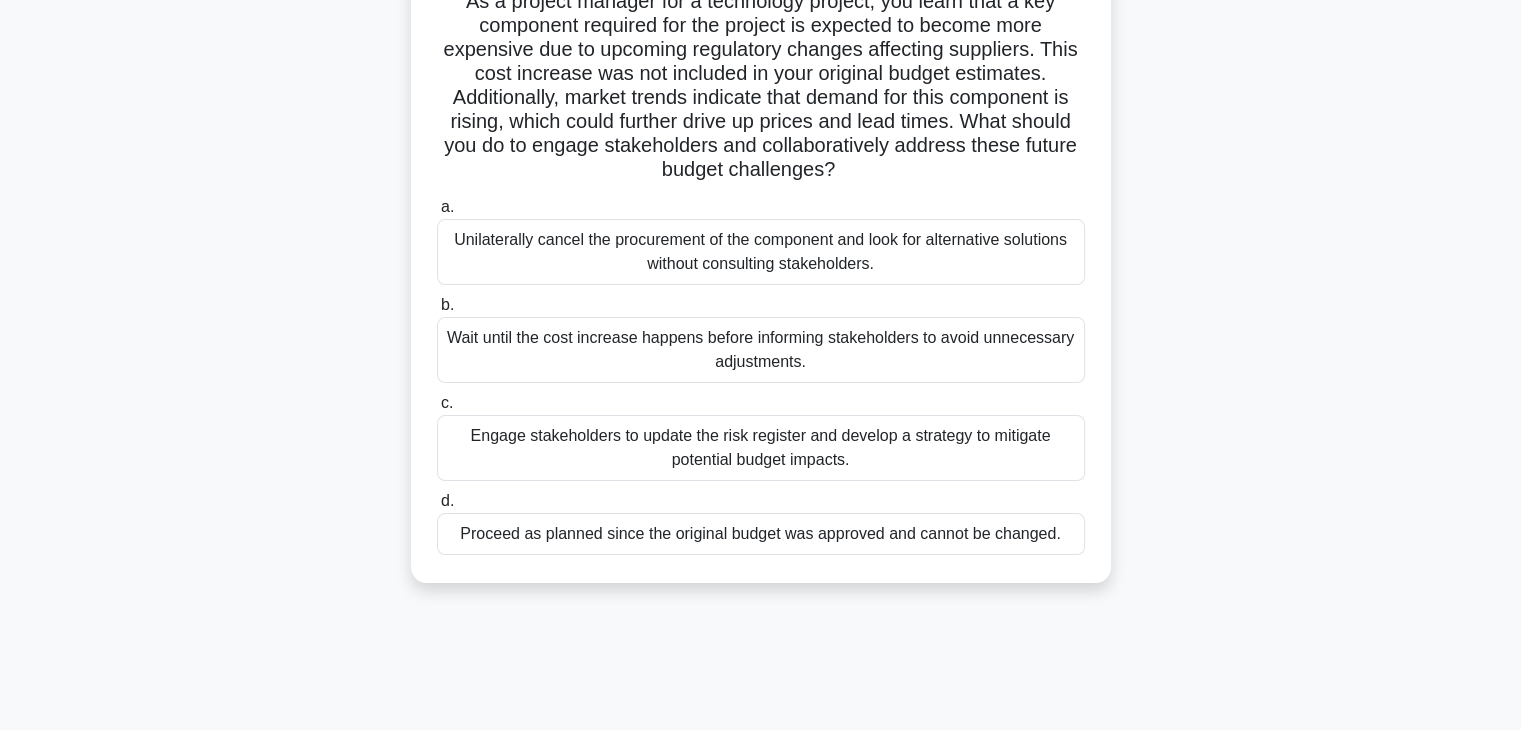scroll, scrollTop: 200, scrollLeft: 0, axis: vertical 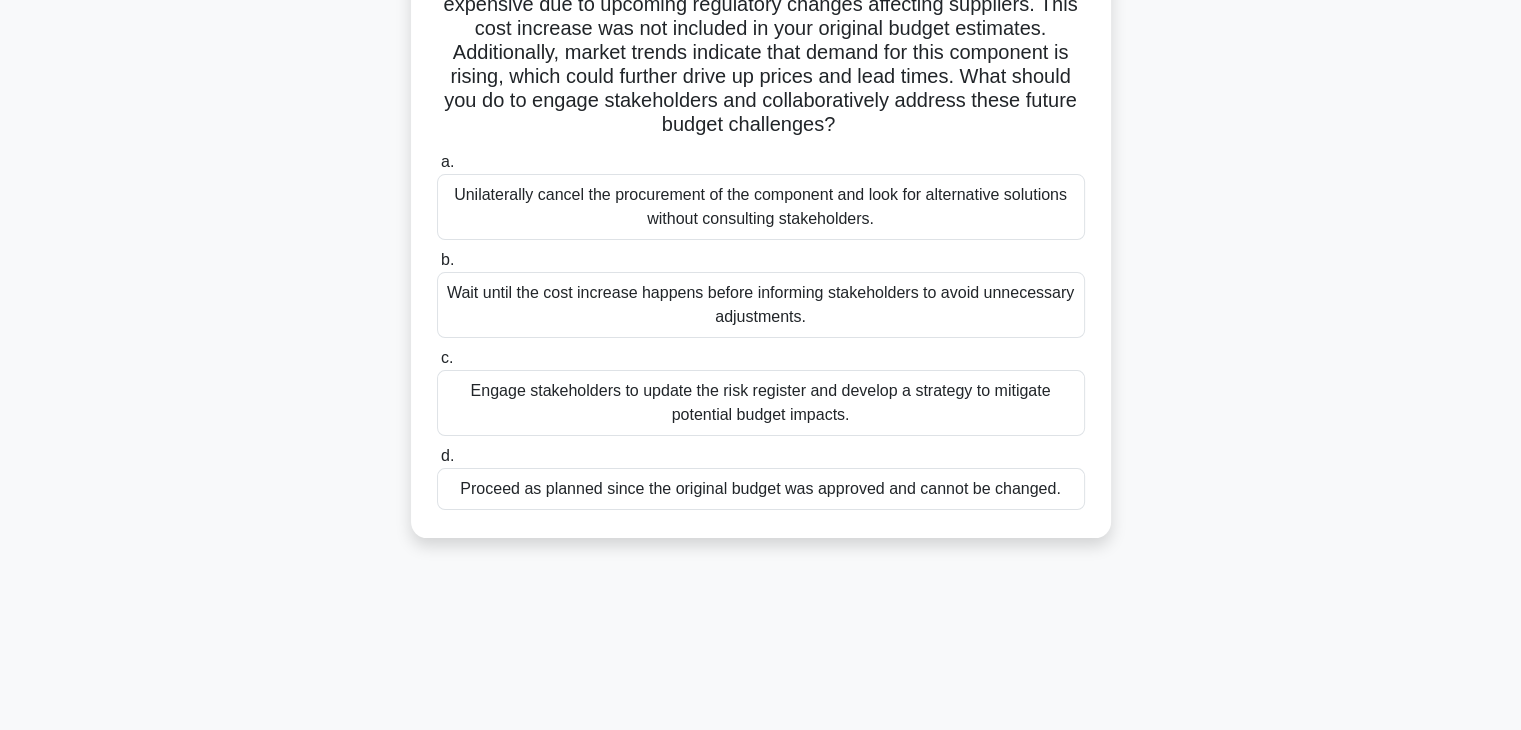 click on "Engage stakeholders to update the risk register and develop a strategy to mitigate potential budget impacts." at bounding box center (761, 403) 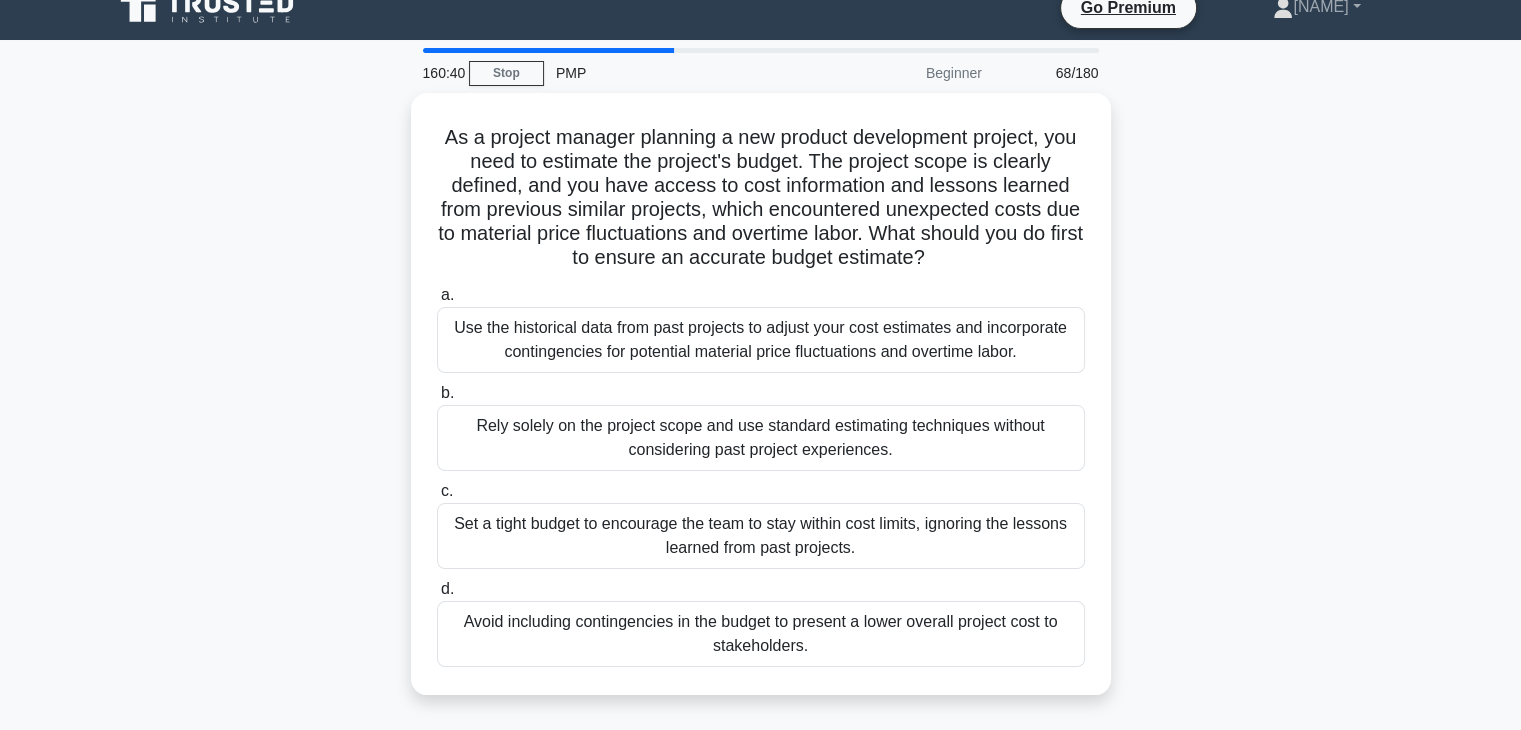 scroll, scrollTop: 0, scrollLeft: 0, axis: both 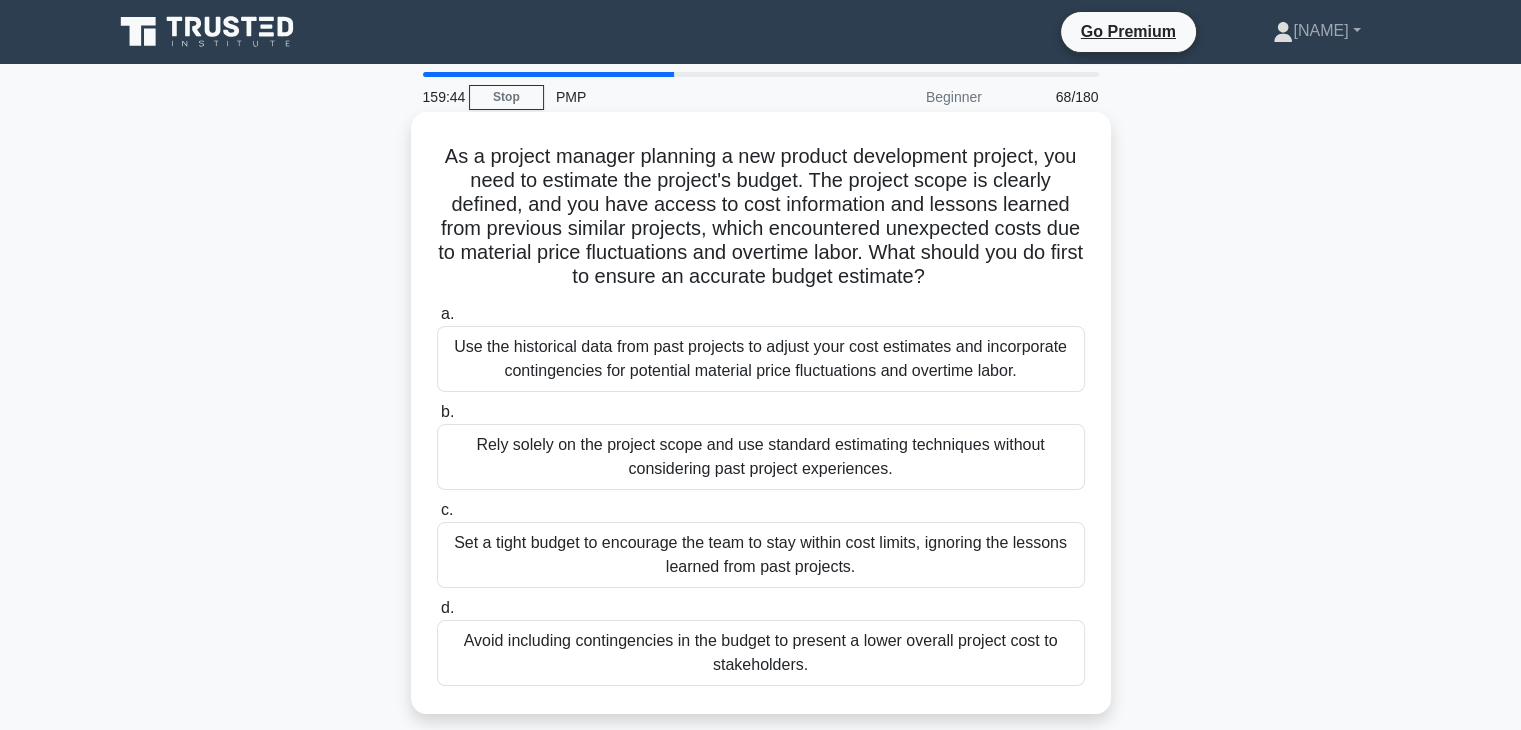 click on "Use the historical data from past projects to adjust your cost estimates and incorporate contingencies for potential material price fluctuations and overtime labor." at bounding box center (761, 359) 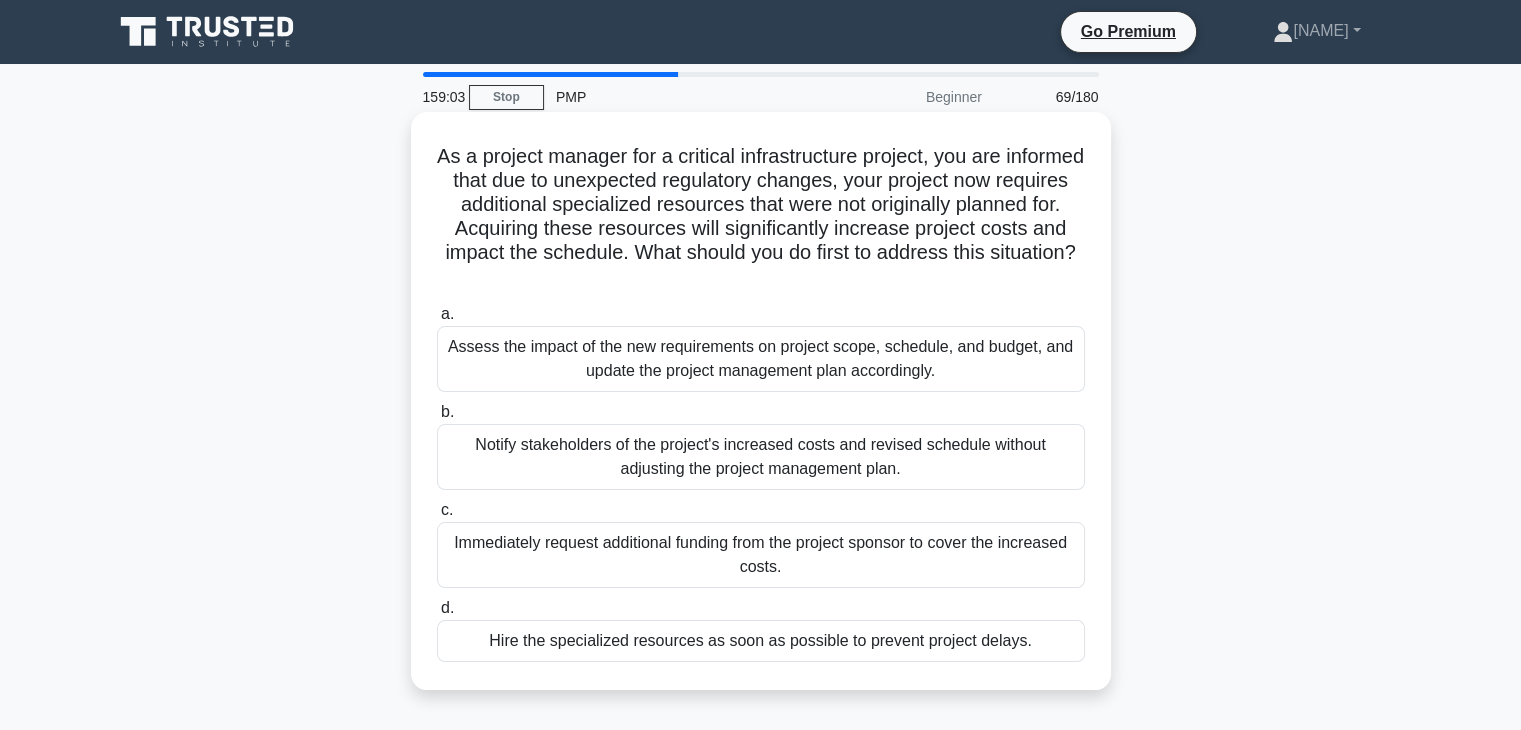 click on "Assess the impact of the new requirements on project scope, schedule, and budget, and update the project management plan accordingly." at bounding box center (761, 359) 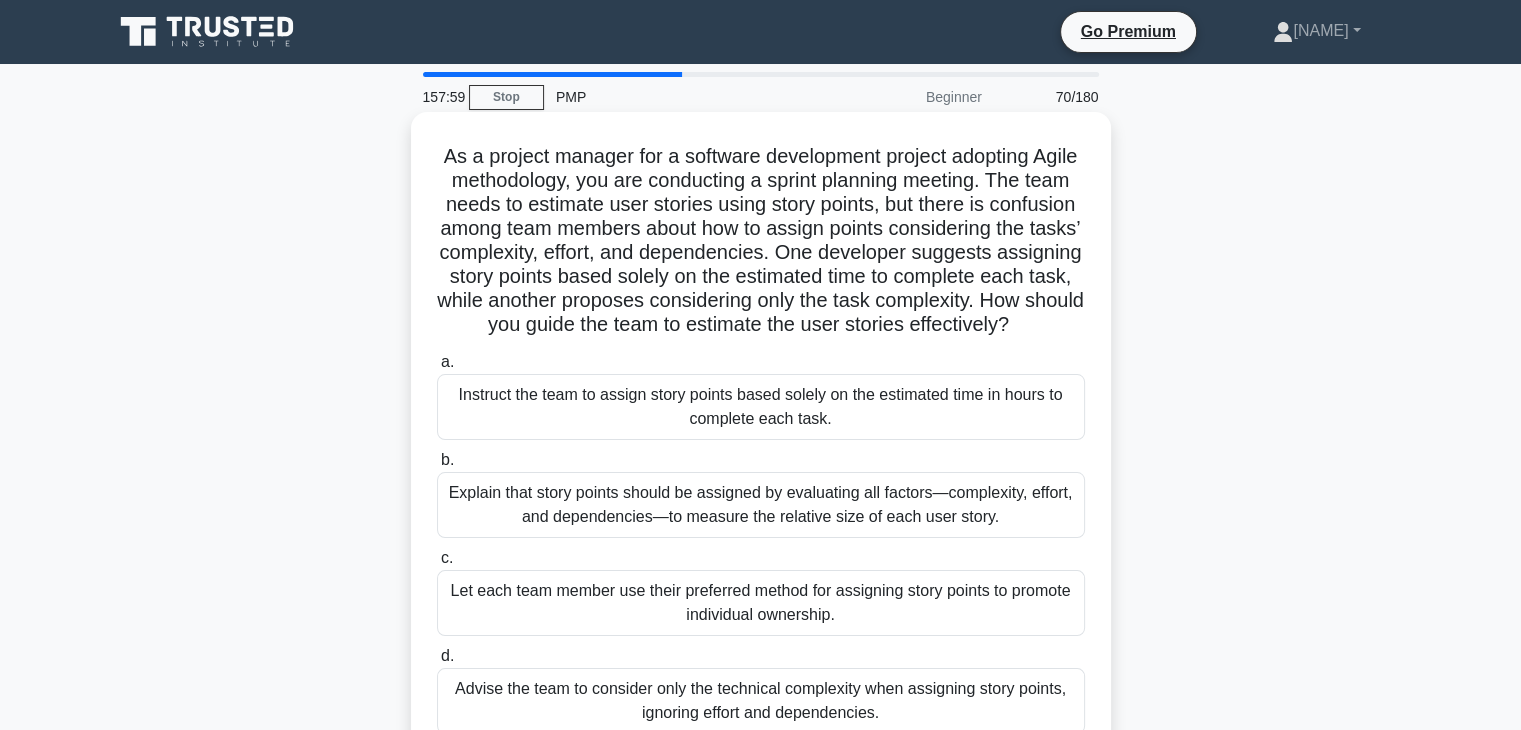 click on "Explain that story points should be assigned by evaluating all factors—complexity, effort, and dependencies—to measure the relative size of each user story." at bounding box center (761, 505) 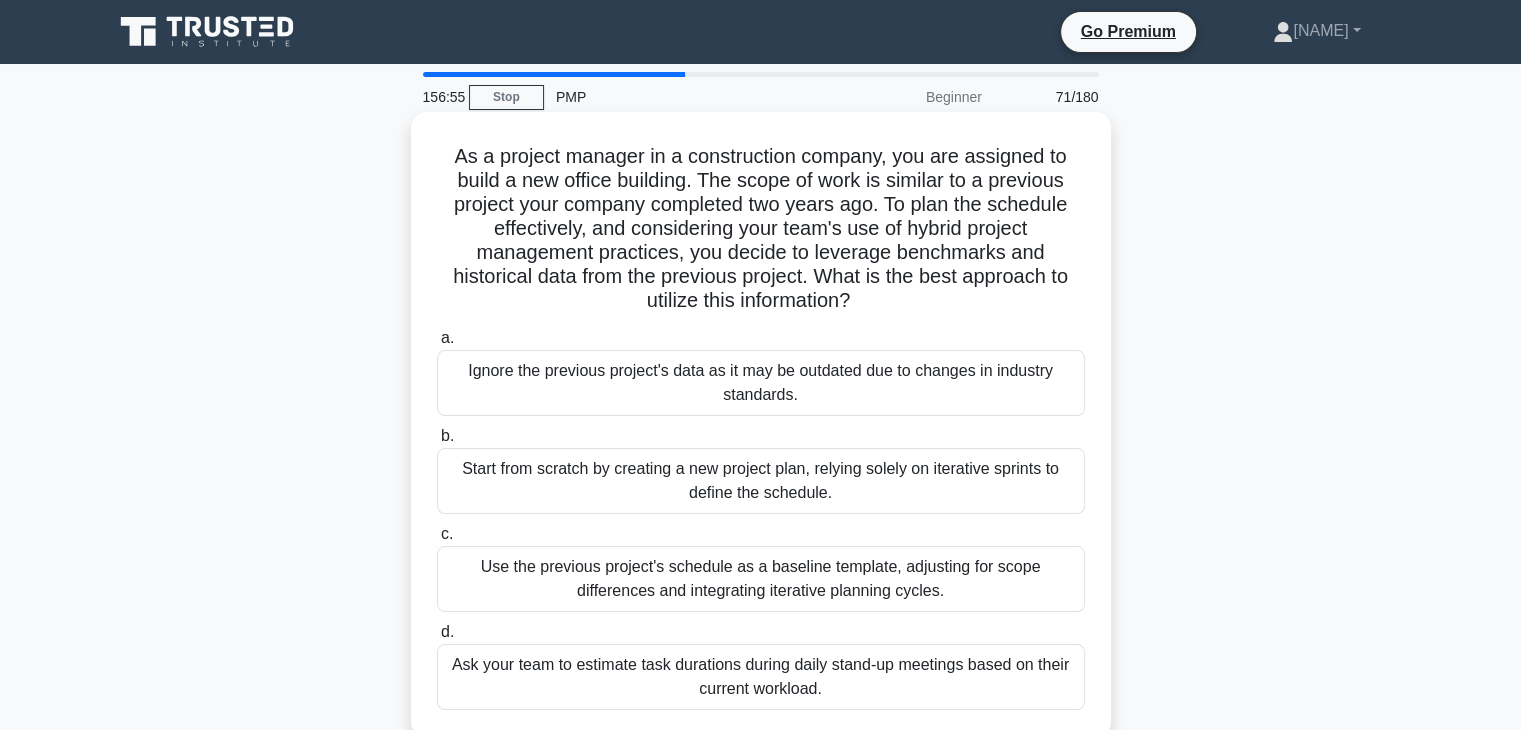 click on "Use the previous project's schedule as a baseline template, adjusting for scope differences and integrating iterative planning cycles." at bounding box center (761, 579) 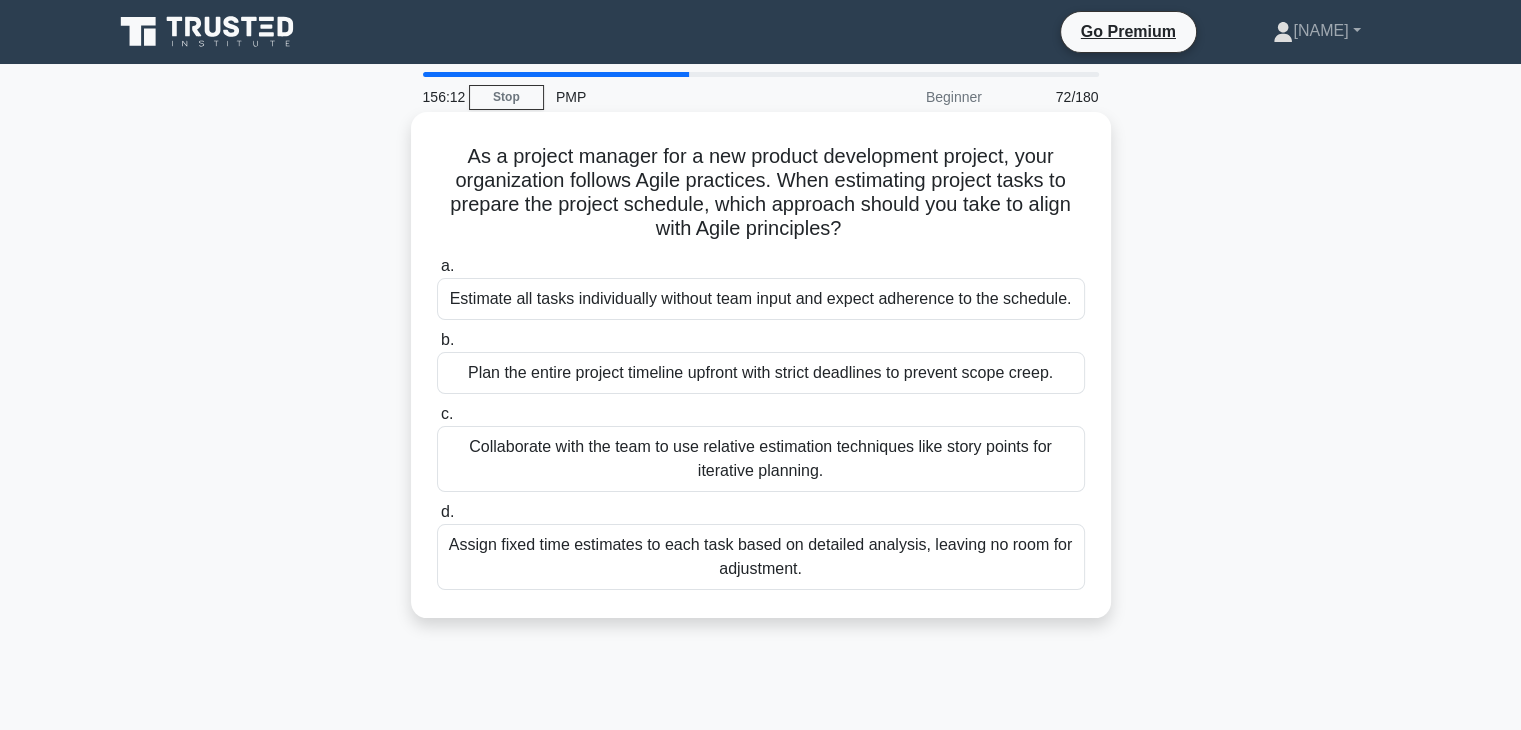 click on "Collaborate with the team to use relative estimation techniques like story points for iterative planning." at bounding box center (761, 459) 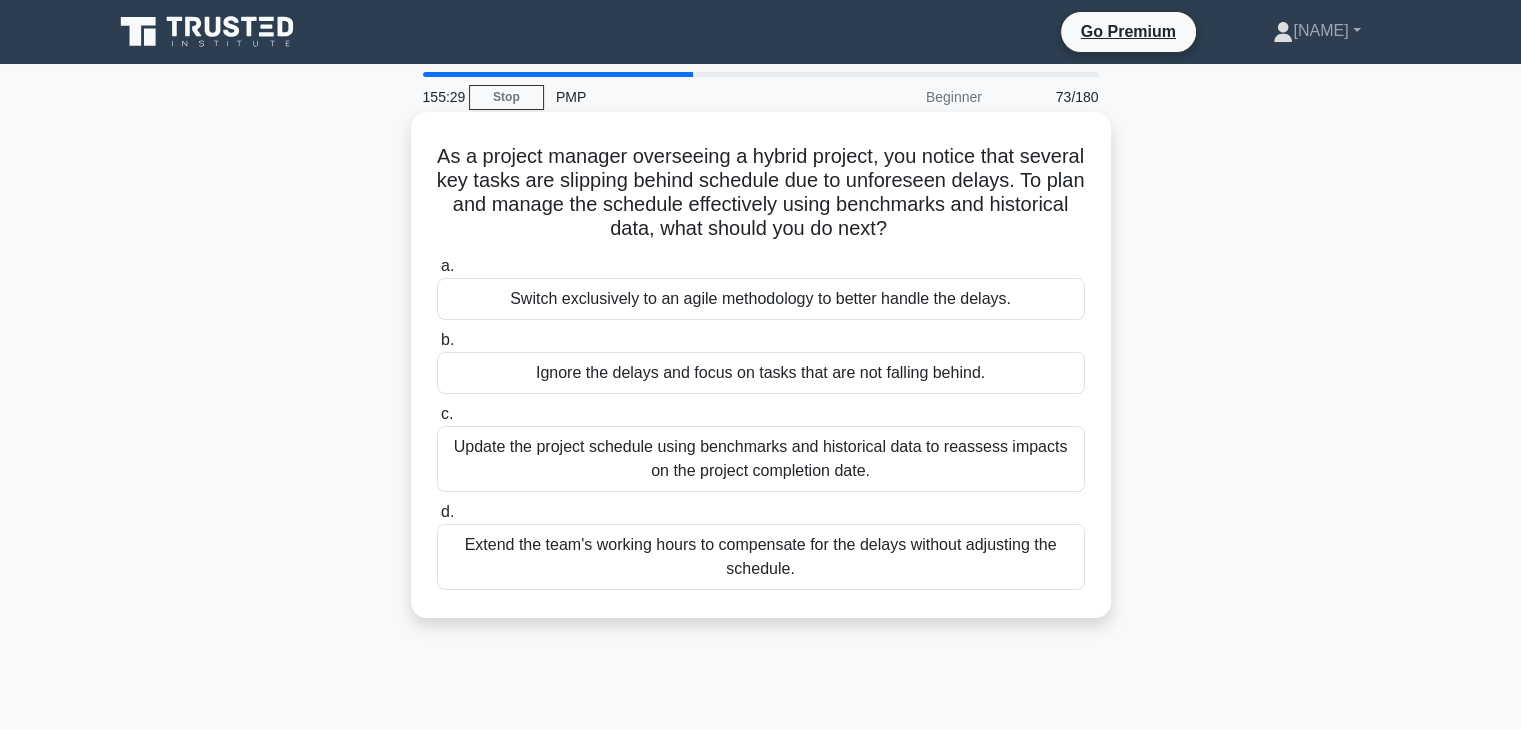 click on "Update the project schedule using benchmarks and historical data to reassess impacts on the project completion date." at bounding box center (761, 459) 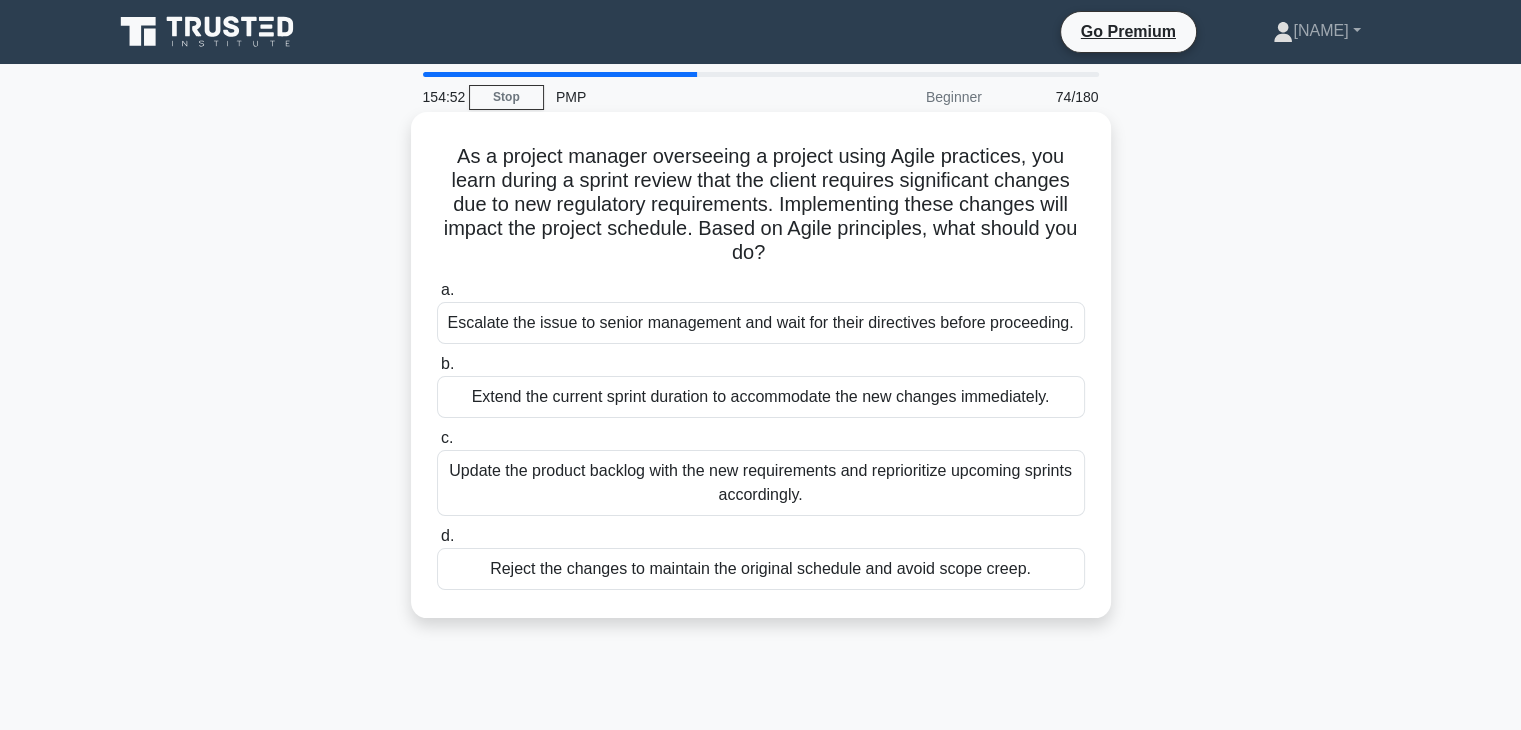 click on "Update the product backlog with the new requirements and reprioritize upcoming sprints accordingly." at bounding box center (761, 483) 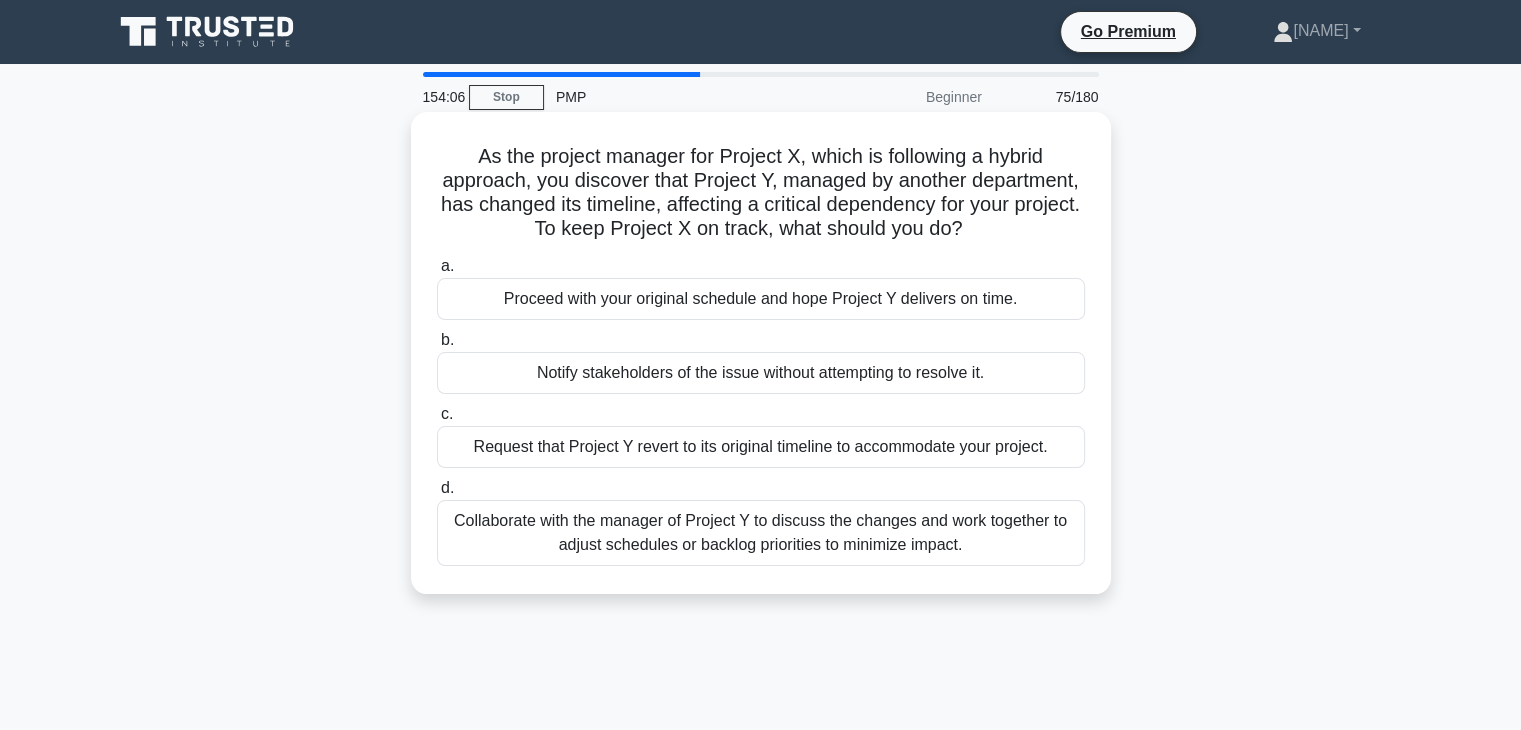click on "Collaborate with the manager of Project Y to discuss the changes and work together to adjust schedules or backlog priorities to minimize impact." at bounding box center [761, 533] 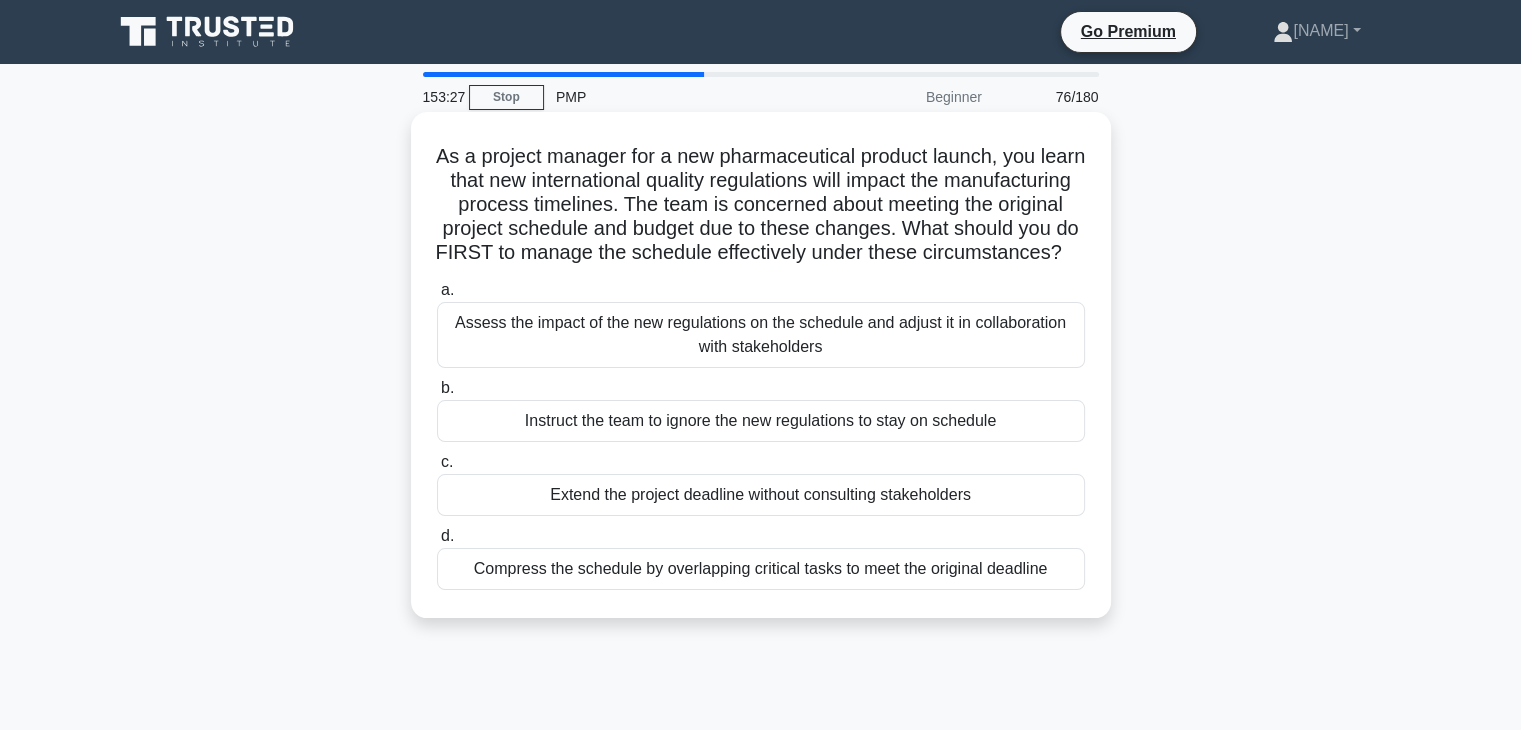 click on "Assess the impact of the new regulations on the schedule and adjust it in collaboration with stakeholders" at bounding box center (761, 335) 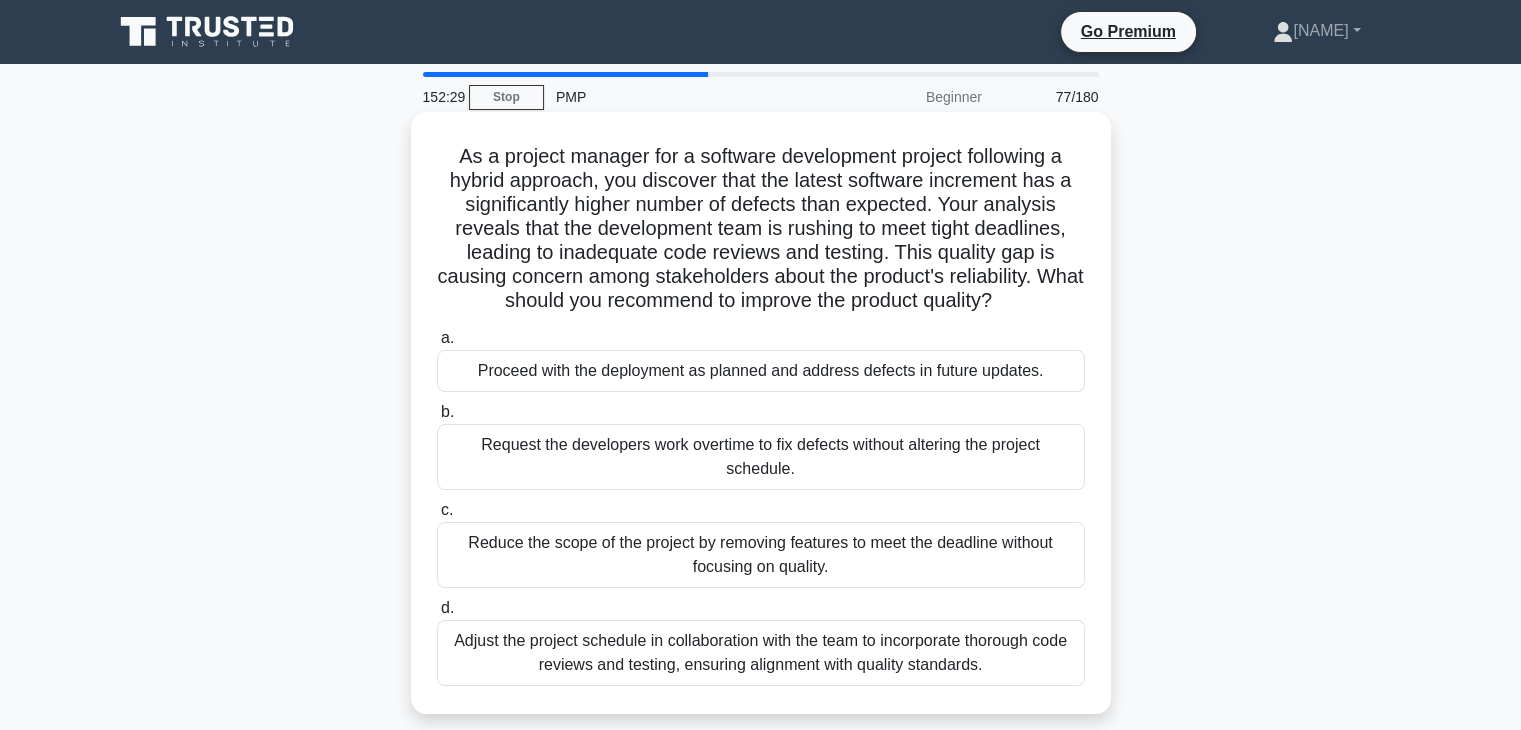 click on "Adjust the project schedule in collaboration with the team to incorporate thorough code reviews and testing, ensuring alignment with quality standards." at bounding box center [761, 653] 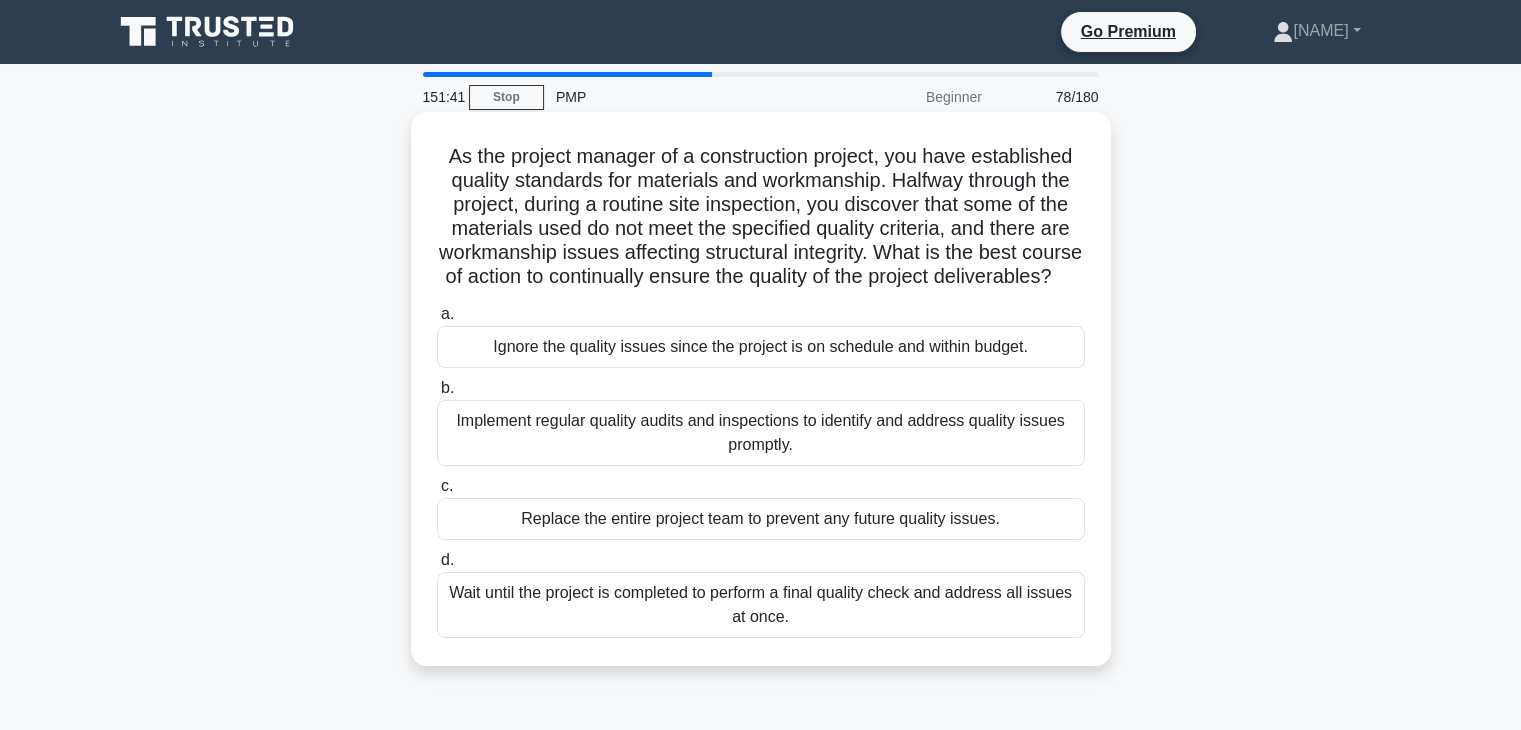 click on "Implement regular quality audits and inspections to identify and address quality issues promptly." at bounding box center (761, 433) 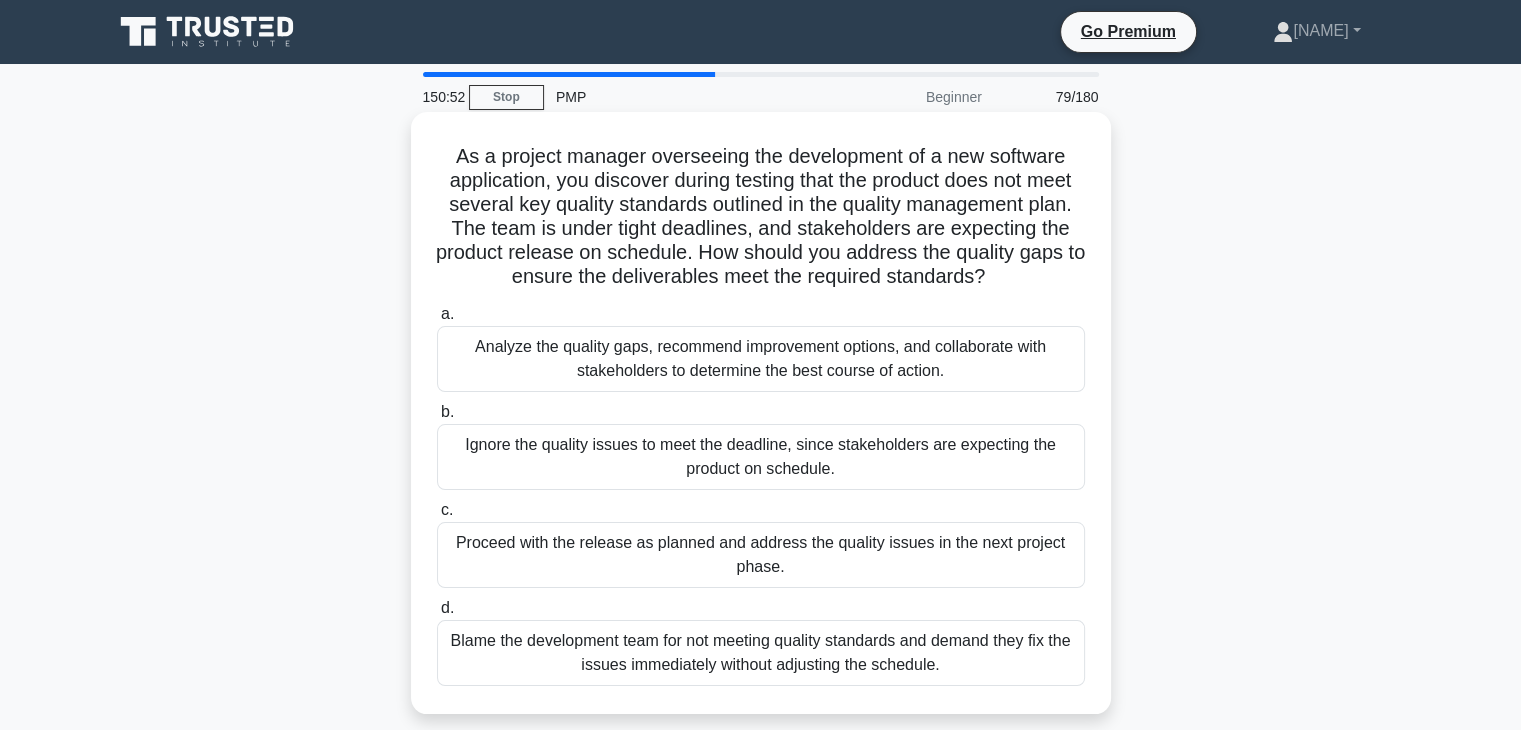 click on "Analyze the quality gaps, recommend improvement options, and collaborate with stakeholders to determine the best course of action." at bounding box center [761, 359] 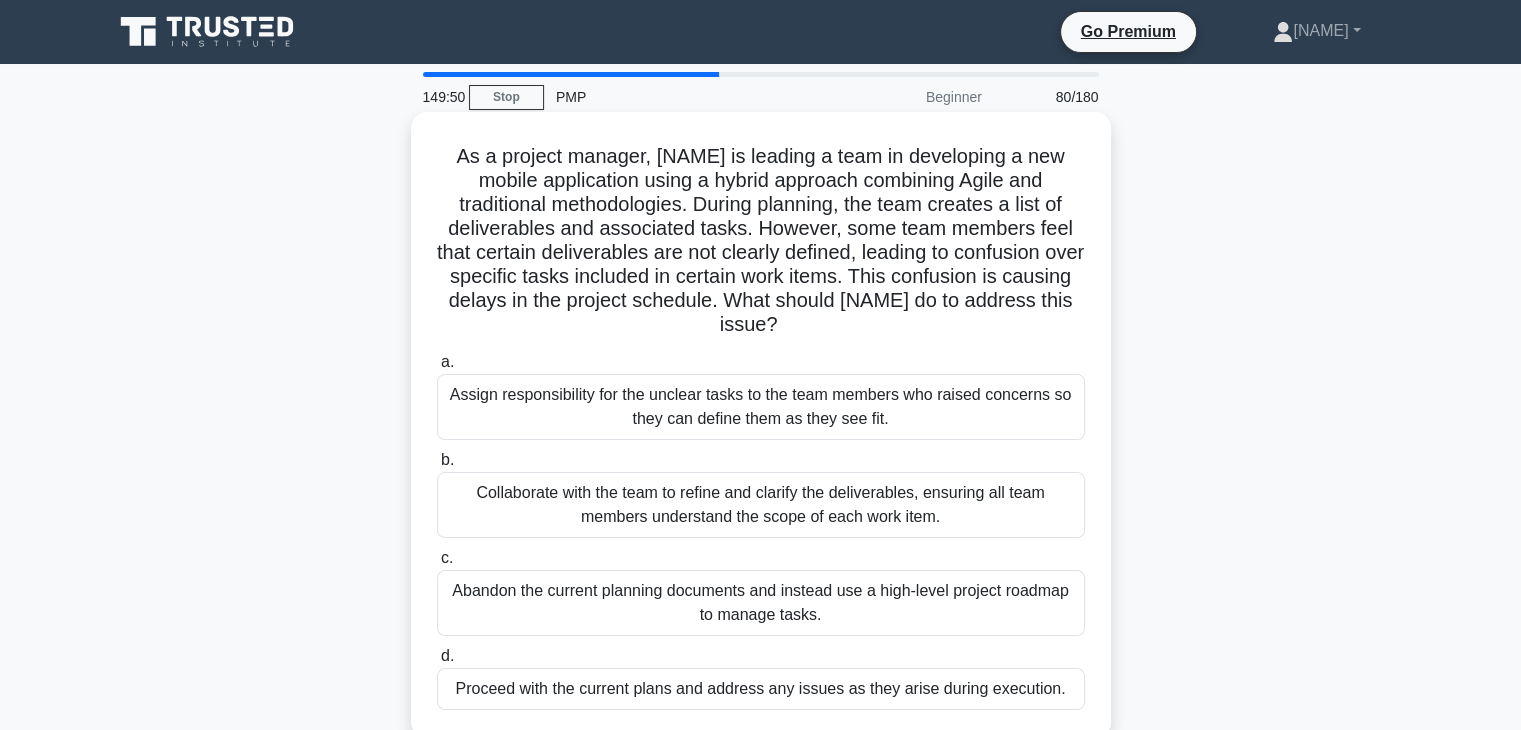 click on "Collaborate with the team to refine and clarify the deliverables, ensuring all team members understand the scope of each work item." at bounding box center (761, 505) 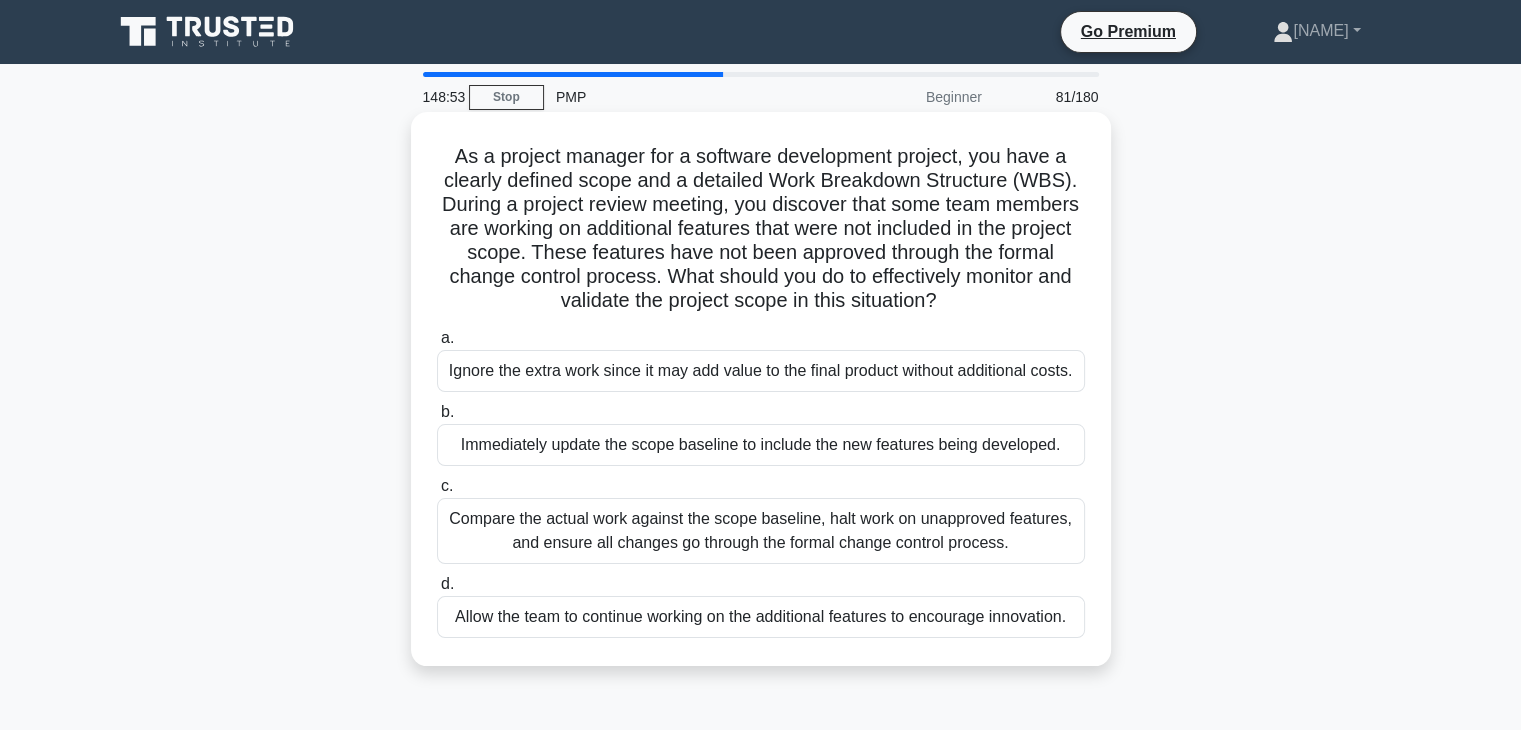 click on "Compare the actual work against the scope baseline, halt work on unapproved features, and ensure all changes go through the formal change control process." at bounding box center (761, 531) 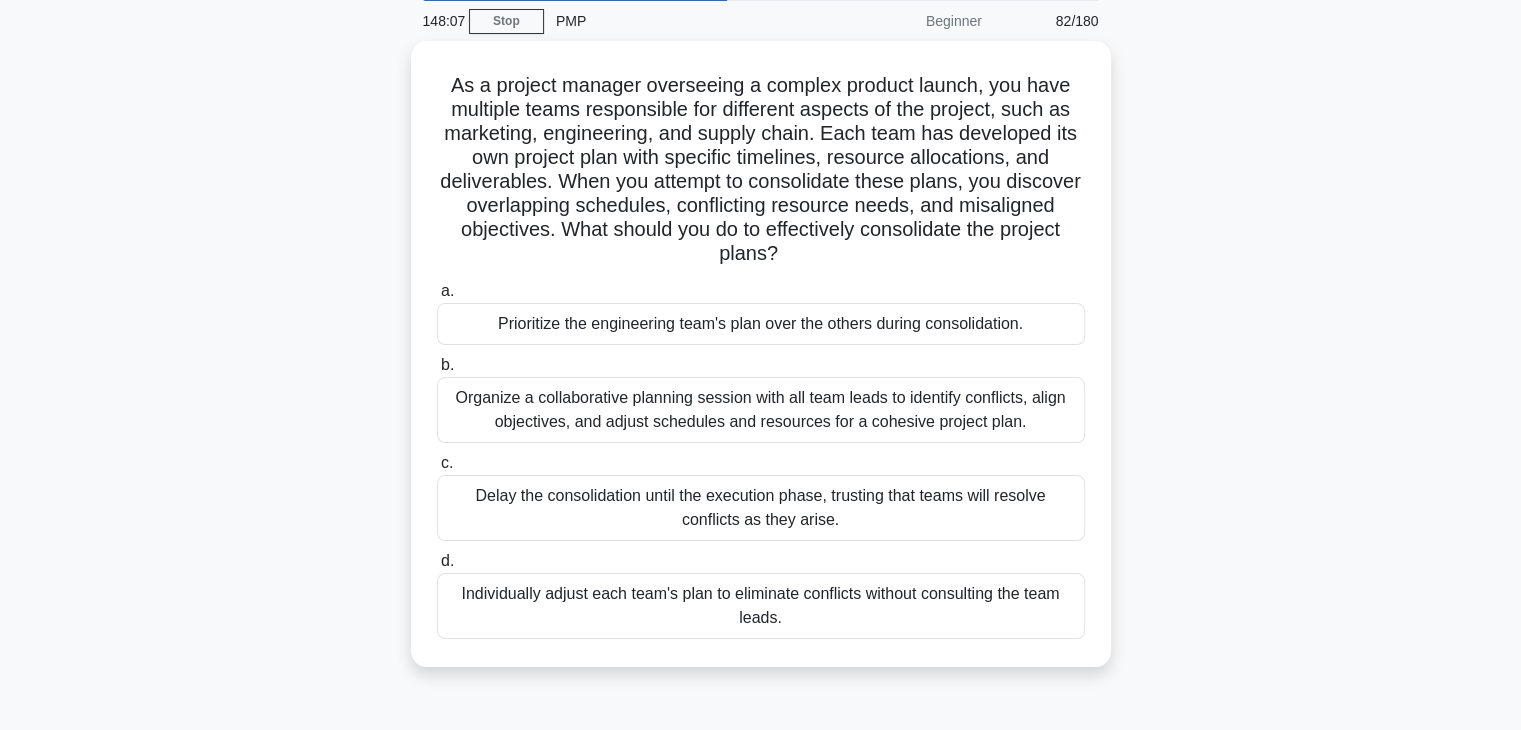 scroll, scrollTop: 76, scrollLeft: 0, axis: vertical 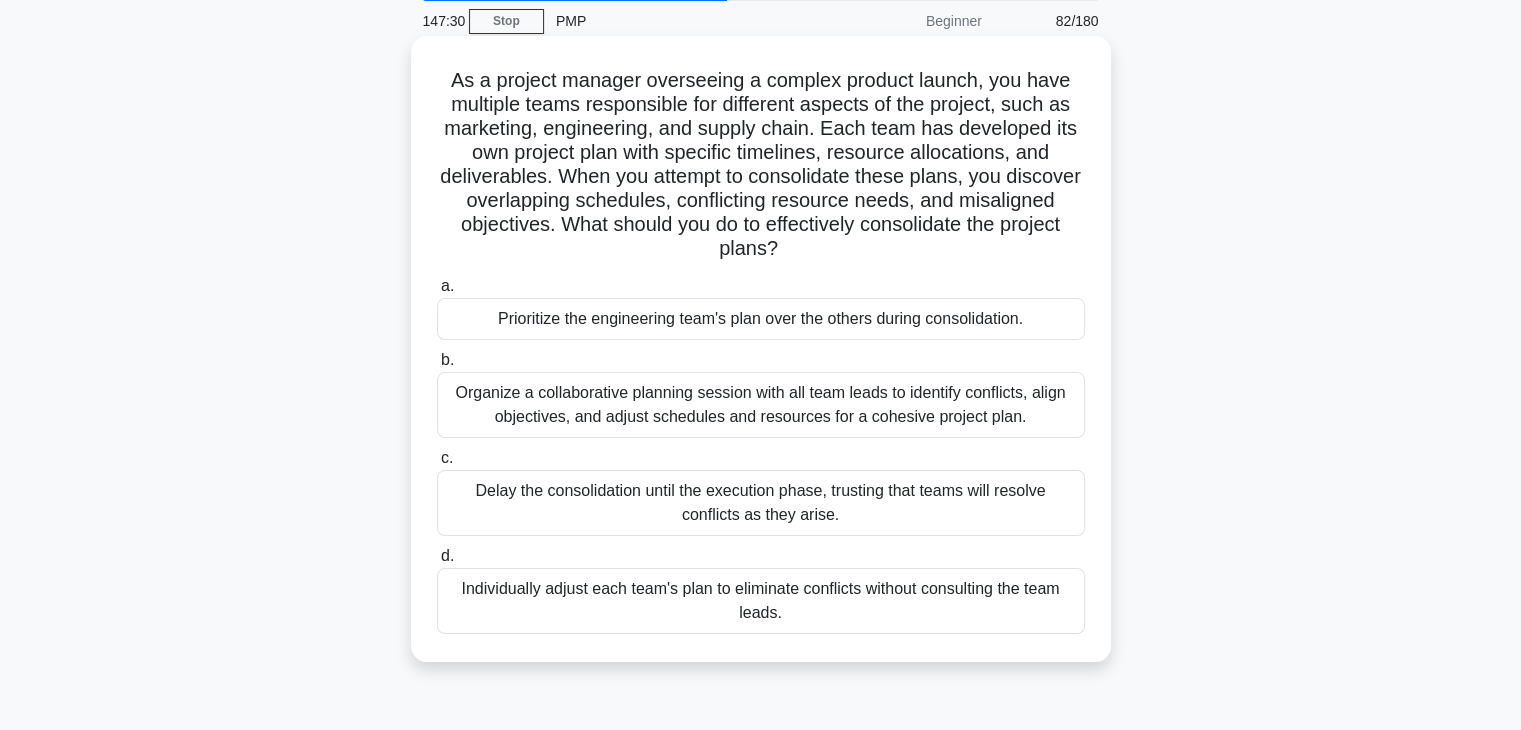 click on "Organize a collaborative planning session with all team leads to identify conflicts, align objectives, and adjust schedules and resources for a cohesive project plan." at bounding box center [761, 405] 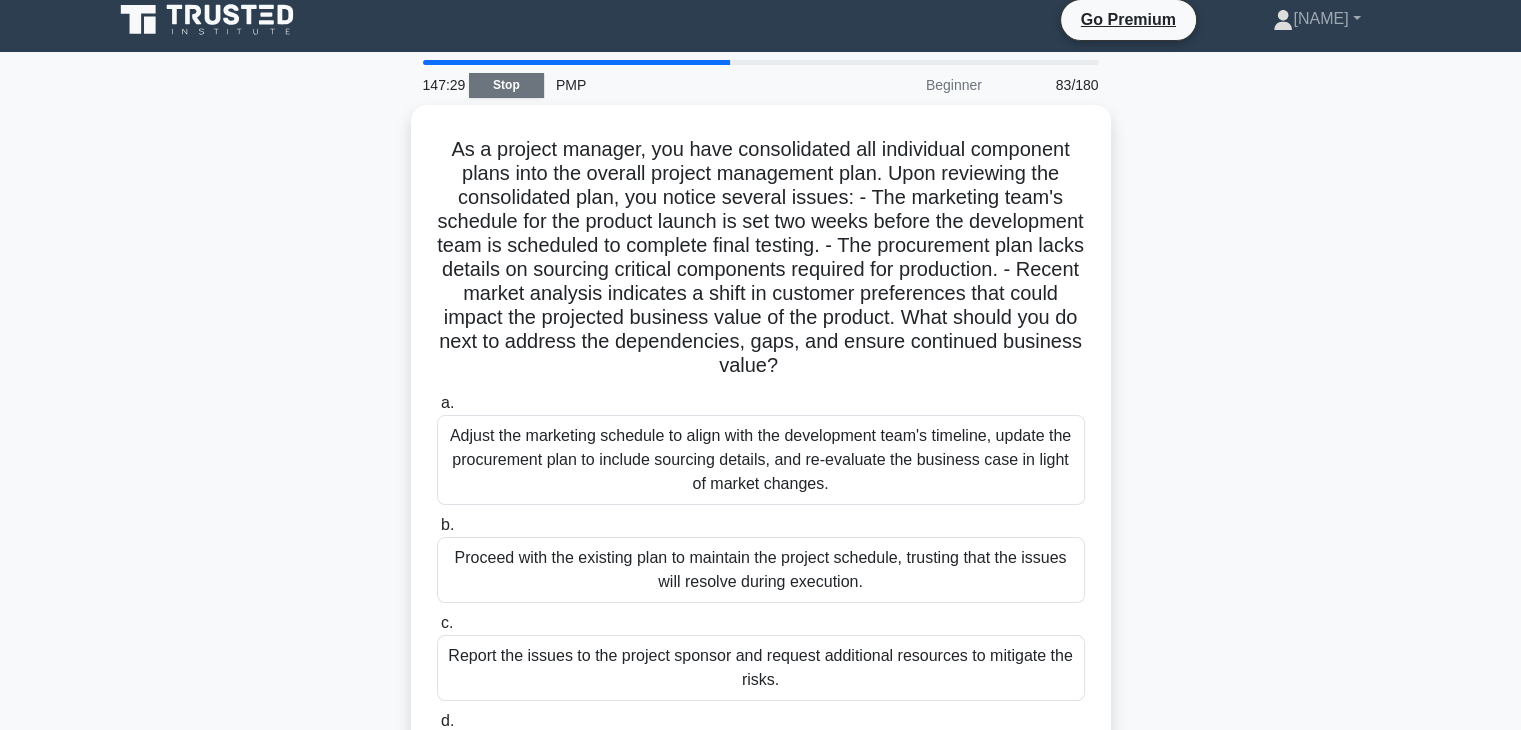 scroll, scrollTop: 0, scrollLeft: 0, axis: both 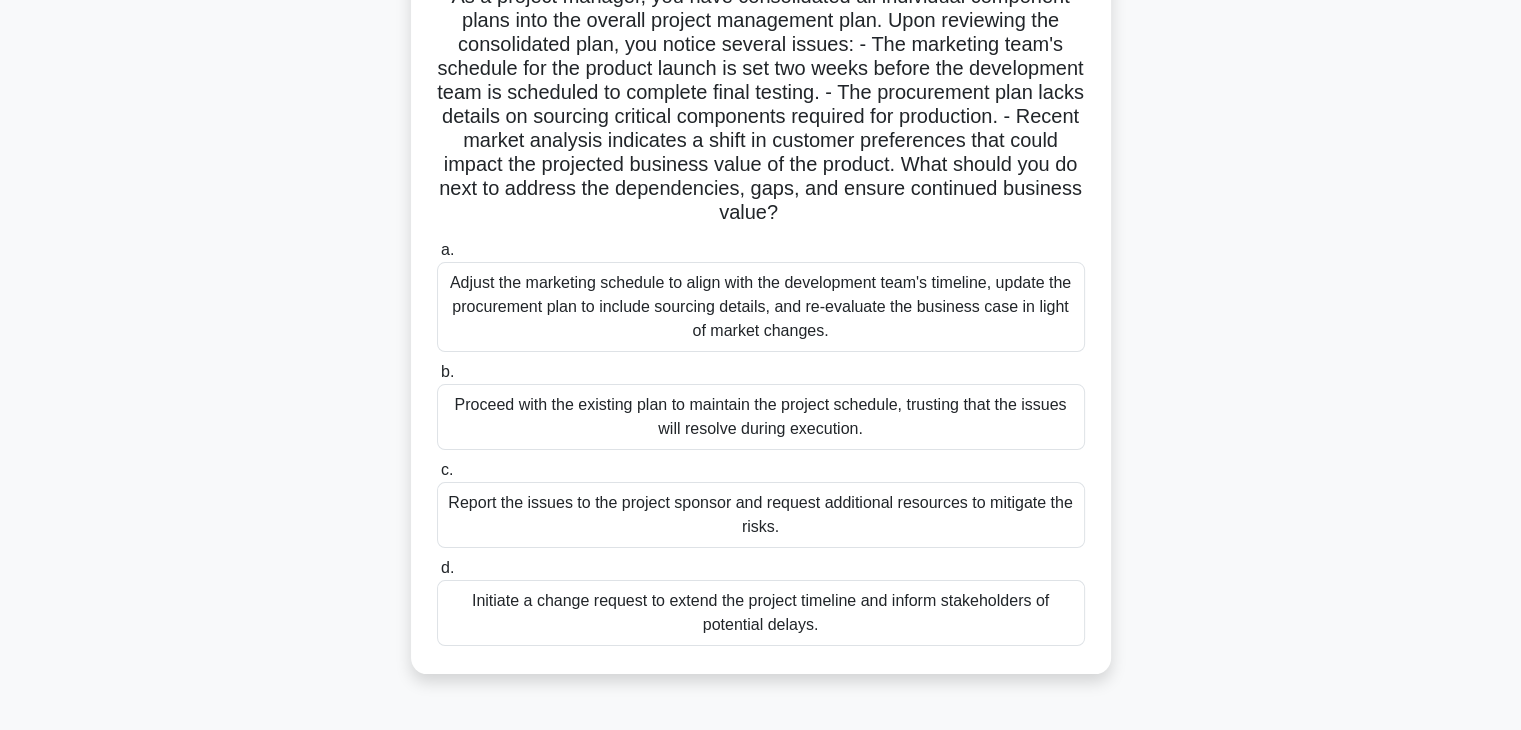 click on "Adjust the marketing schedule to align with the development team's timeline, update the procurement plan to include sourcing details, and re-evaluate the business case in light of market changes." at bounding box center [761, 307] 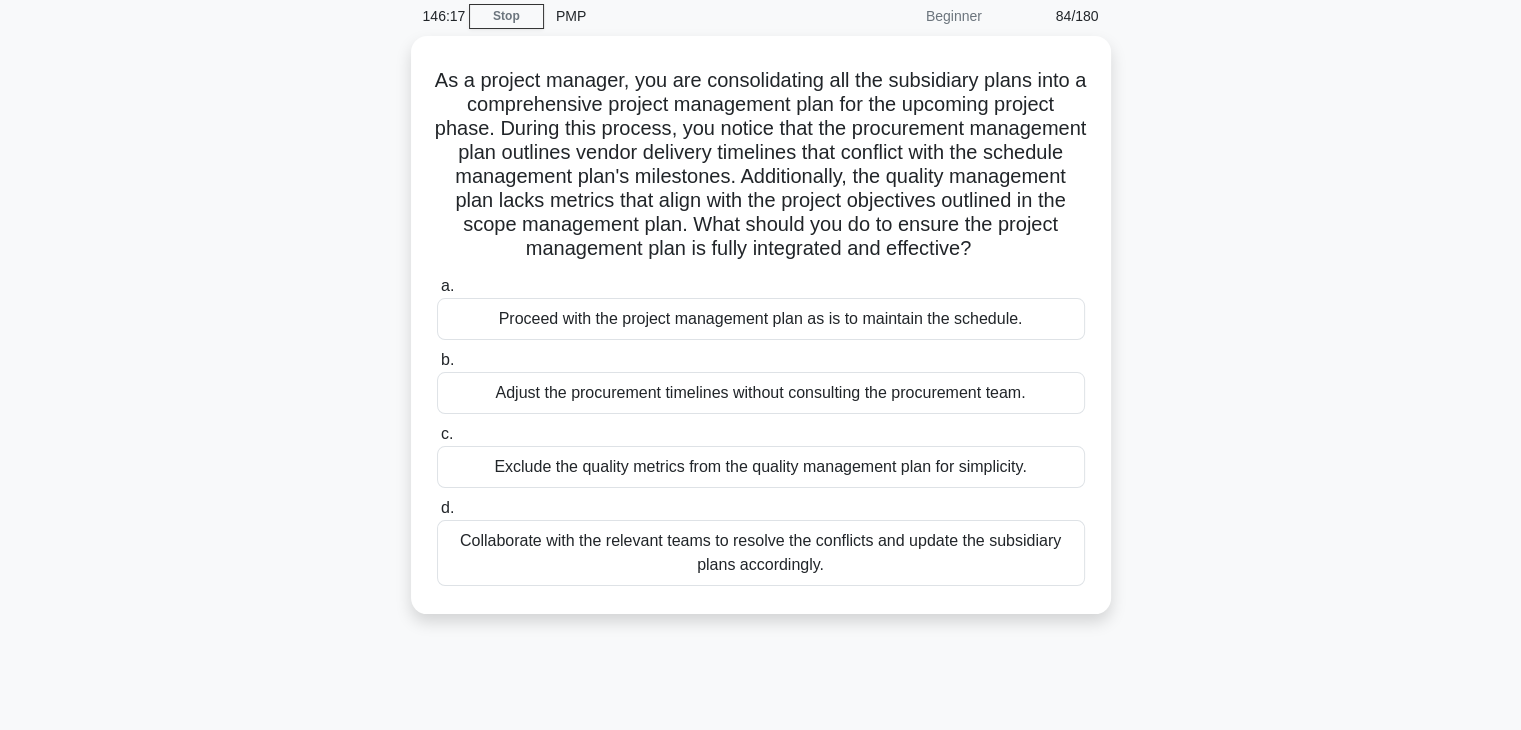scroll, scrollTop: 0, scrollLeft: 0, axis: both 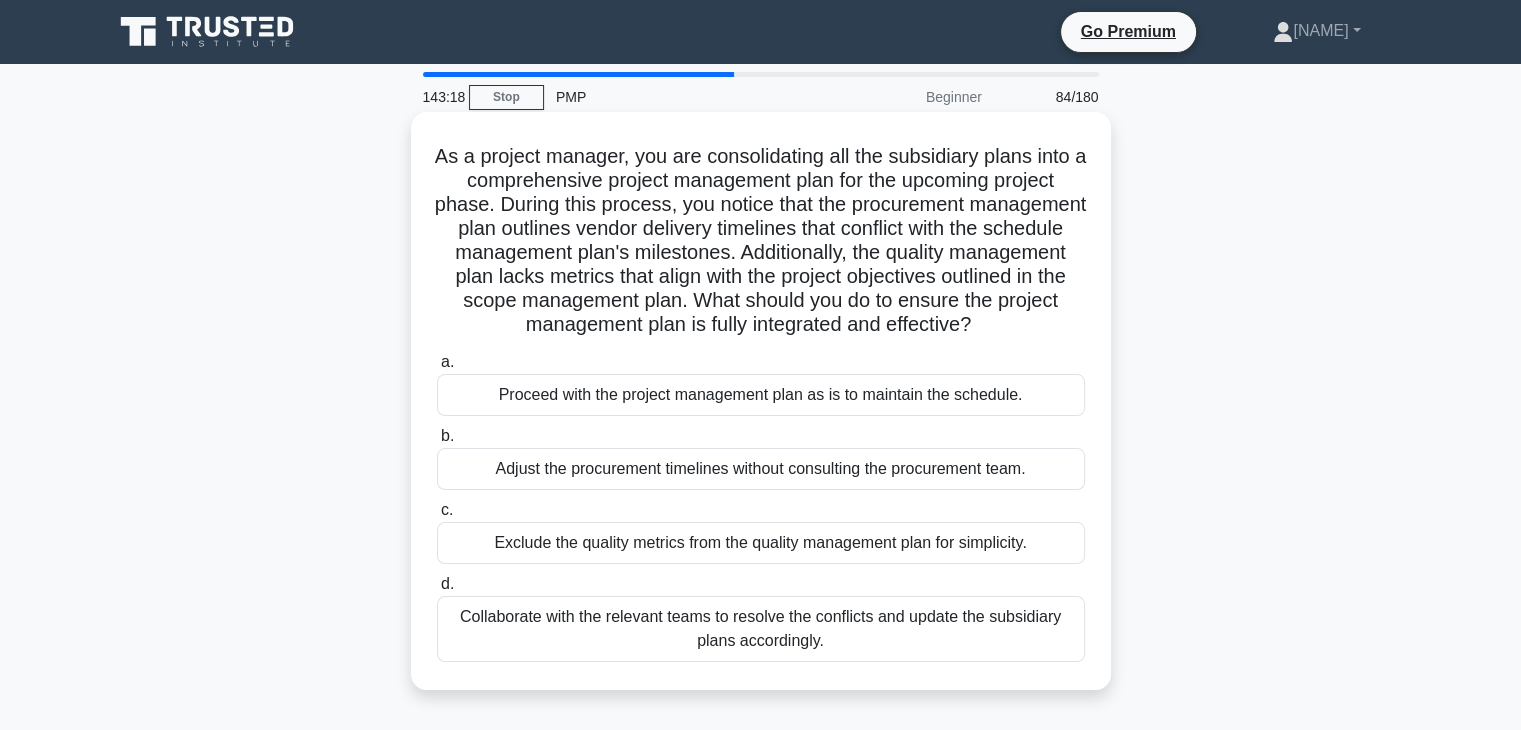 click on "Collaborate with the relevant teams to resolve the conflicts and update the subsidiary plans accordingly." at bounding box center (761, 629) 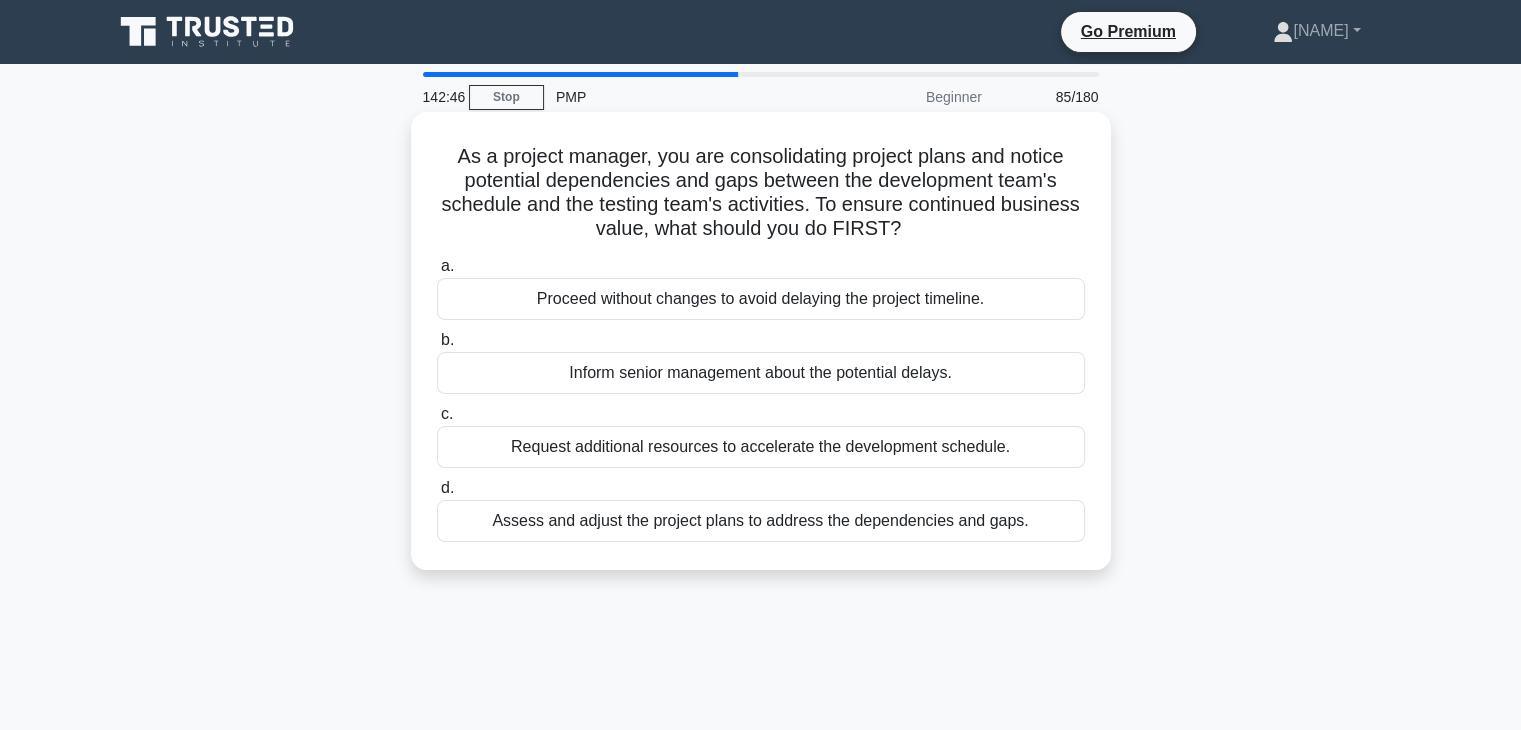 click on "Assess and adjust the project plans to address the dependencies and gaps." at bounding box center [761, 521] 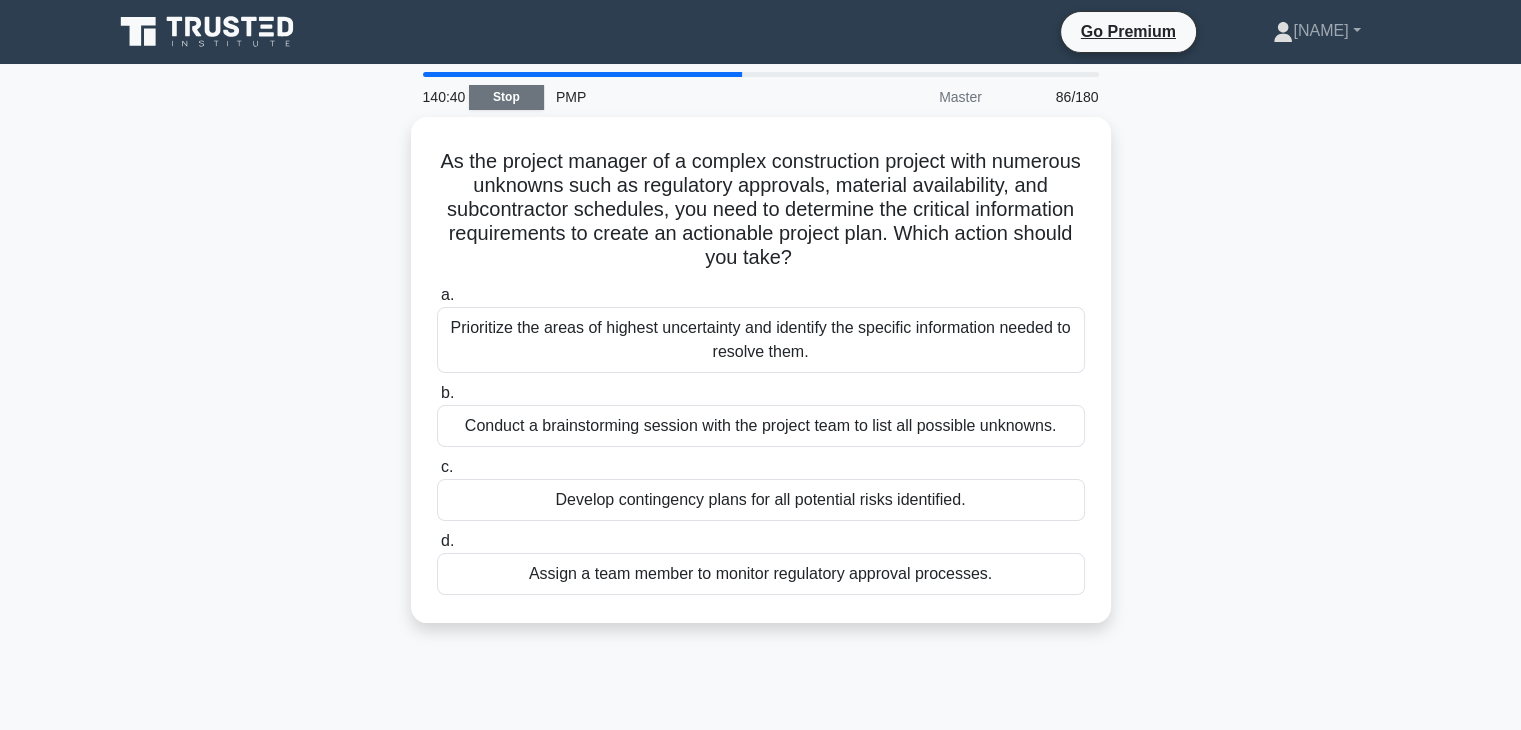 click on "Stop" at bounding box center (506, 97) 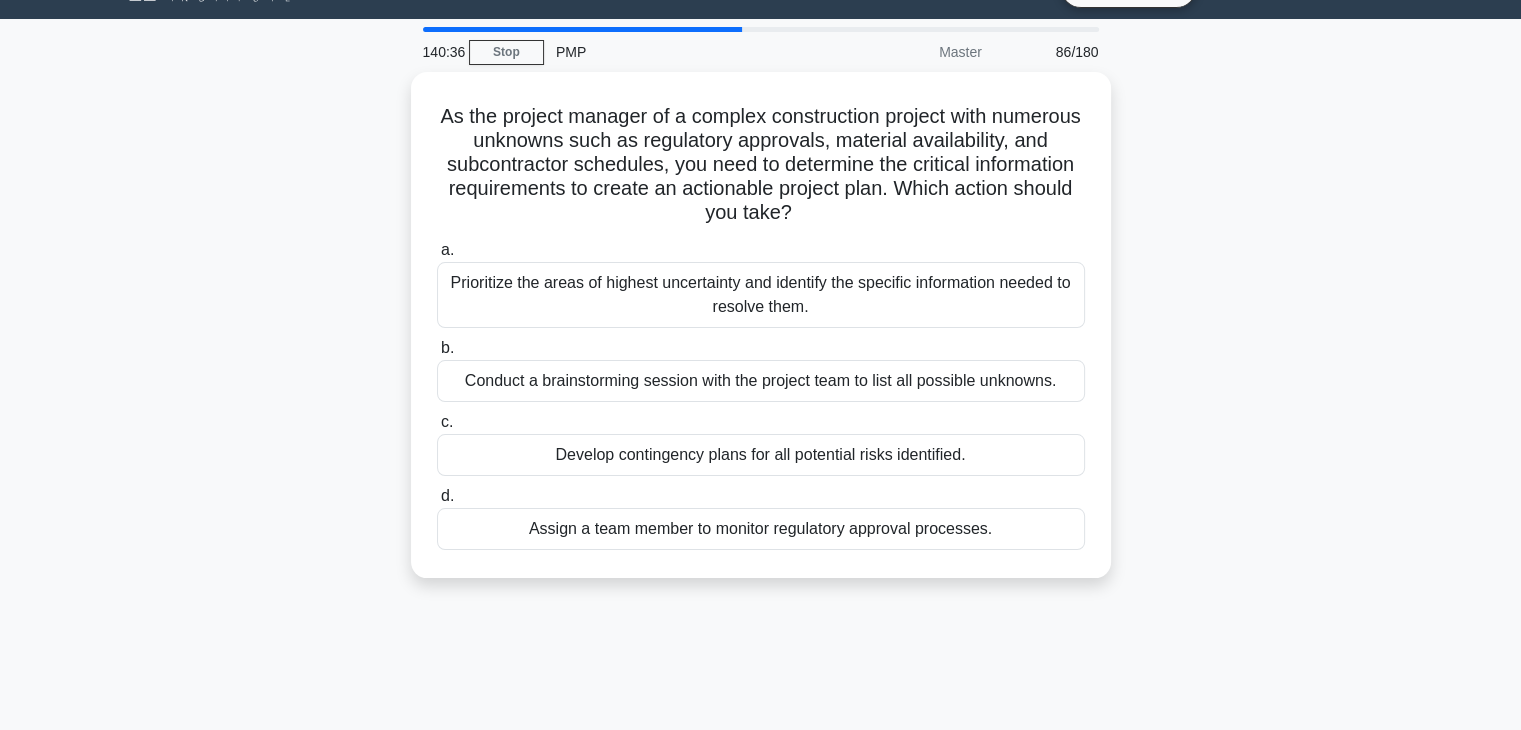 scroll, scrollTop: 0, scrollLeft: 0, axis: both 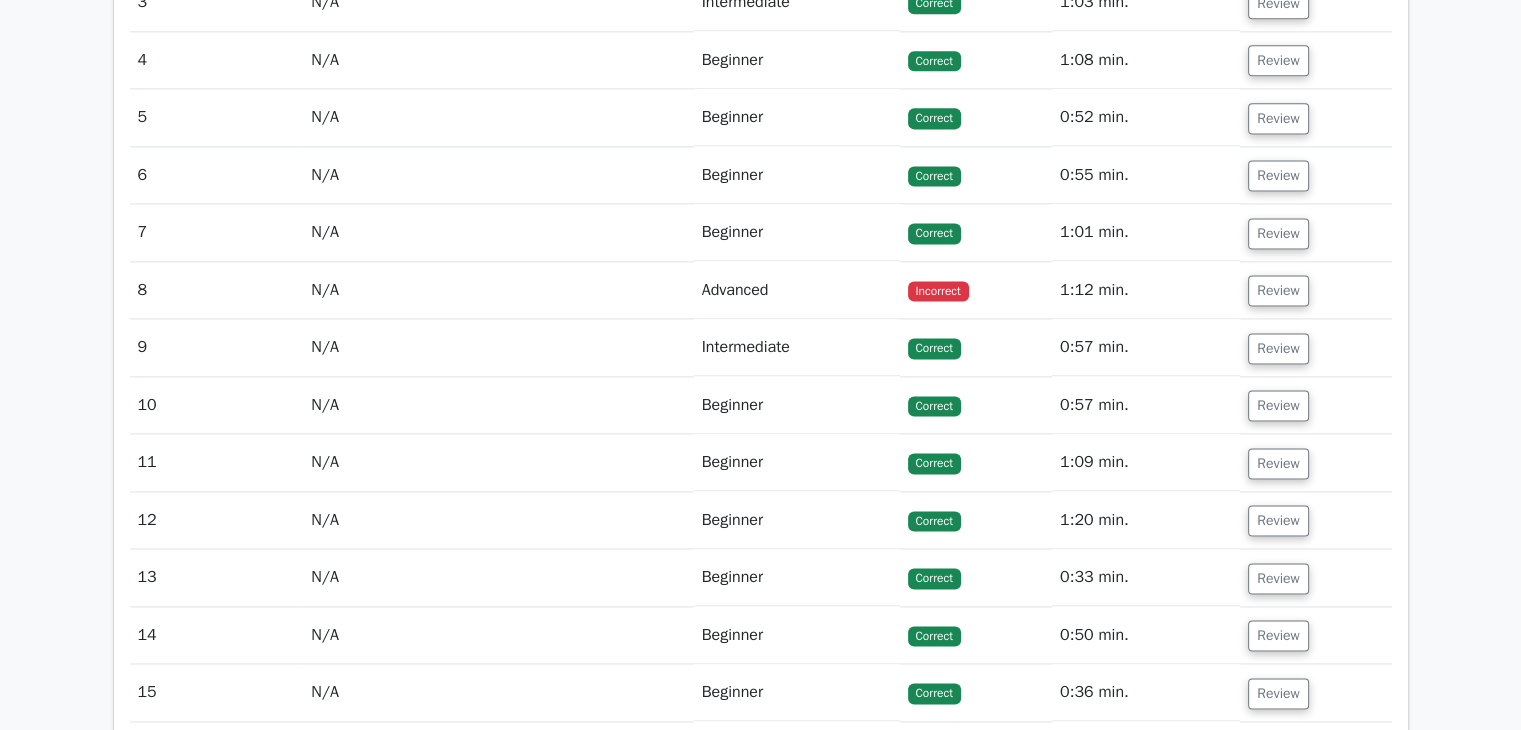 drag, startPoint x: 1526, startPoint y: 59, endPoint x: 1535, endPoint y: 283, distance: 224.18073 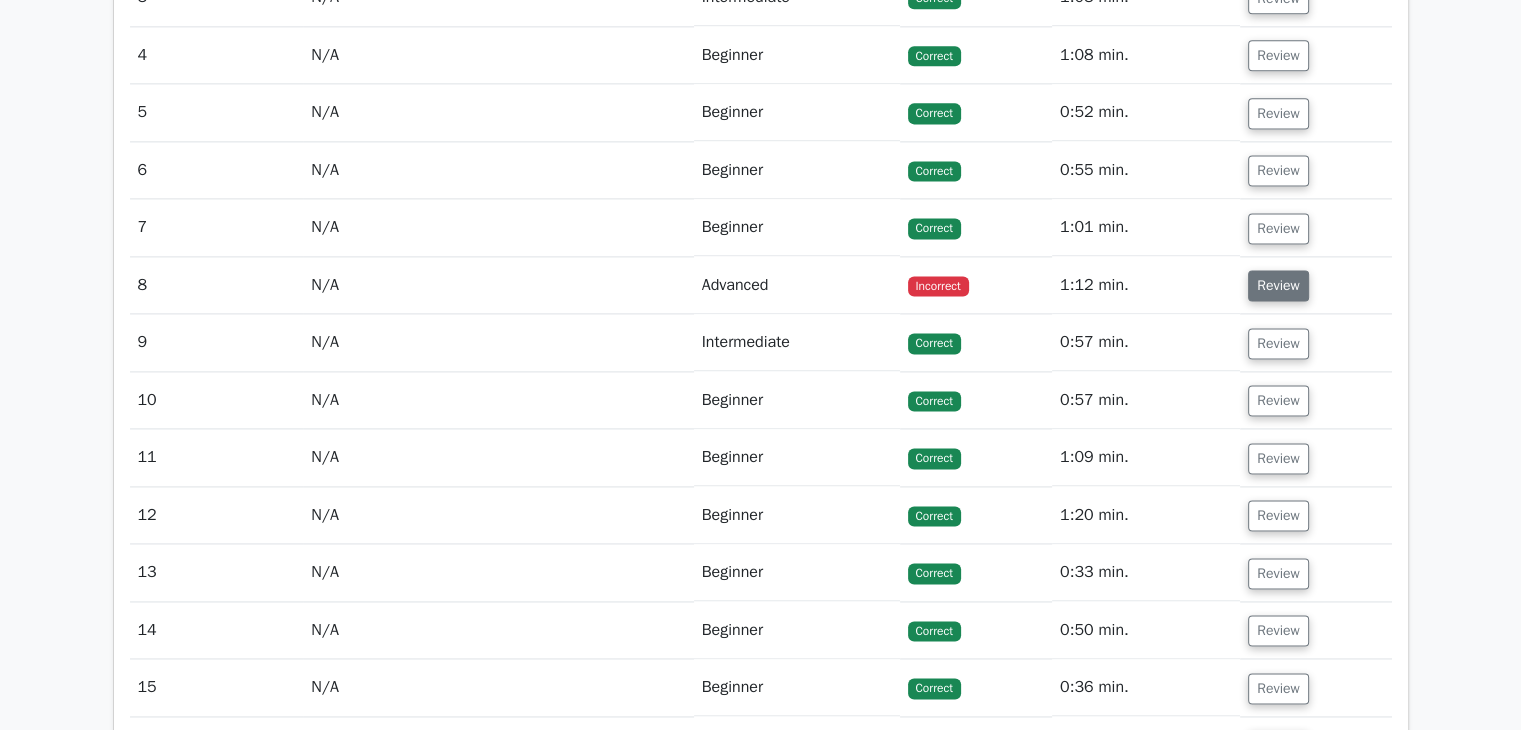 click on "Review" at bounding box center (1278, 285) 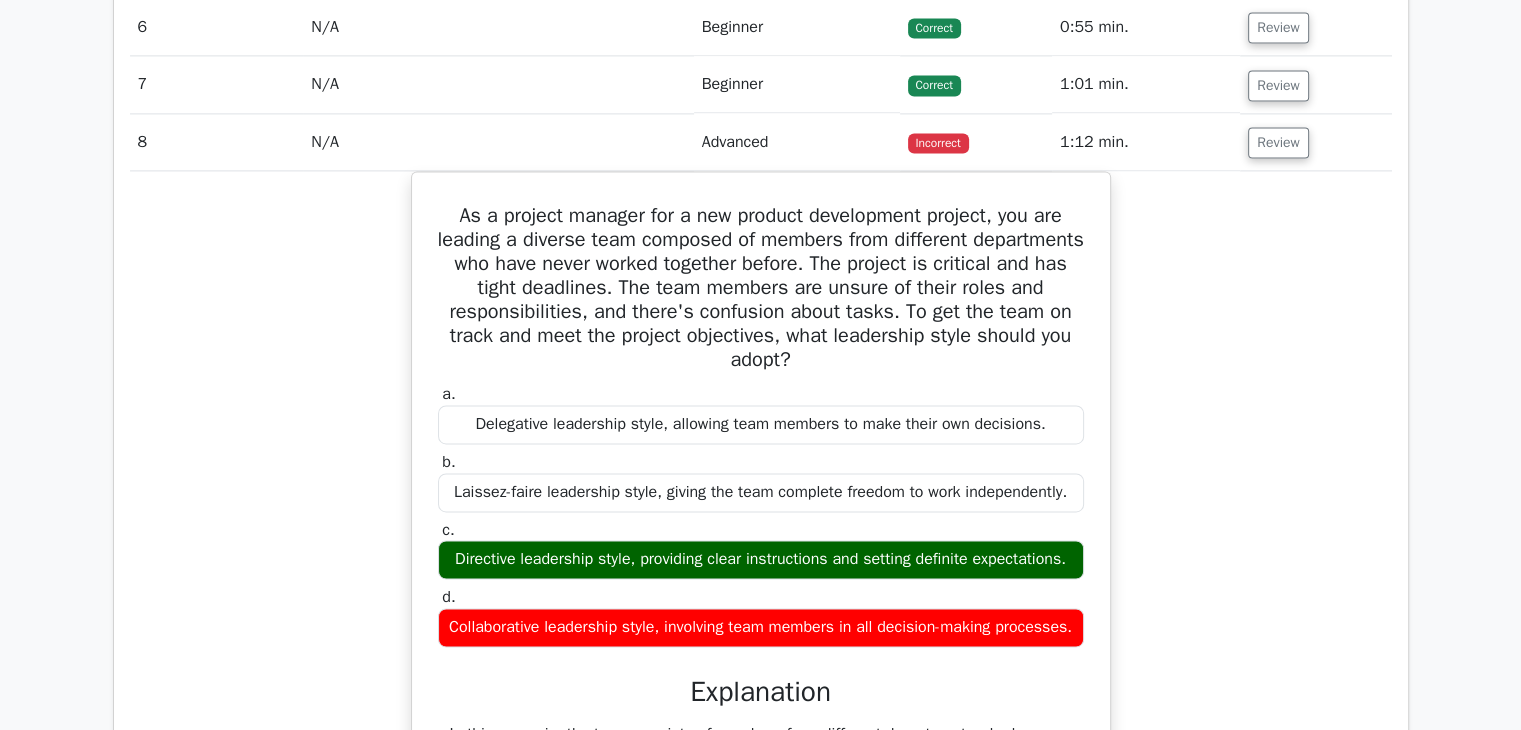 scroll, scrollTop: 2892, scrollLeft: 0, axis: vertical 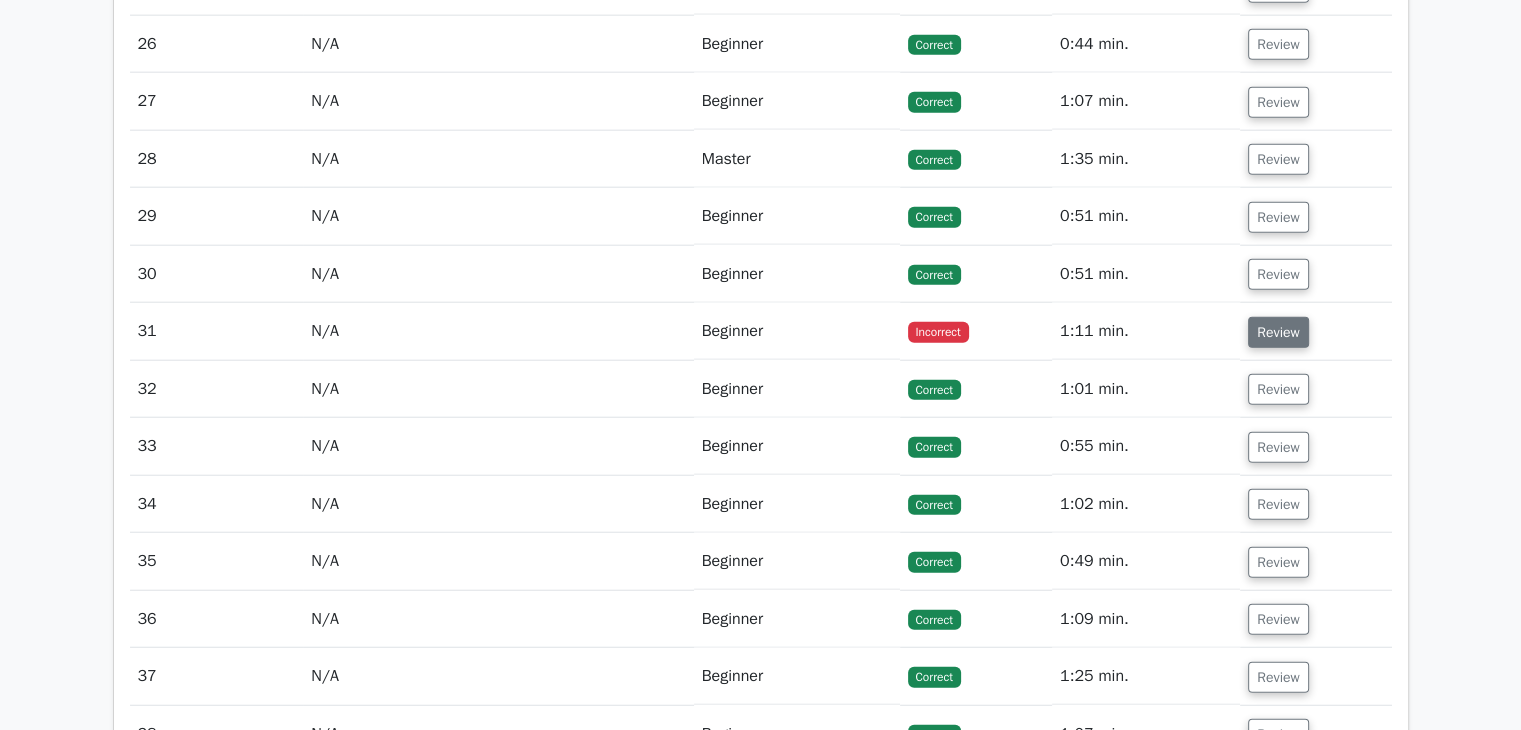 click on "Review" at bounding box center [1278, 332] 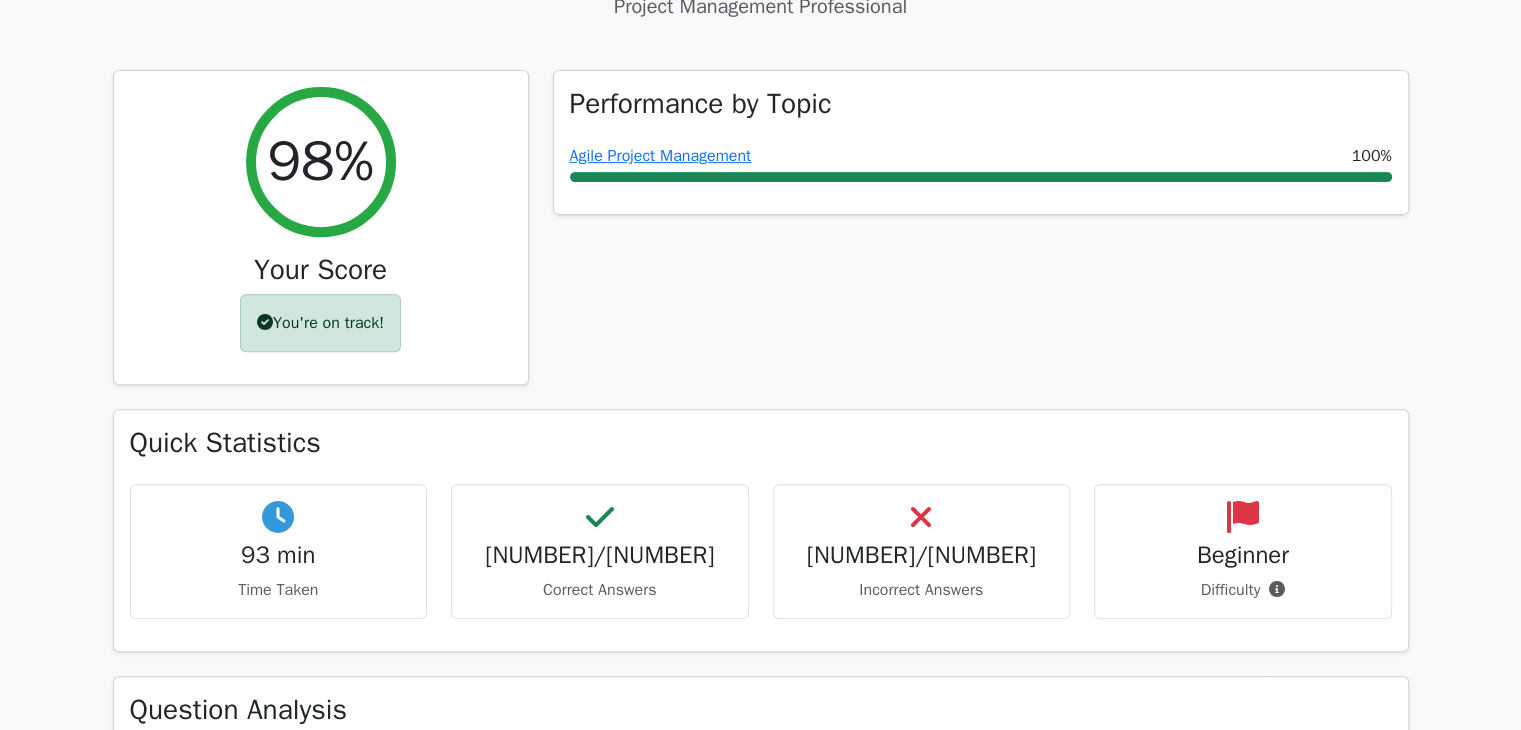 scroll, scrollTop: 748, scrollLeft: 0, axis: vertical 